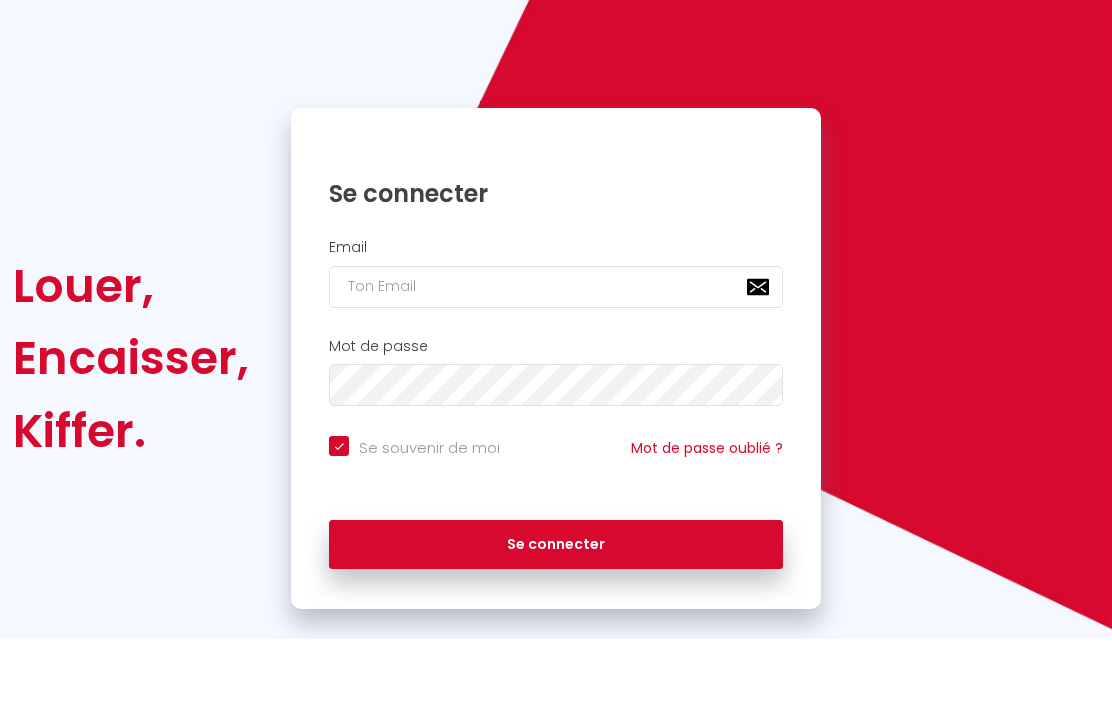 scroll, scrollTop: 69, scrollLeft: 0, axis: vertical 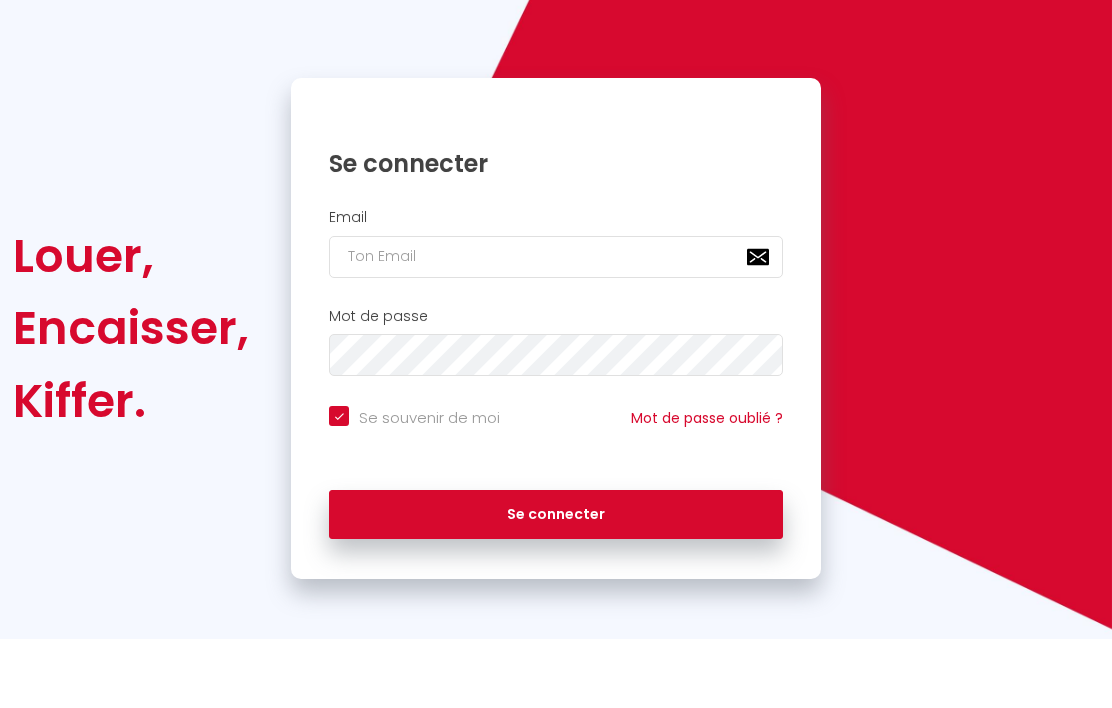 type on "l" 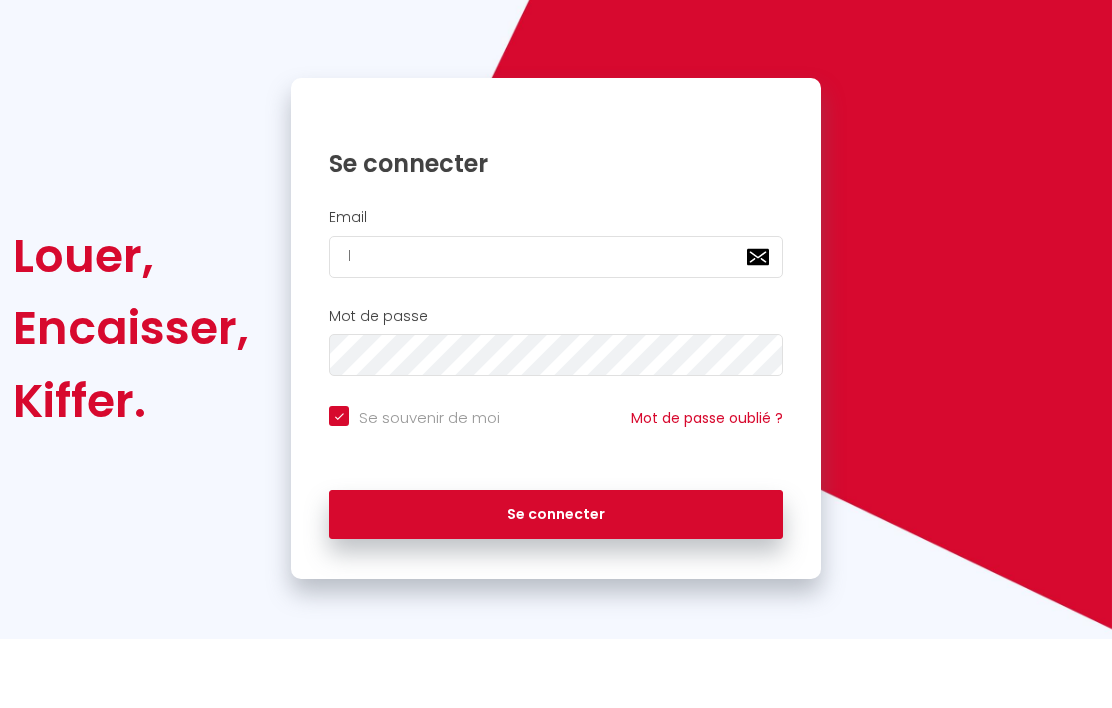 checkbox on "true" 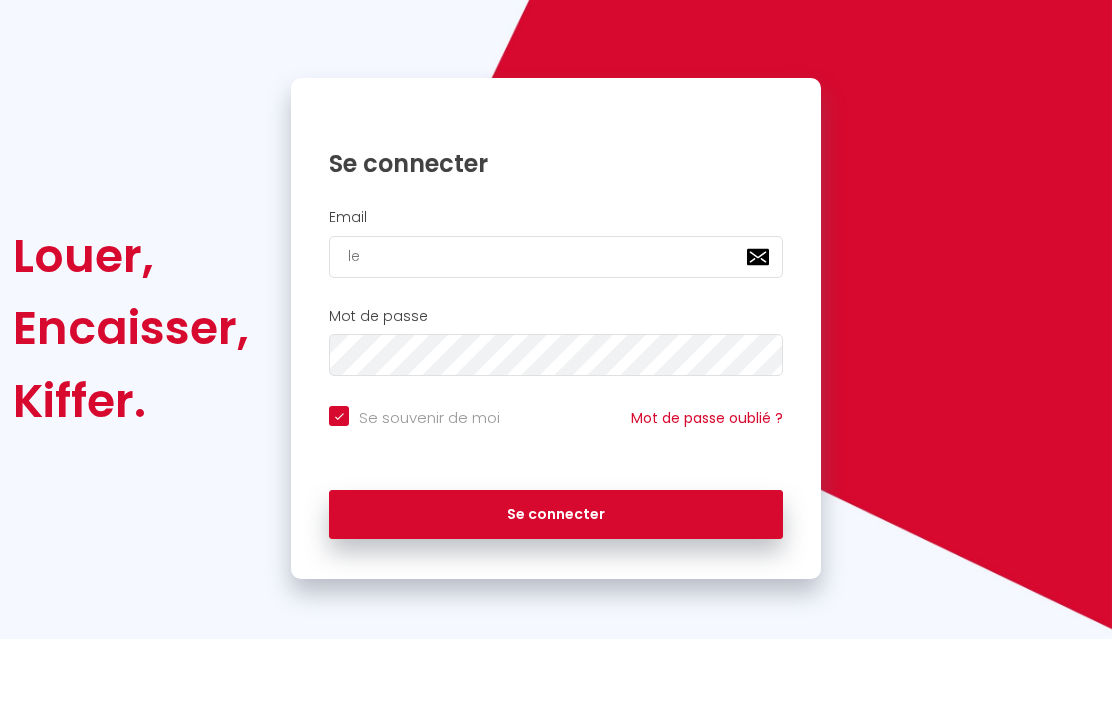 checkbox on "true" 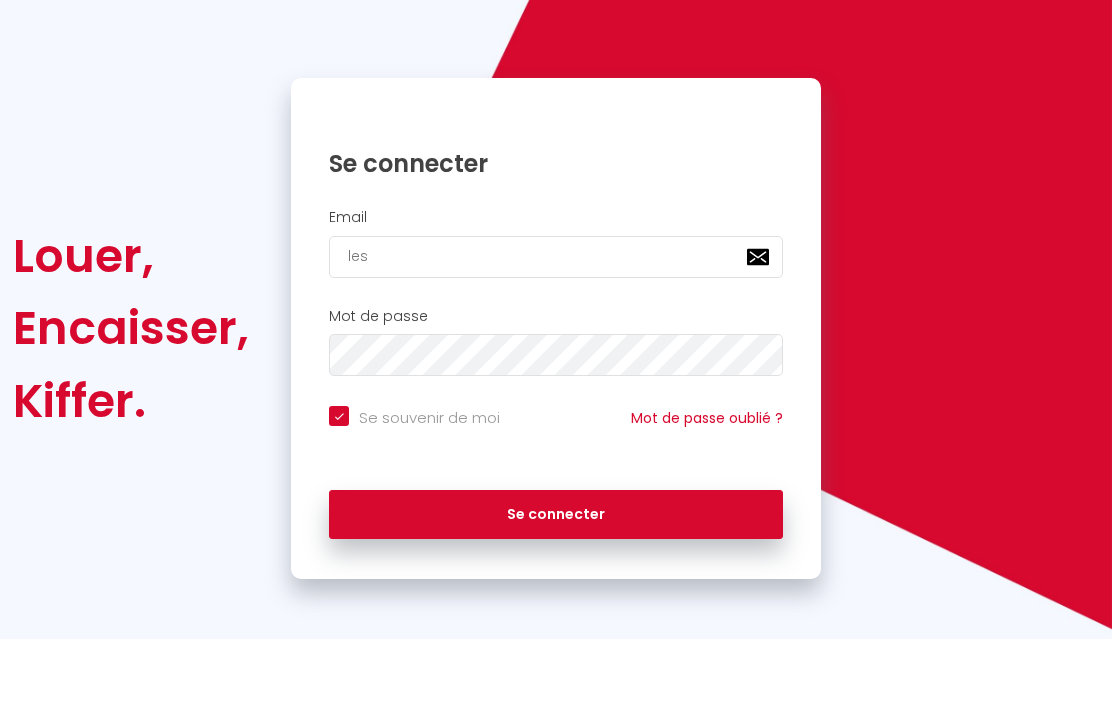 checkbox on "true" 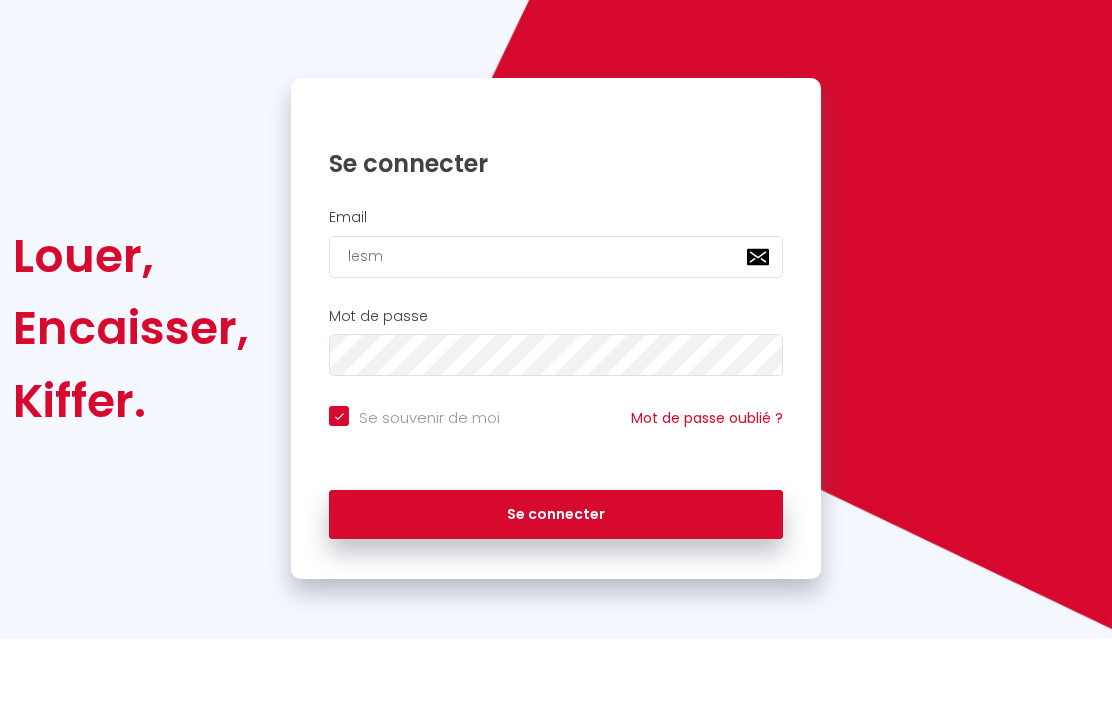 checkbox on "true" 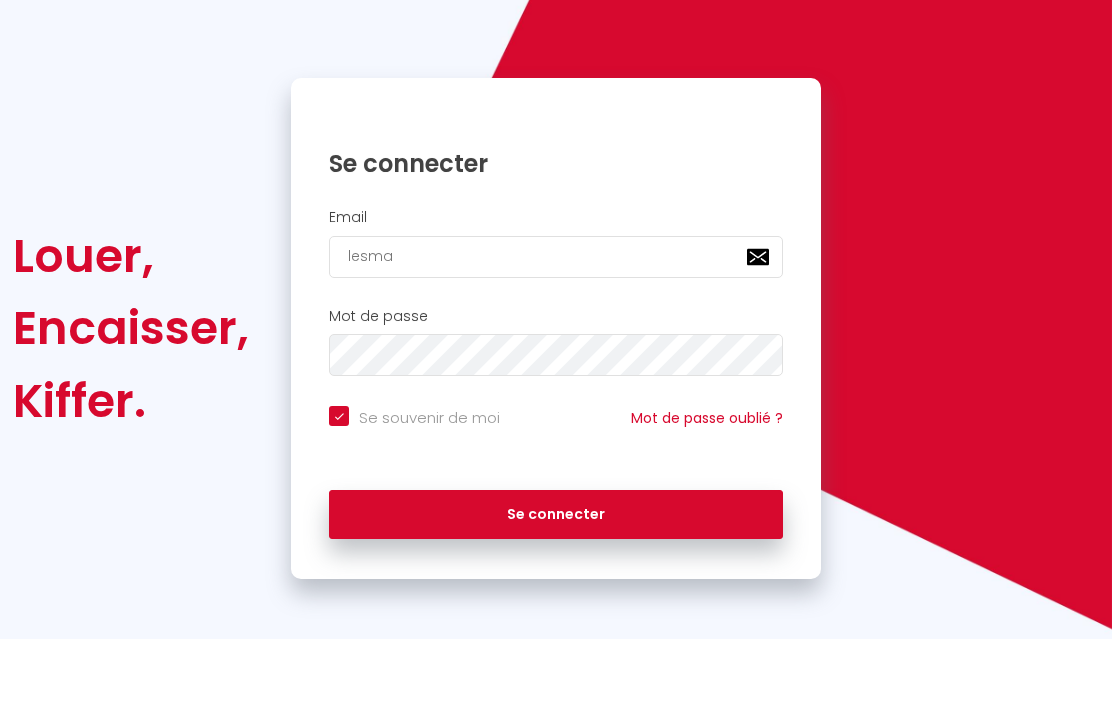 checkbox on "true" 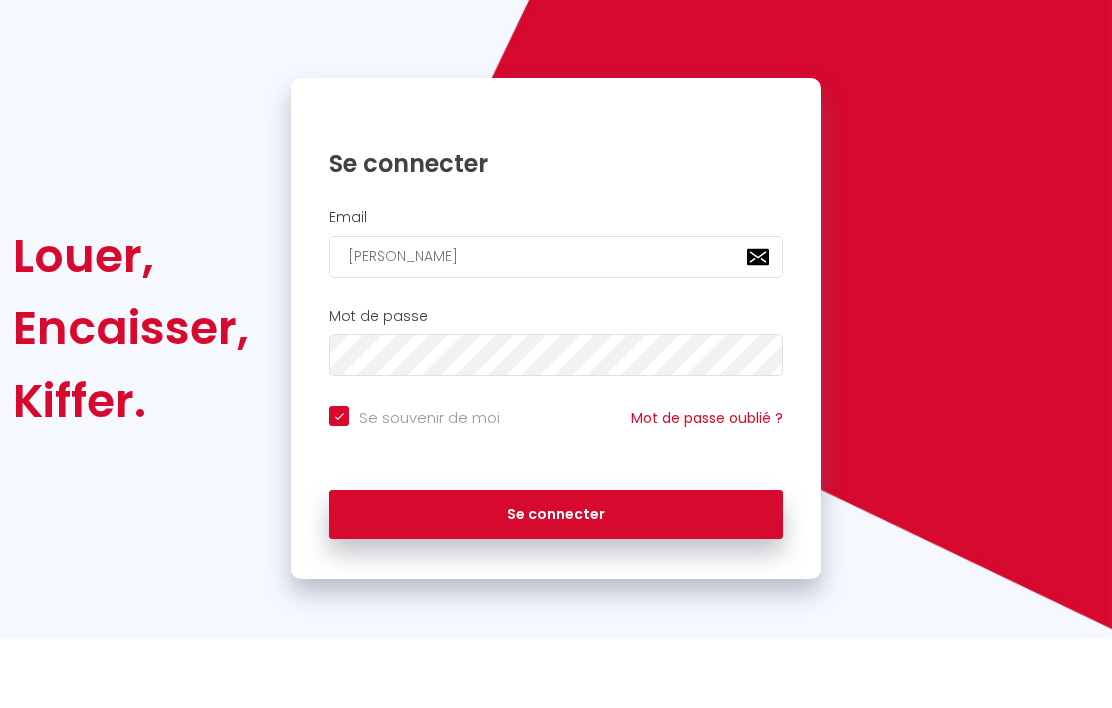 checkbox on "true" 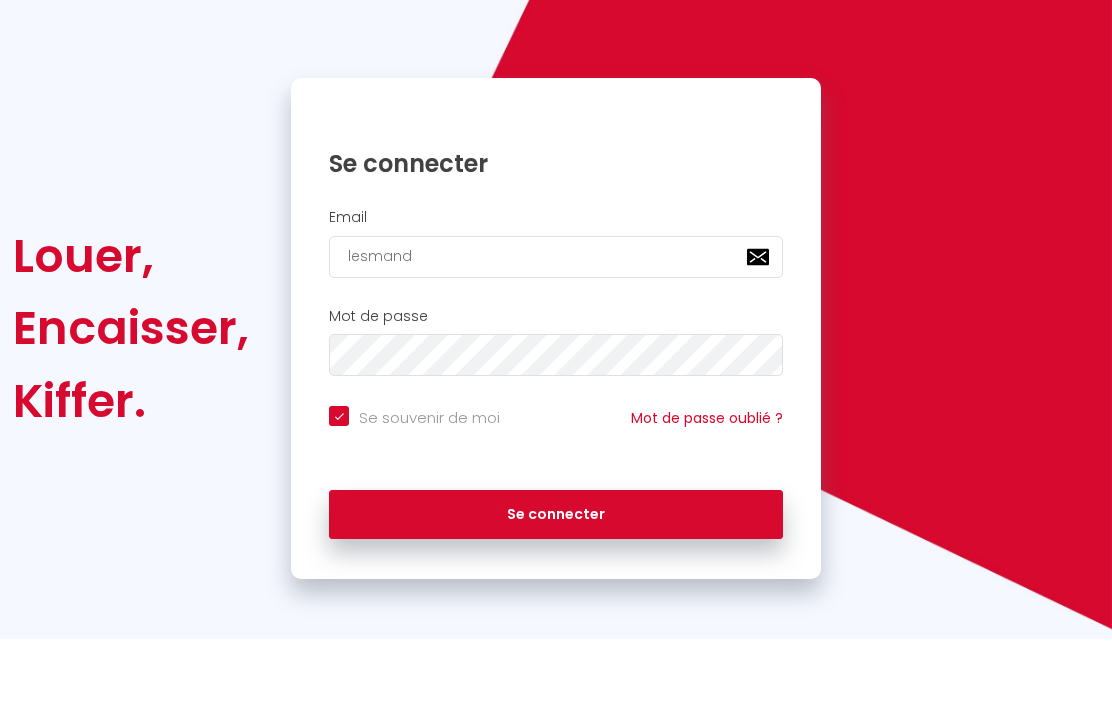checkbox on "true" 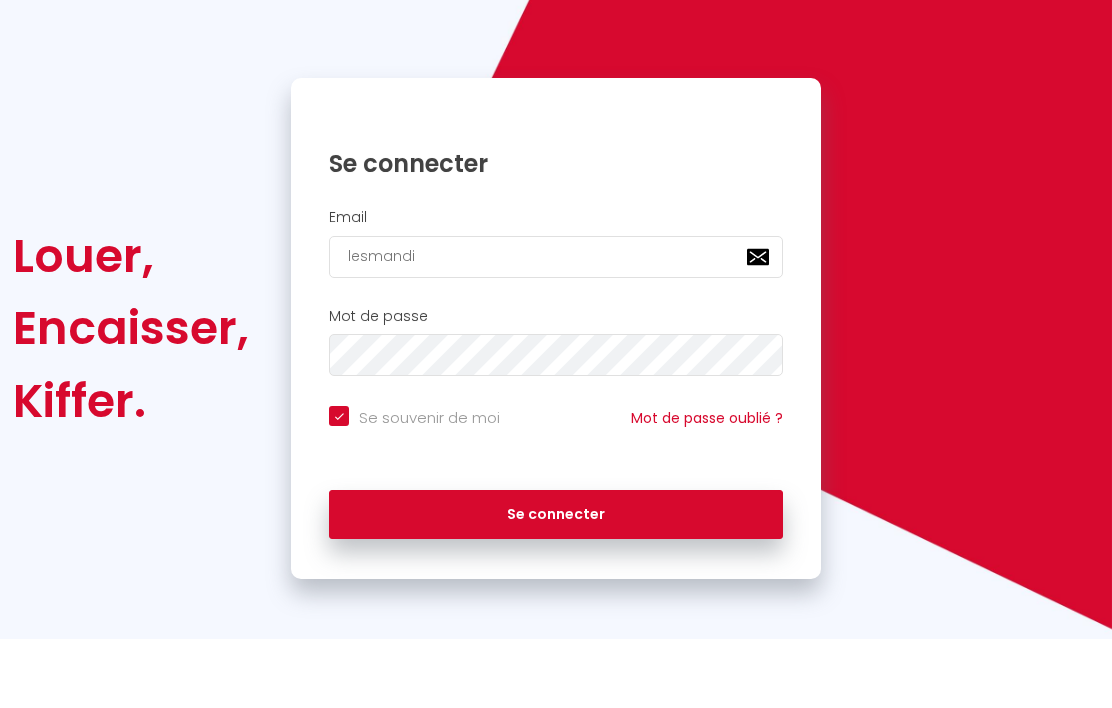 checkbox on "true" 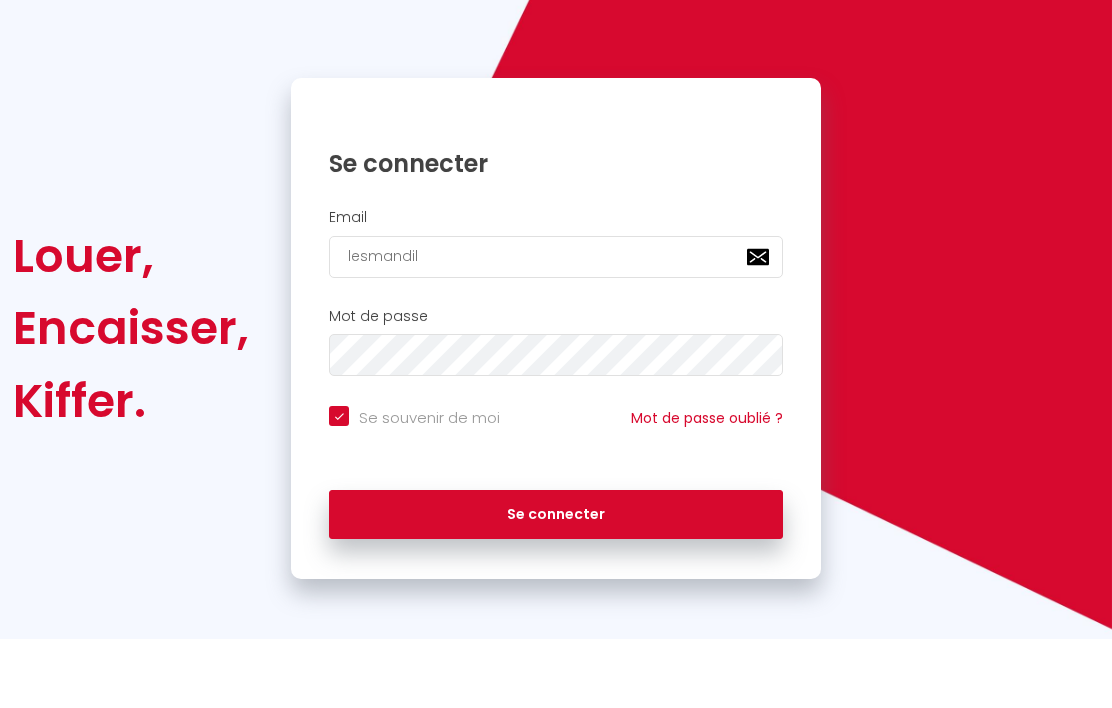 checkbox on "true" 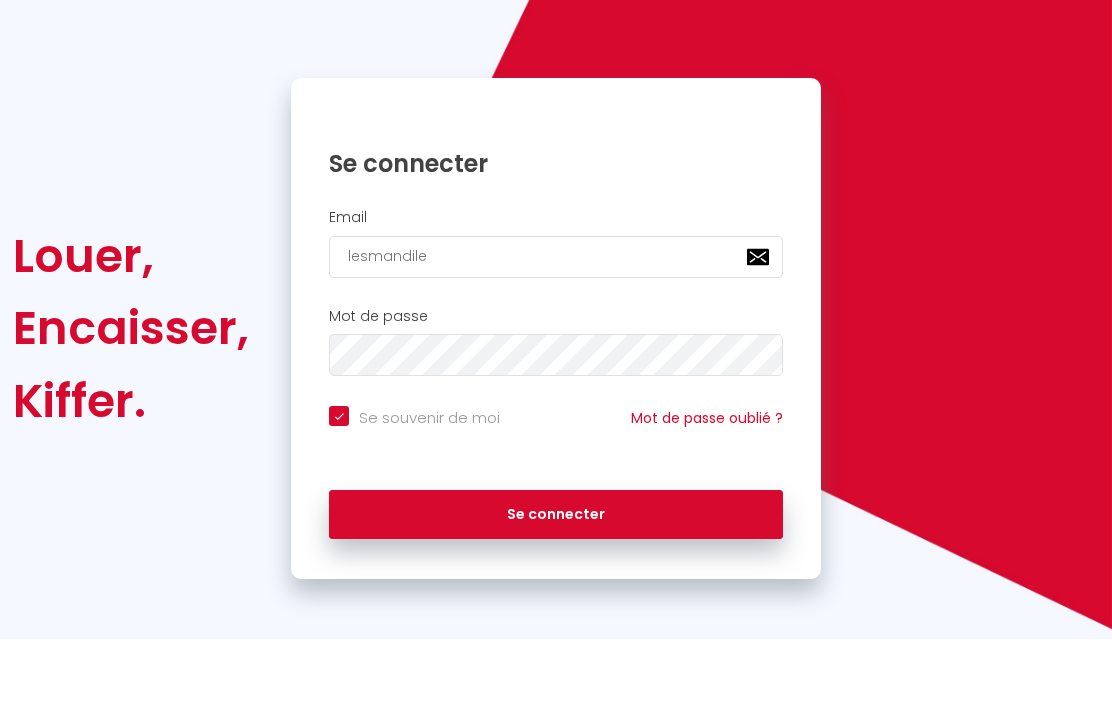 checkbox on "true" 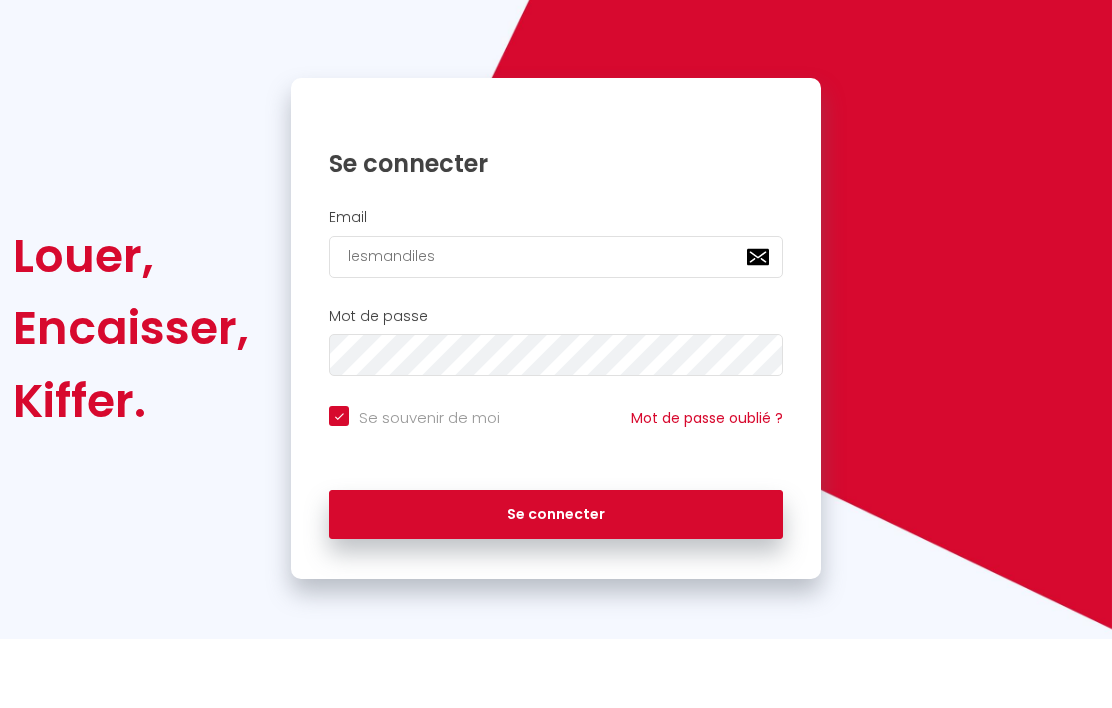 checkbox on "true" 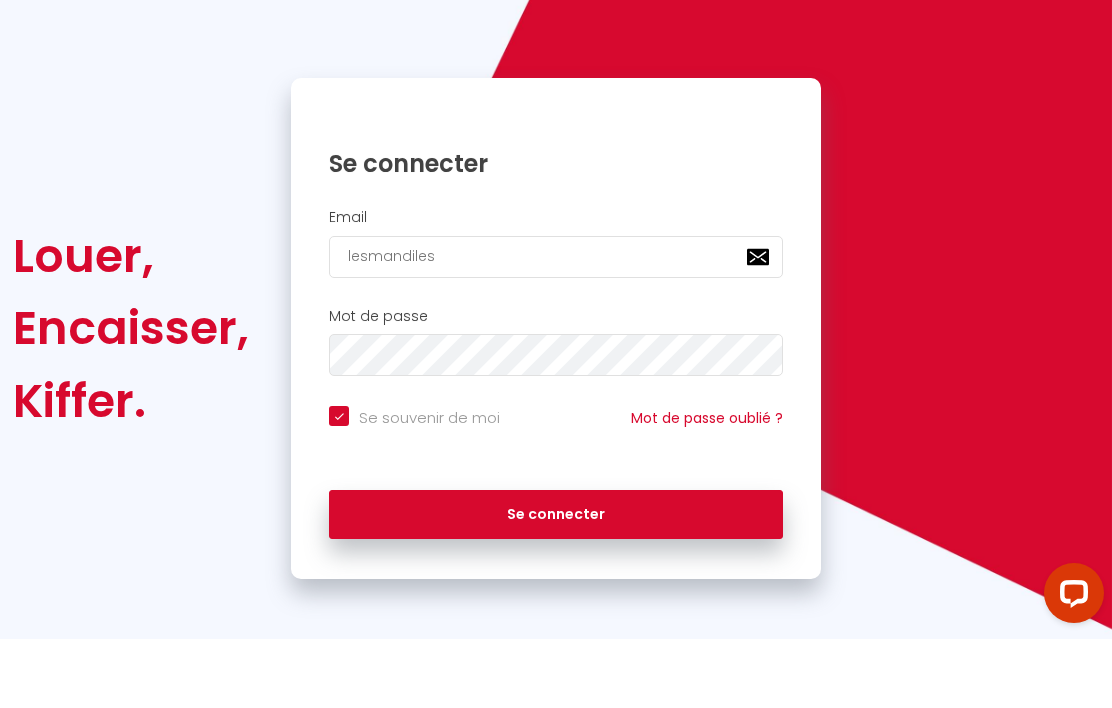 scroll, scrollTop: 0, scrollLeft: 0, axis: both 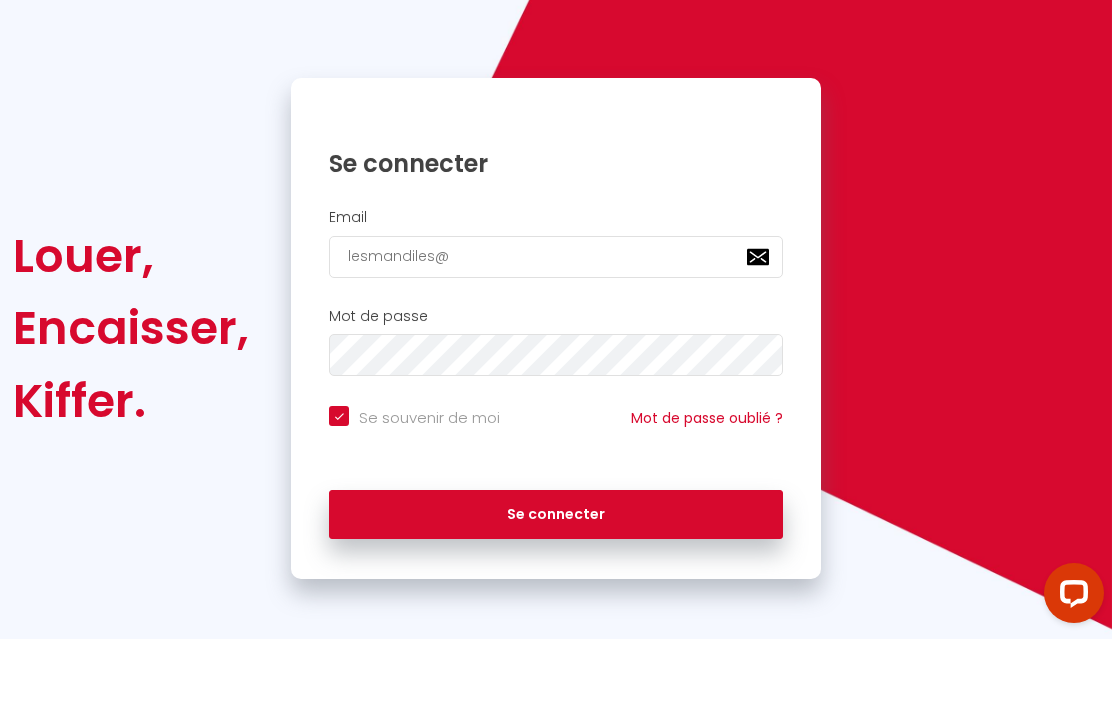 checkbox on "true" 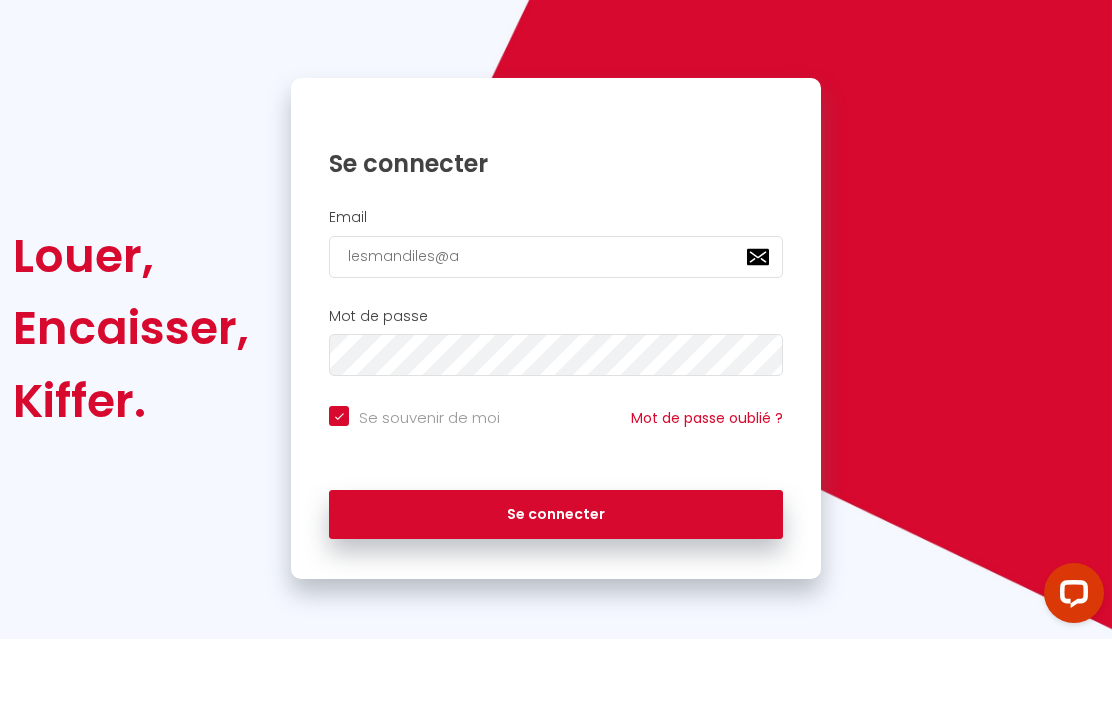checkbox on "true" 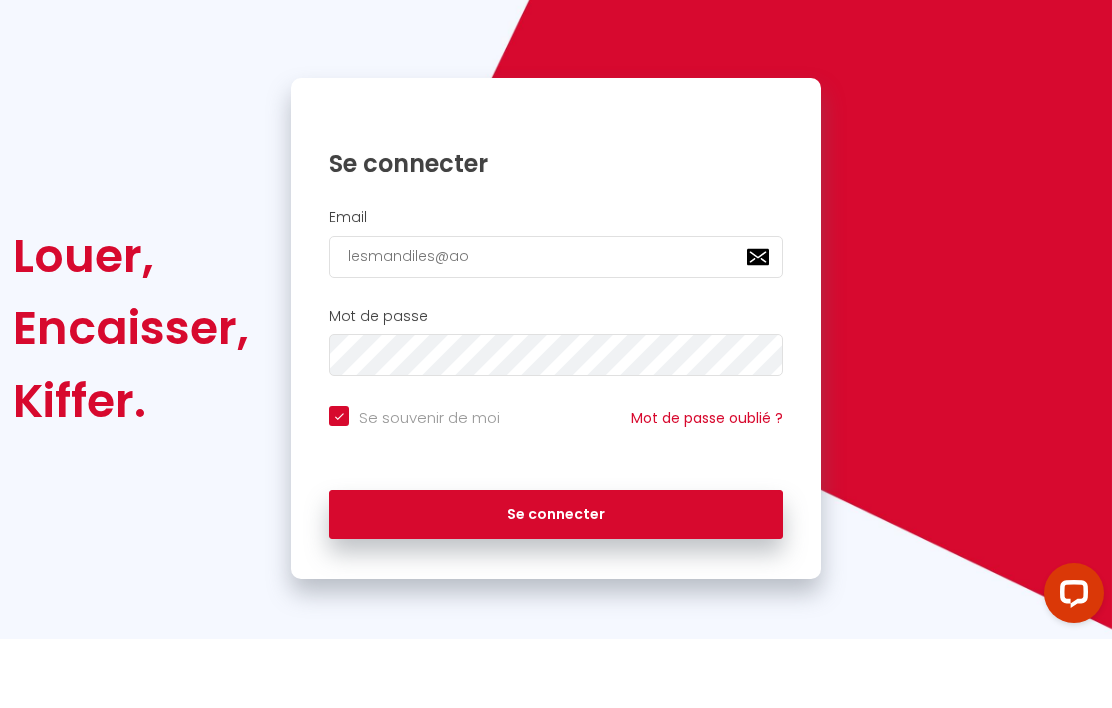 checkbox on "true" 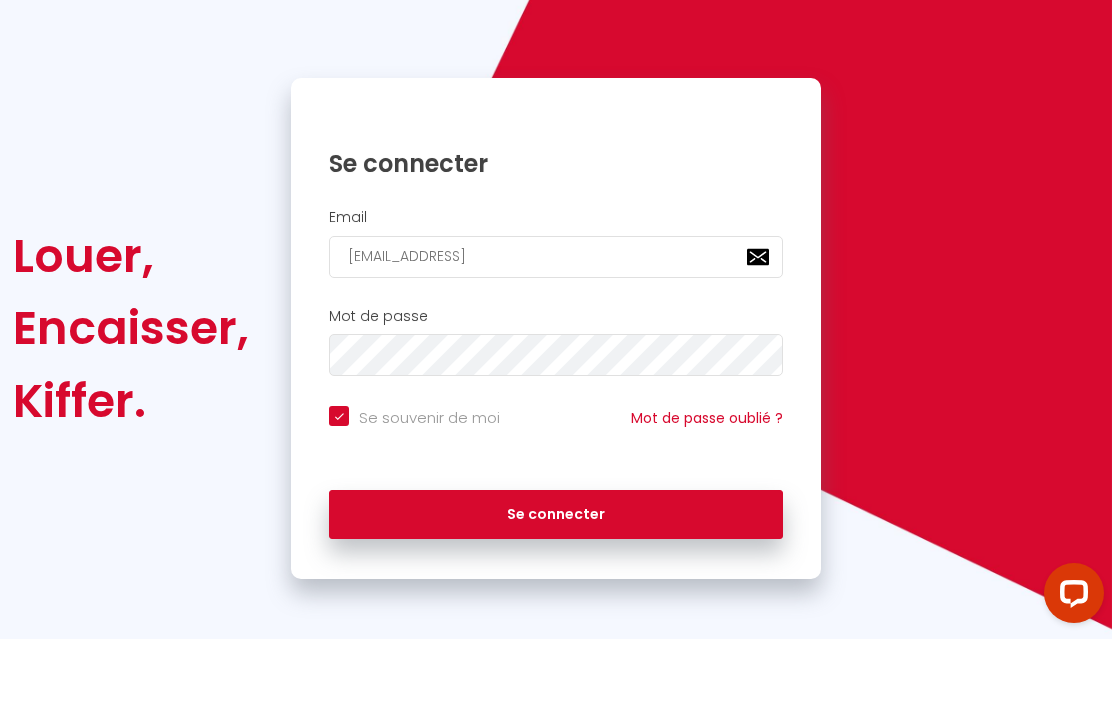 checkbox on "true" 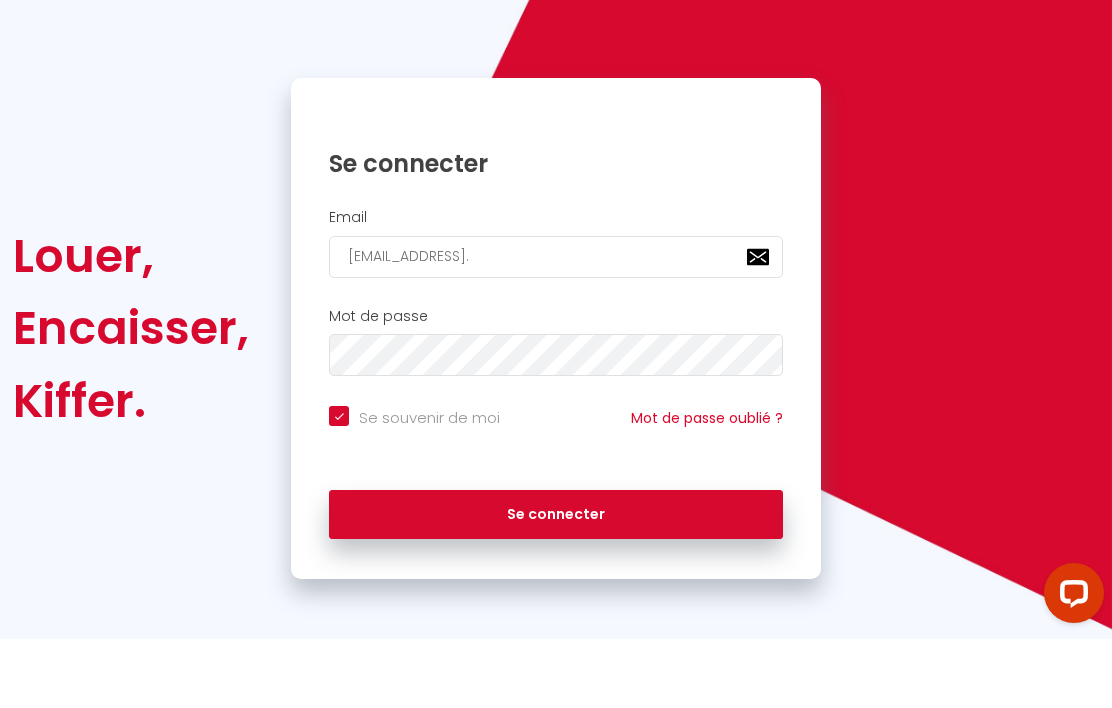 checkbox on "true" 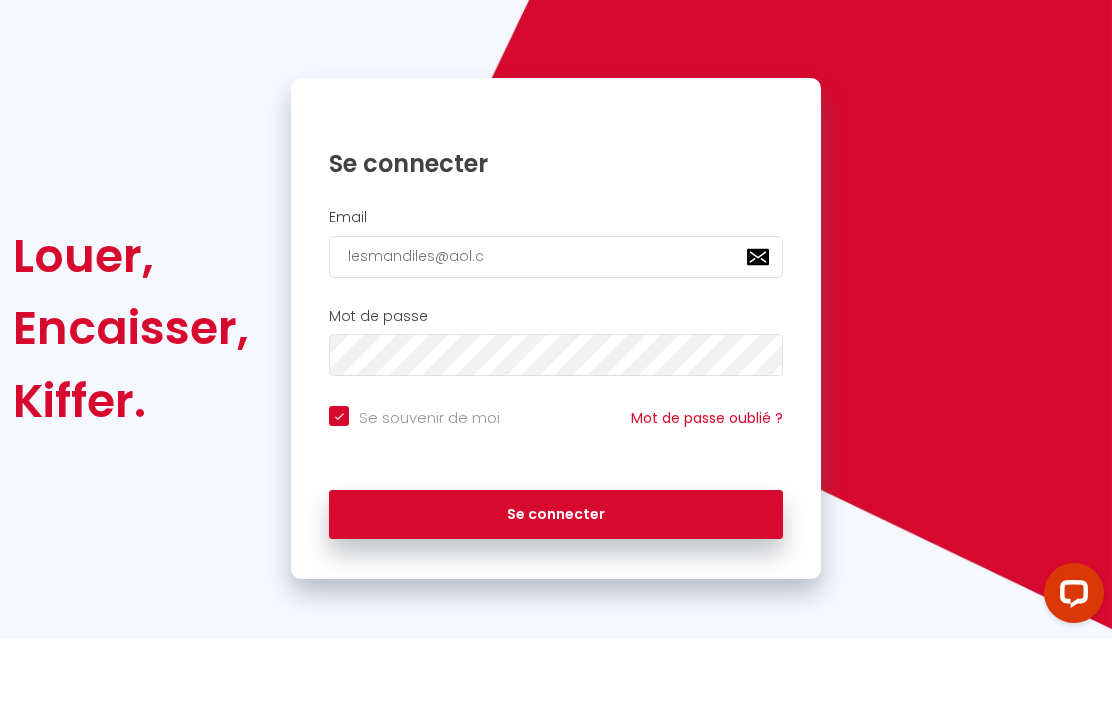 checkbox on "true" 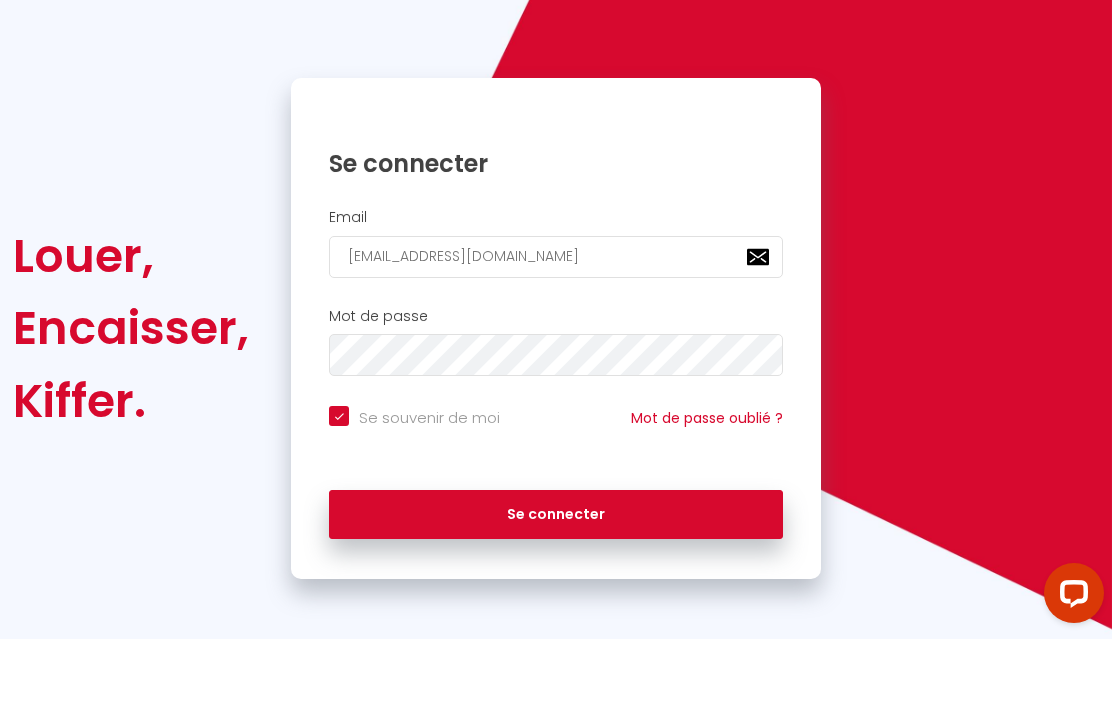 checkbox on "true" 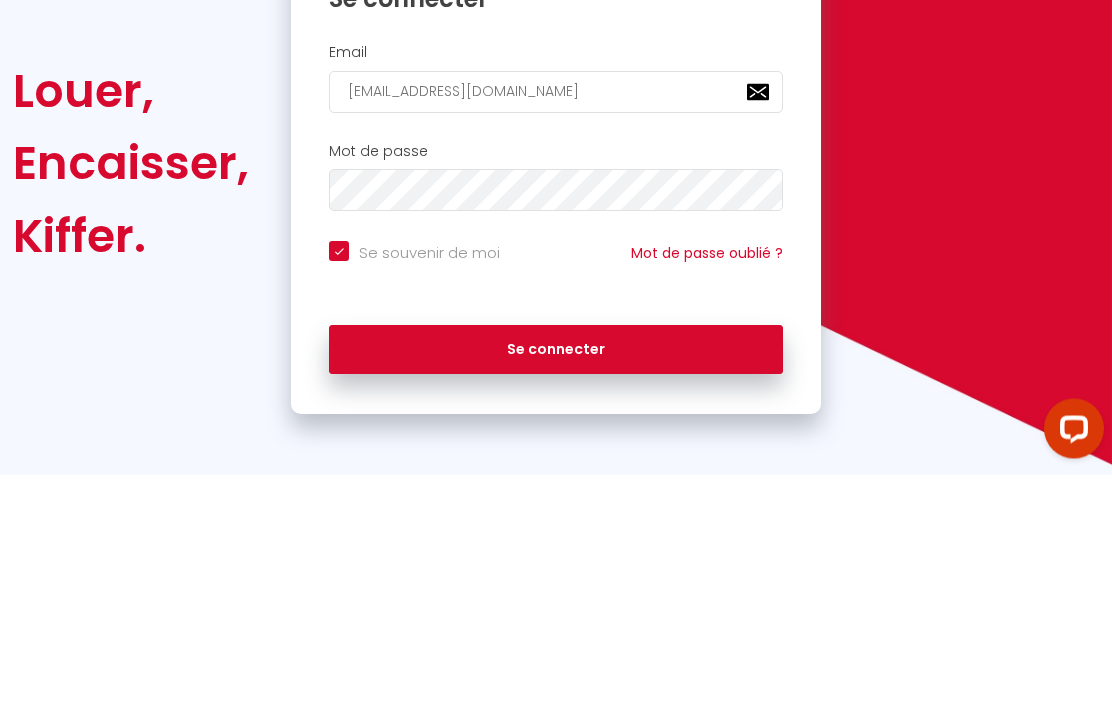 type on "[EMAIL_ADDRESS][DOMAIN_NAME]" 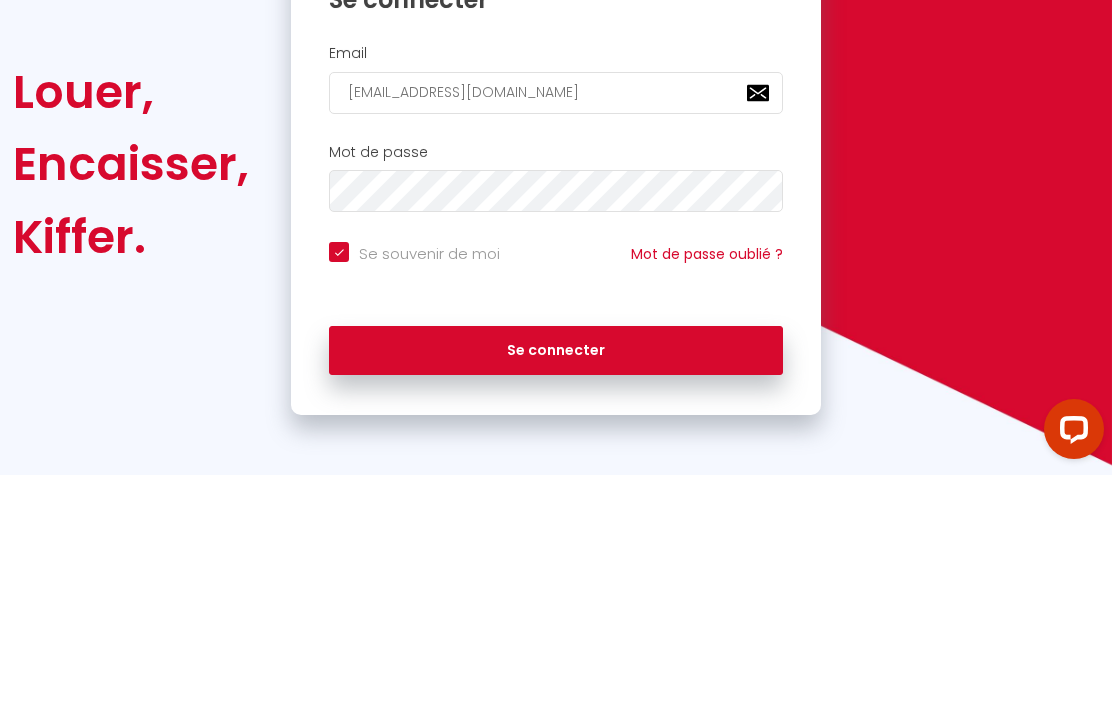 scroll, scrollTop: 87, scrollLeft: 0, axis: vertical 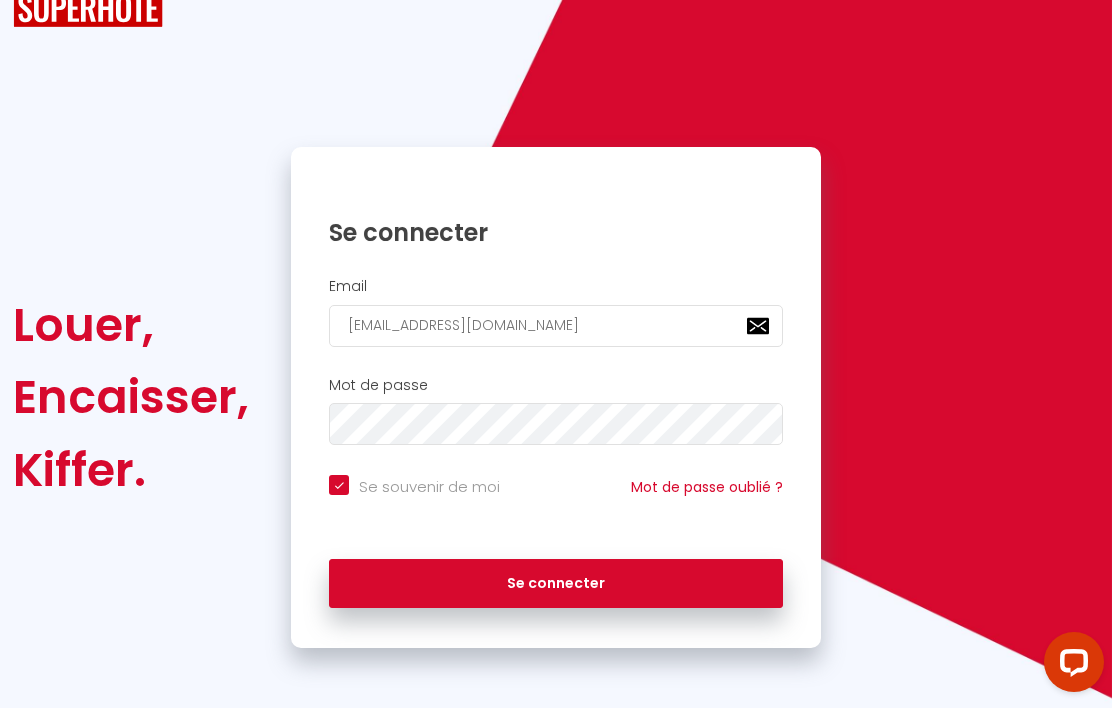 click on "Se connecter" at bounding box center [556, 584] 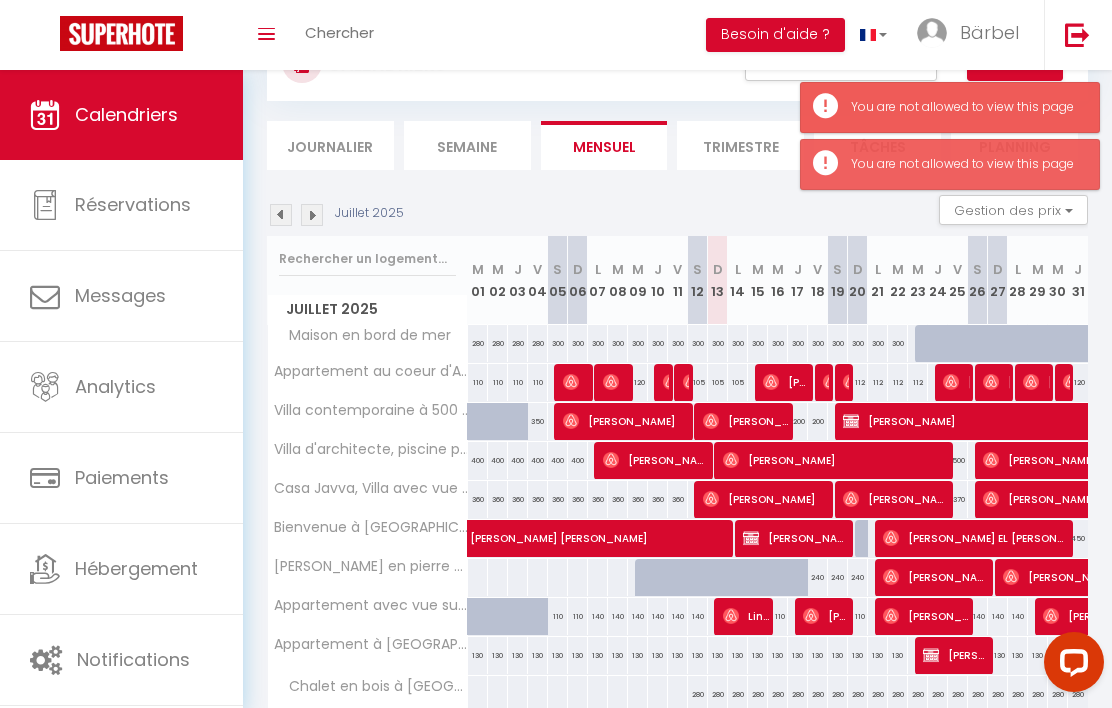 click on "Trimestre" at bounding box center [740, 145] 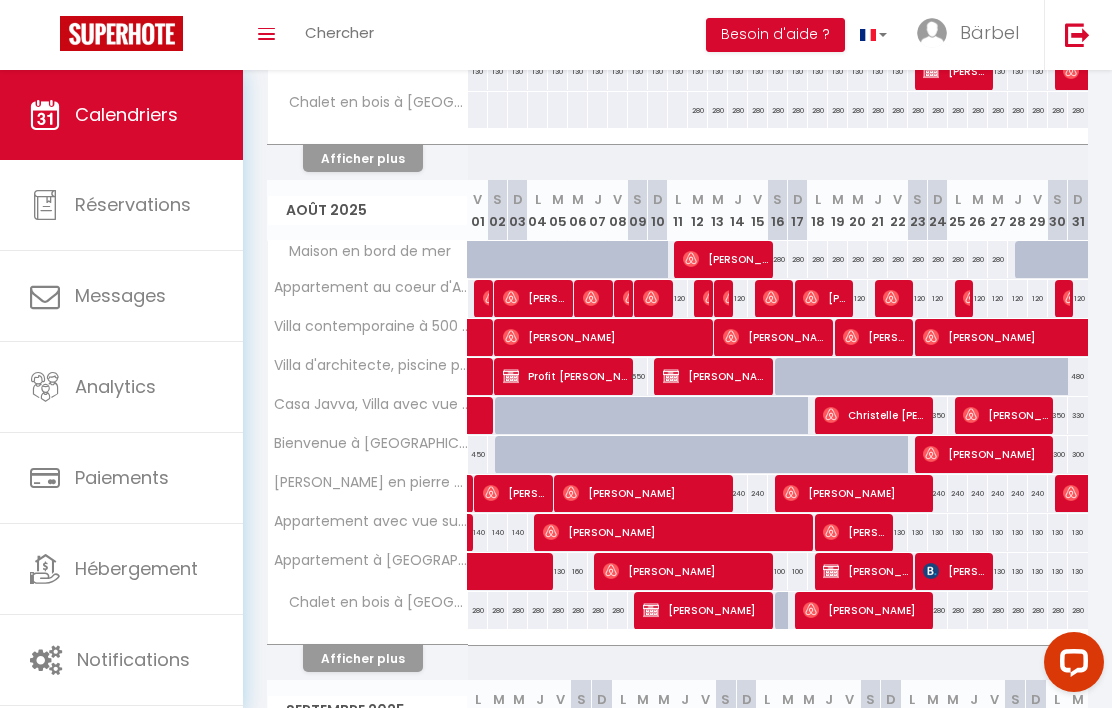 scroll, scrollTop: 664, scrollLeft: 0, axis: vertical 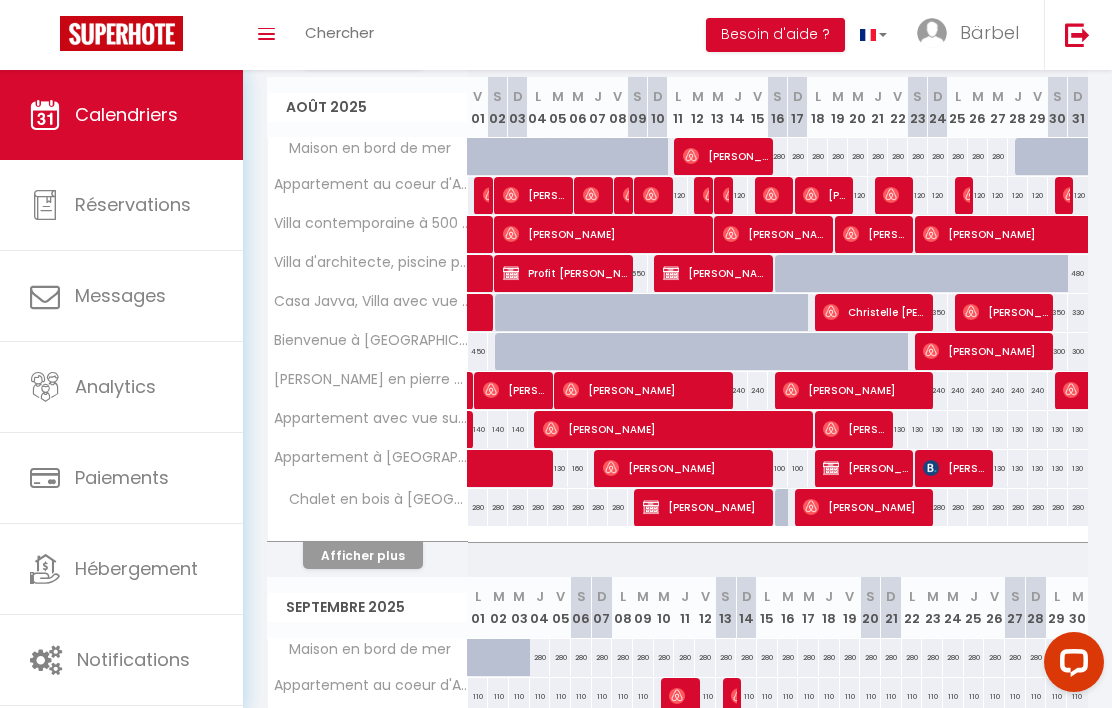 click on "Afficher plus" at bounding box center [363, 555] 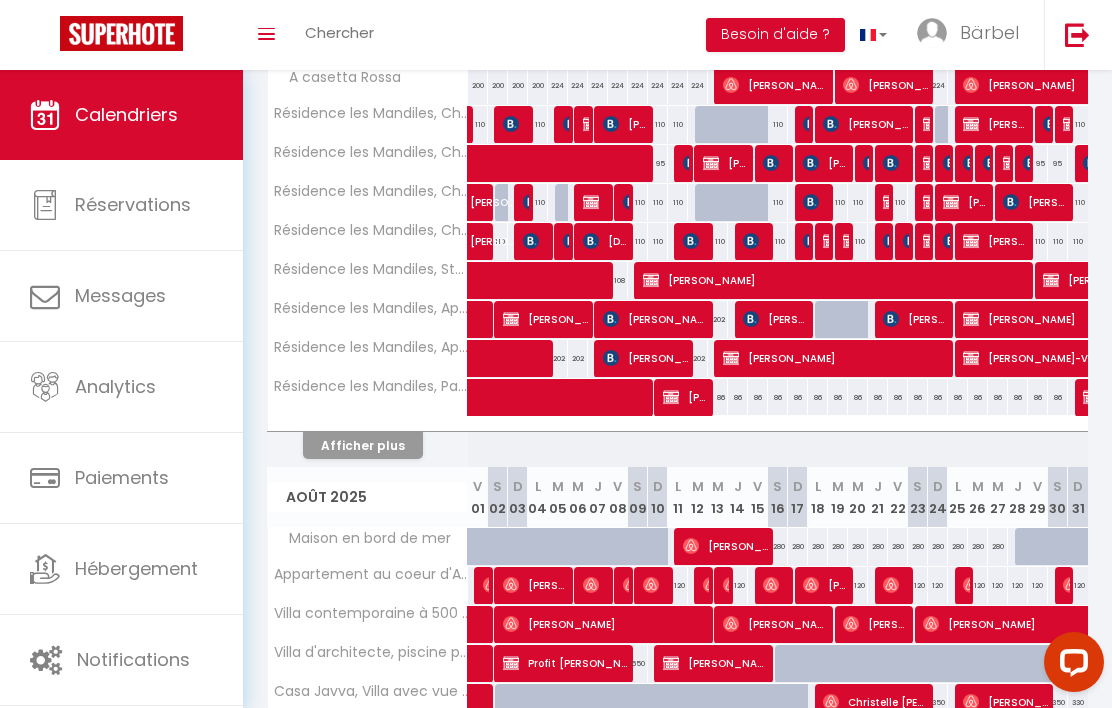 click on "Maison en bord de mer" at bounding box center [368, 547] 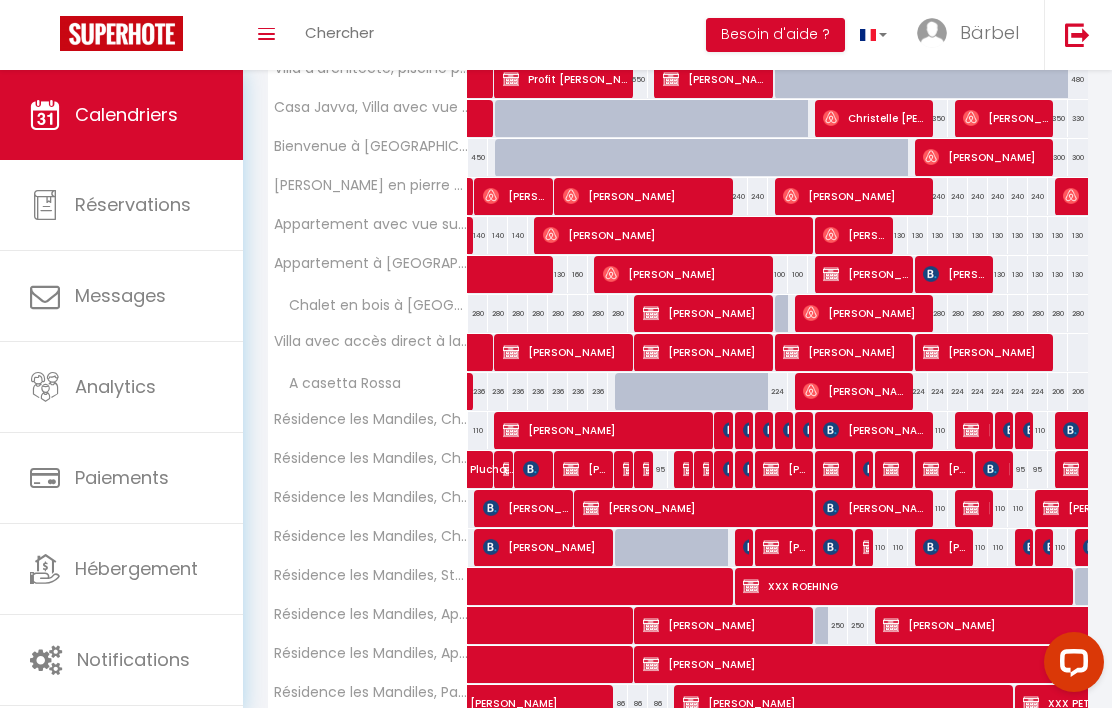 scroll, scrollTop: 1360, scrollLeft: 0, axis: vertical 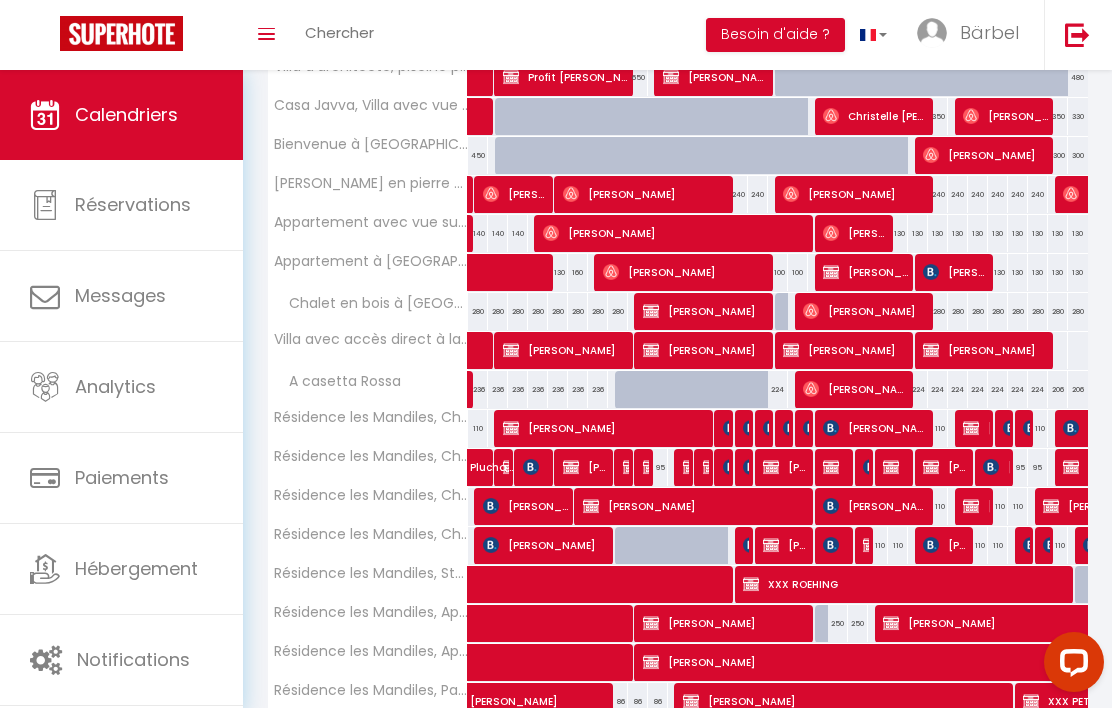 click on "Afficher plus" at bounding box center (363, 749) 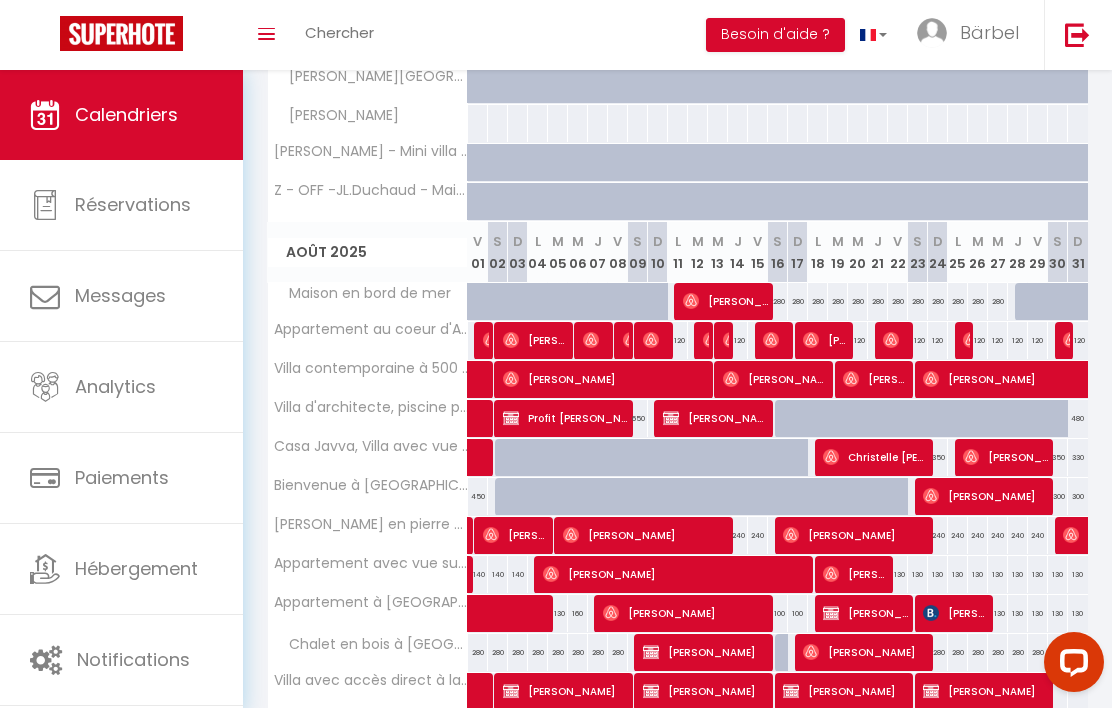 click on "A casetta Rossa" at bounding box center [368, 731] 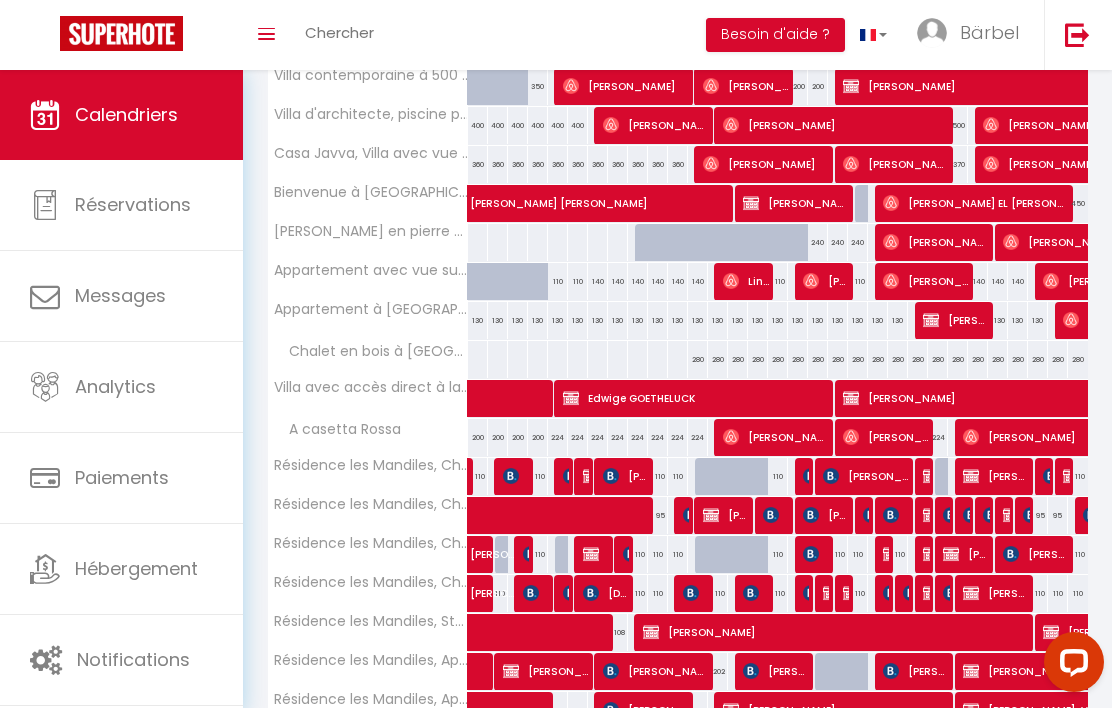 scroll, scrollTop: 423, scrollLeft: 0, axis: vertical 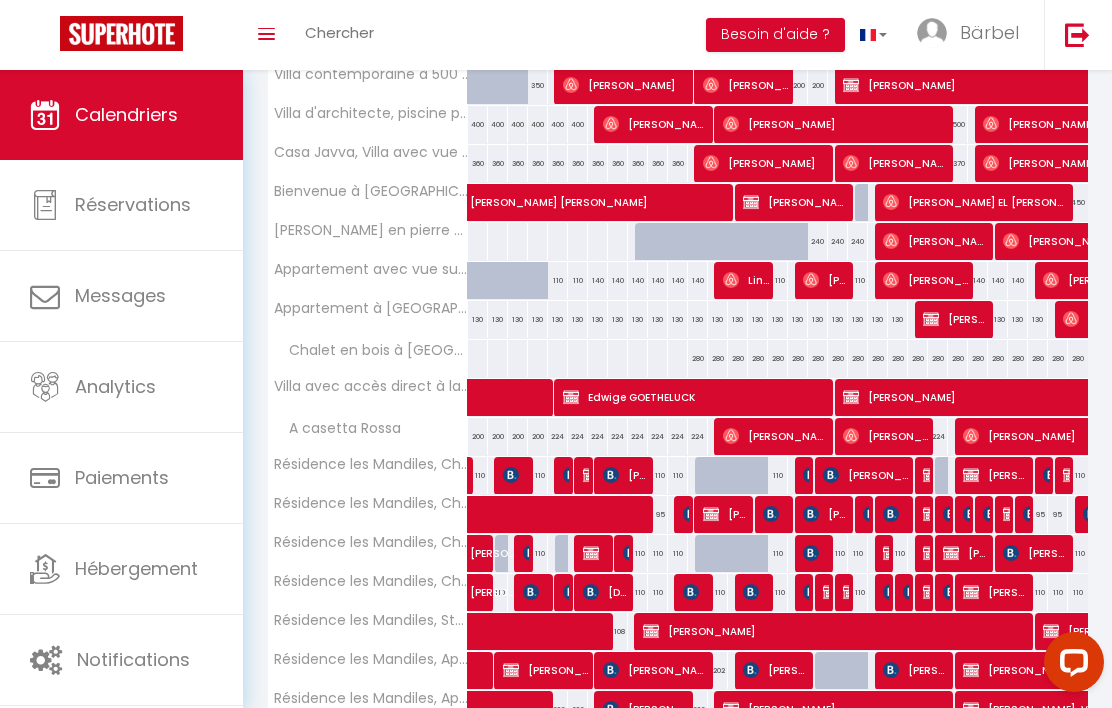 click on "Résidence les Mandiles, Chambre Lavande" at bounding box center [371, 581] 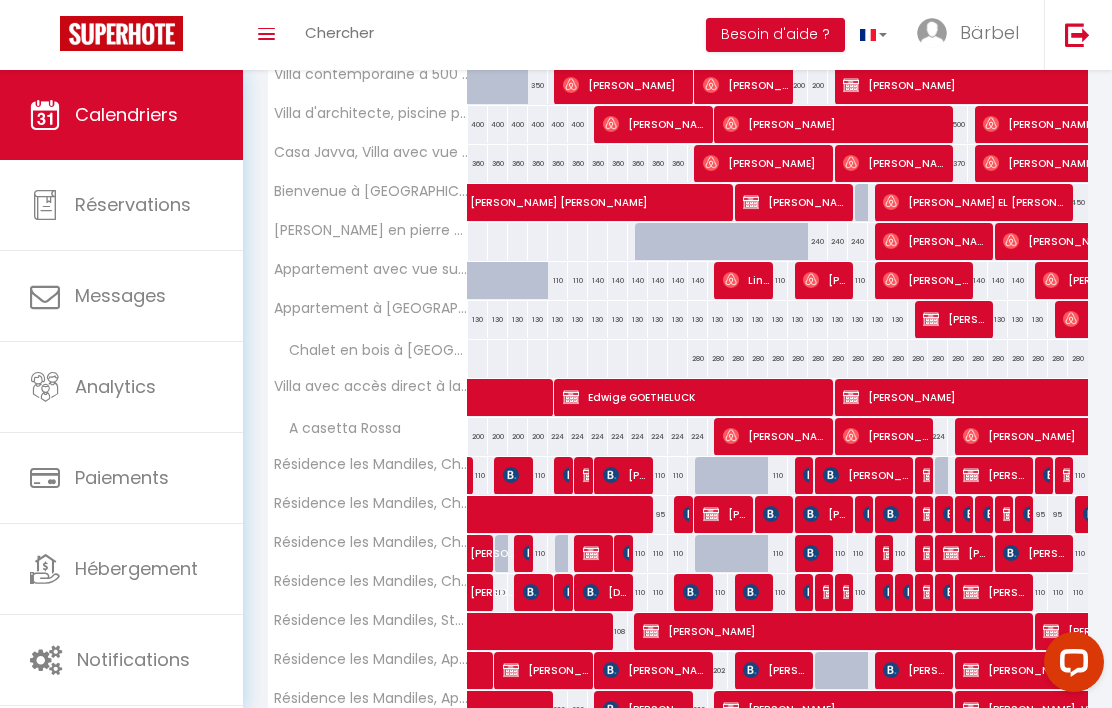 type on "110" 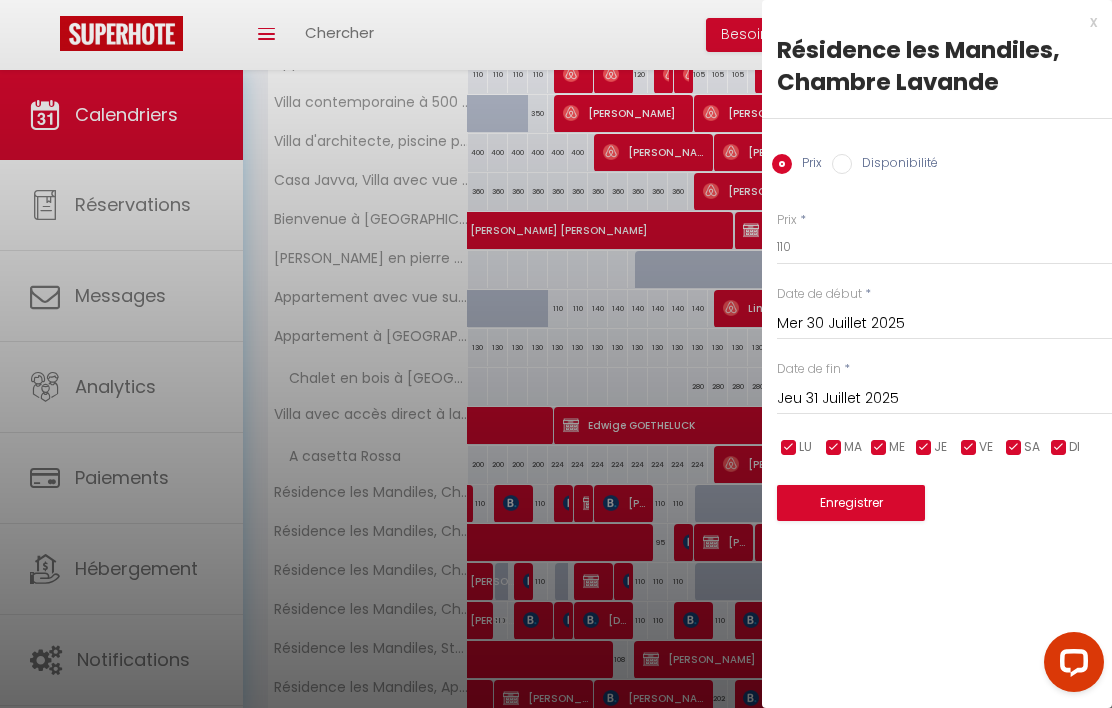 scroll, scrollTop: 355, scrollLeft: 0, axis: vertical 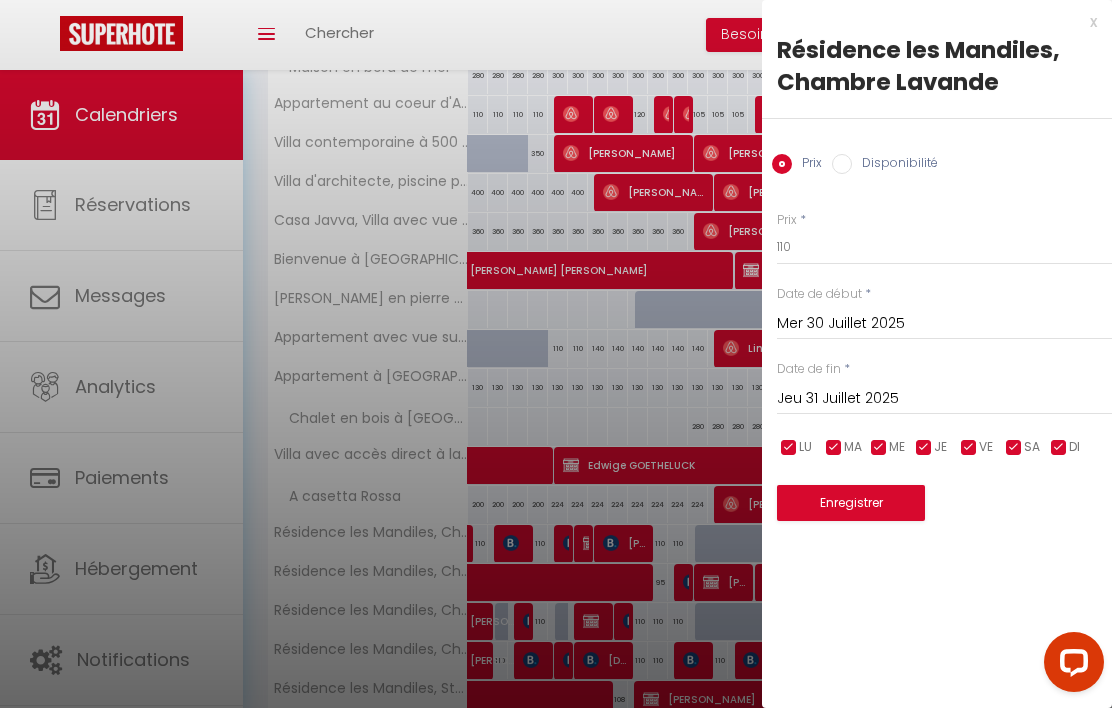 click on "x" at bounding box center [929, 22] 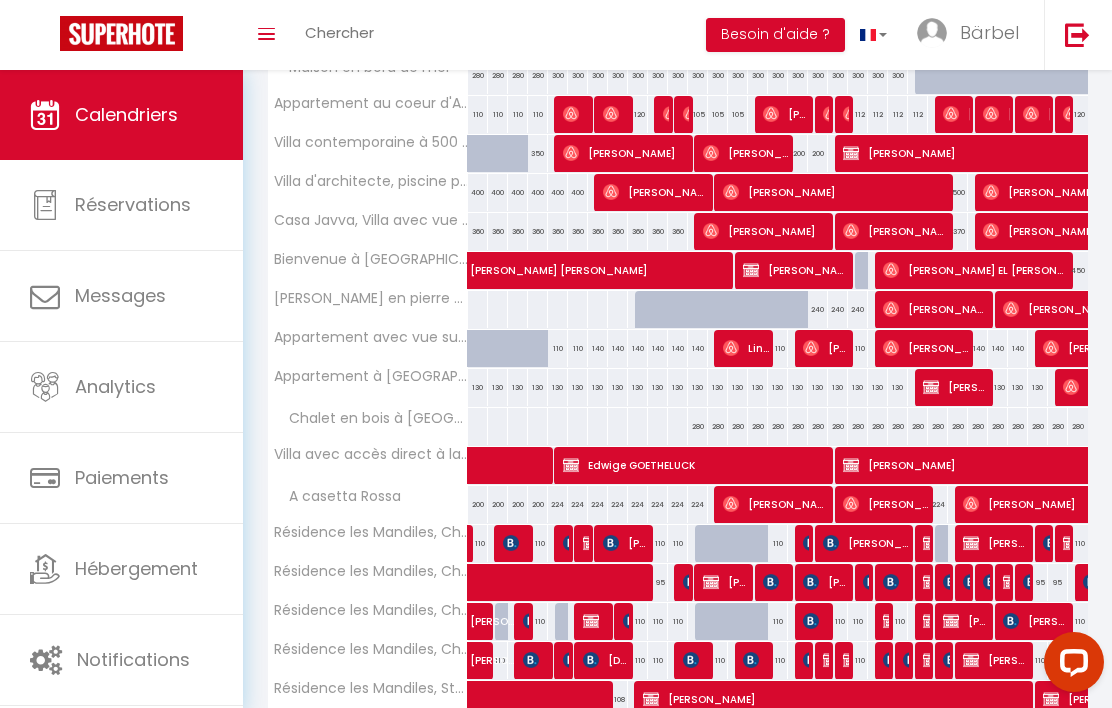 type 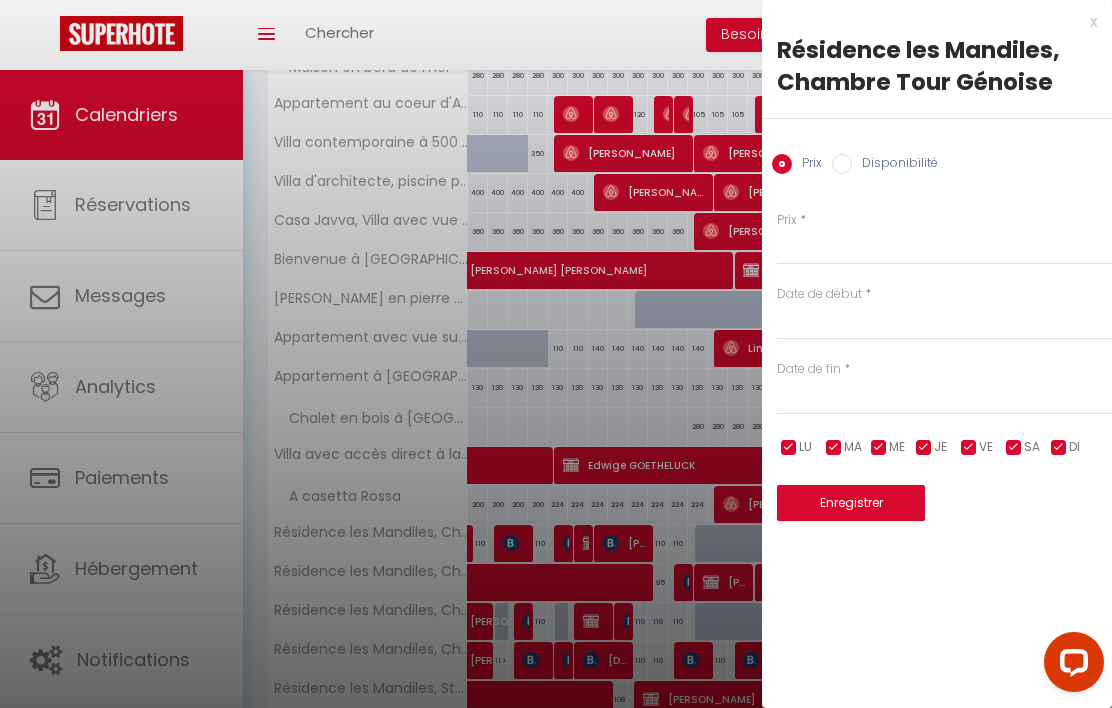 type on "95" 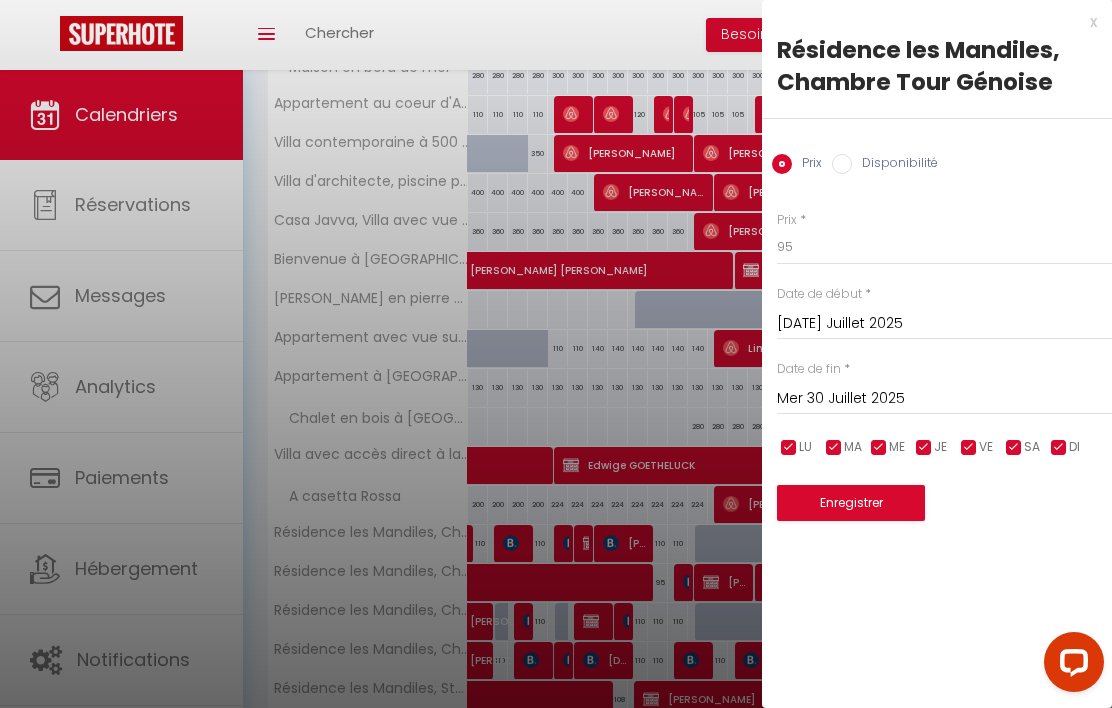click on "x
Résidence les Mandiles, Chambre Tour Génoise     Prix     Disponibilité
Prix
*   95
Statut
*
Disponible
Indisponible
Date de début
*     [DATE] Juillet 2025         <   Juil 2025   >   Dim Lun Mar Mer Jeu Ven Sam   1 2 3 4 5 6 7 8 9 10 11 12 13 14 15 16 17 18 19 20 21 22 23 24 25 26 27 28 29 30 31     <   2025   >   [PERSON_NAME] Mars [PERSON_NAME] Juin Juillet Août Septembre Octobre Novembre Décembre     <   [DATE] - [DATE]   >   2020 2021 2022 2023 2024 2025 2026 2027 2028 2029
Date de fin
*     Mer 30 Juillet 2025         <   Juil 2025   >   Dim Lun Mar Mer Jeu Ven Sam   1 2 3 4 5 6 7 8 9 10 11 12 13 14 15 16 17 18 19 20 21 22 23 24 25 26 27 28 29 30 31     <   2025   >   Janvier" at bounding box center [937, 354] 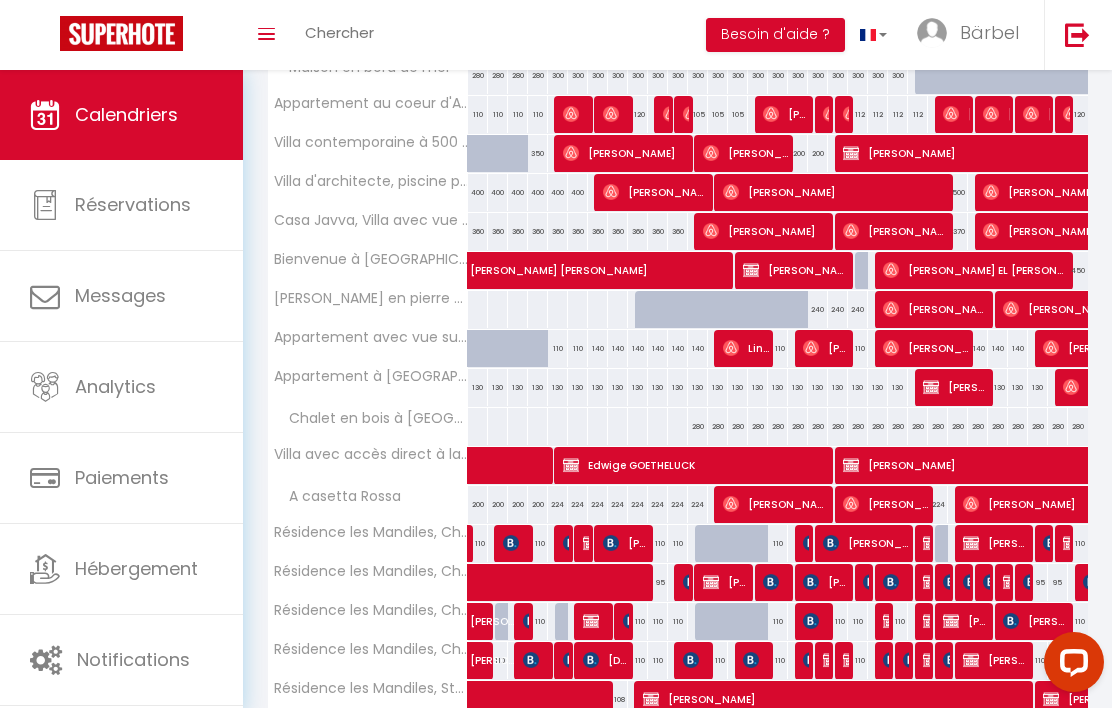 click at bounding box center (1077, 35) 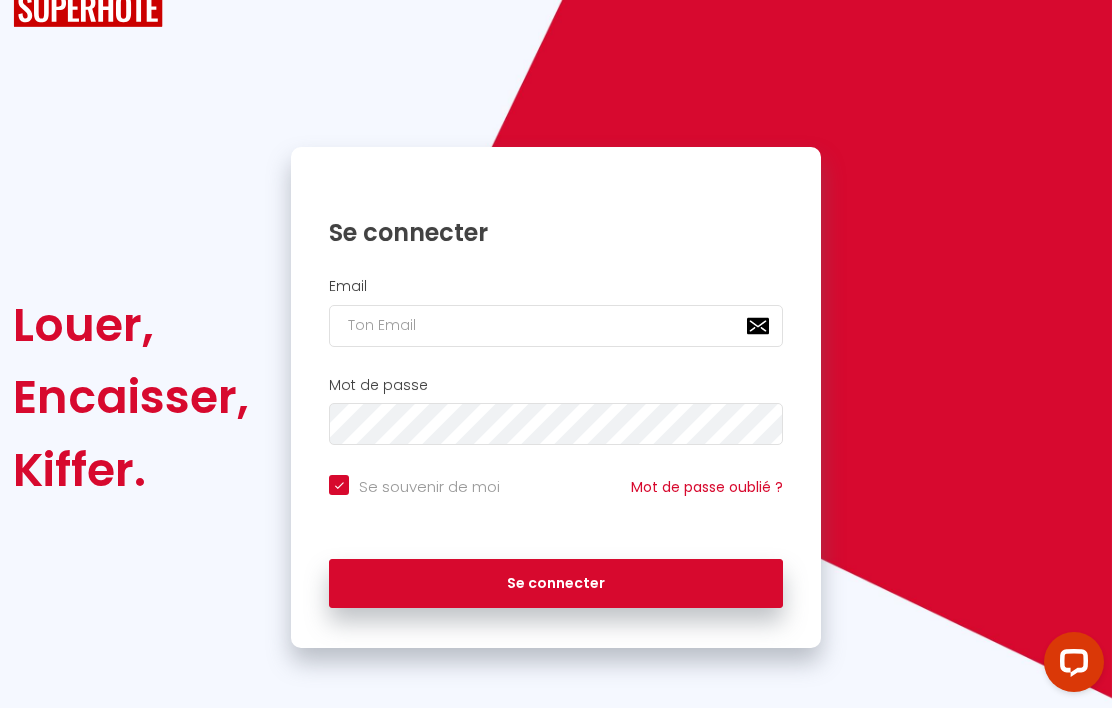 checkbox on "true" 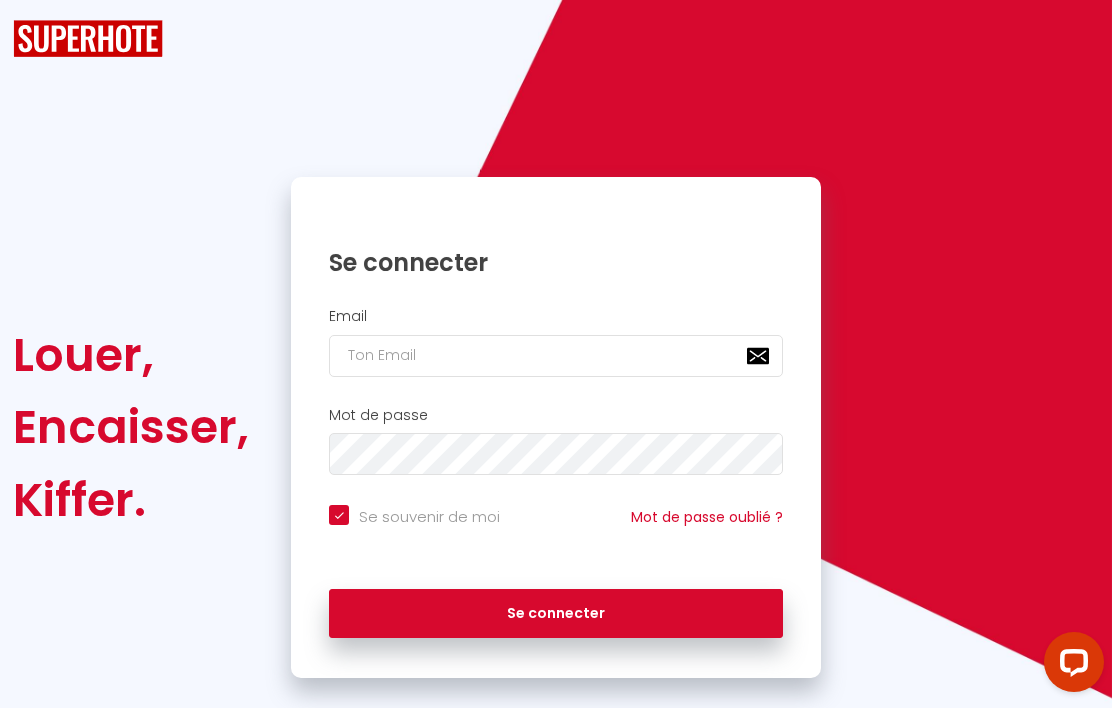 scroll, scrollTop: 87, scrollLeft: 0, axis: vertical 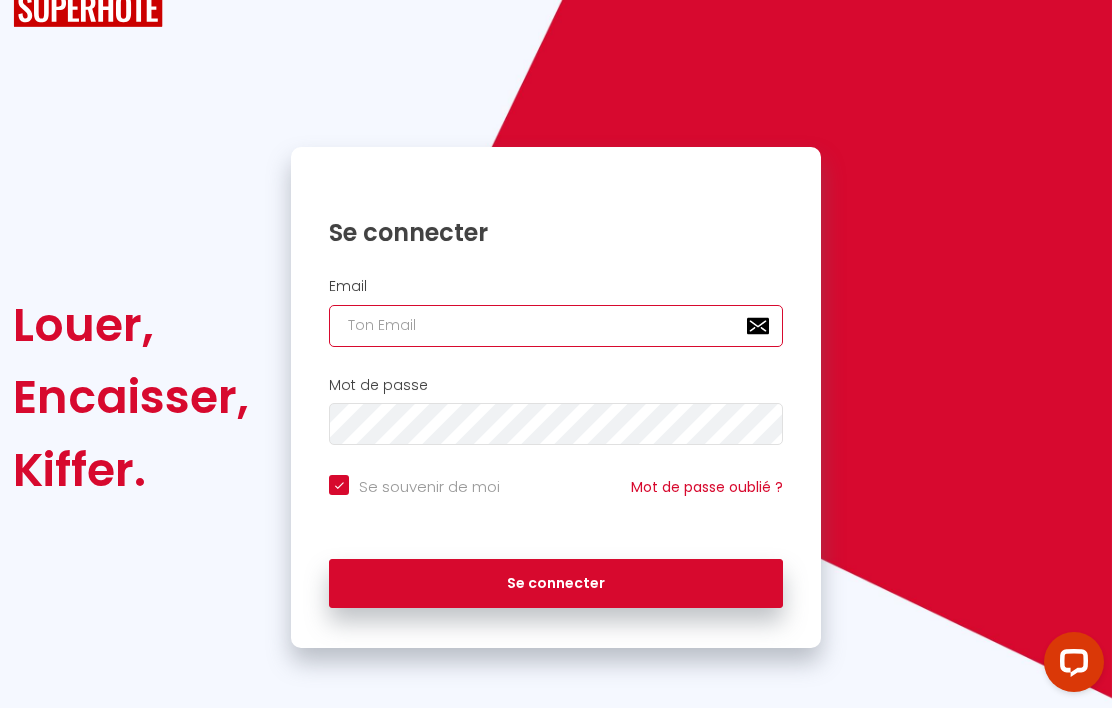 click at bounding box center [556, 326] 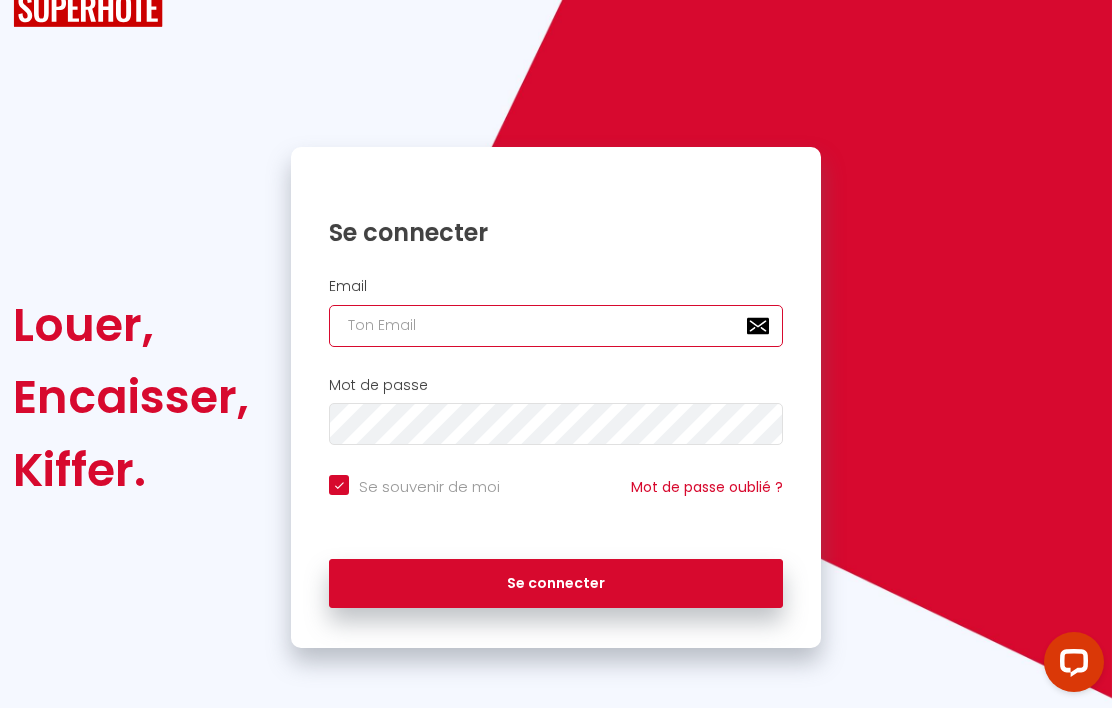 type on "l" 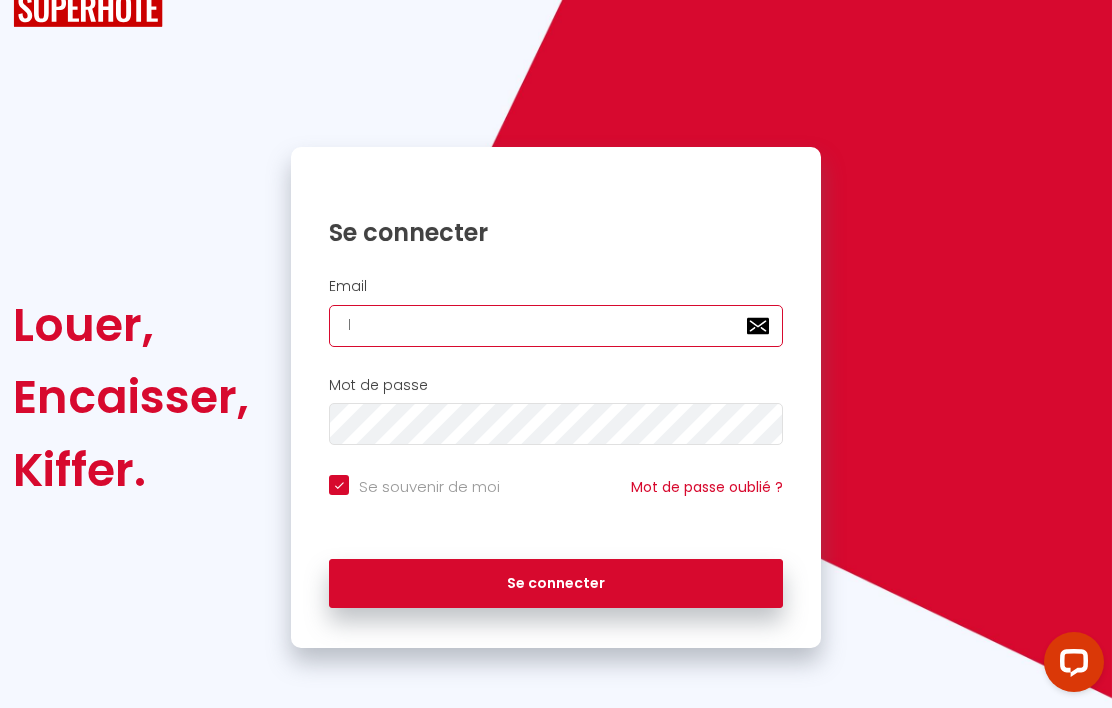 checkbox on "true" 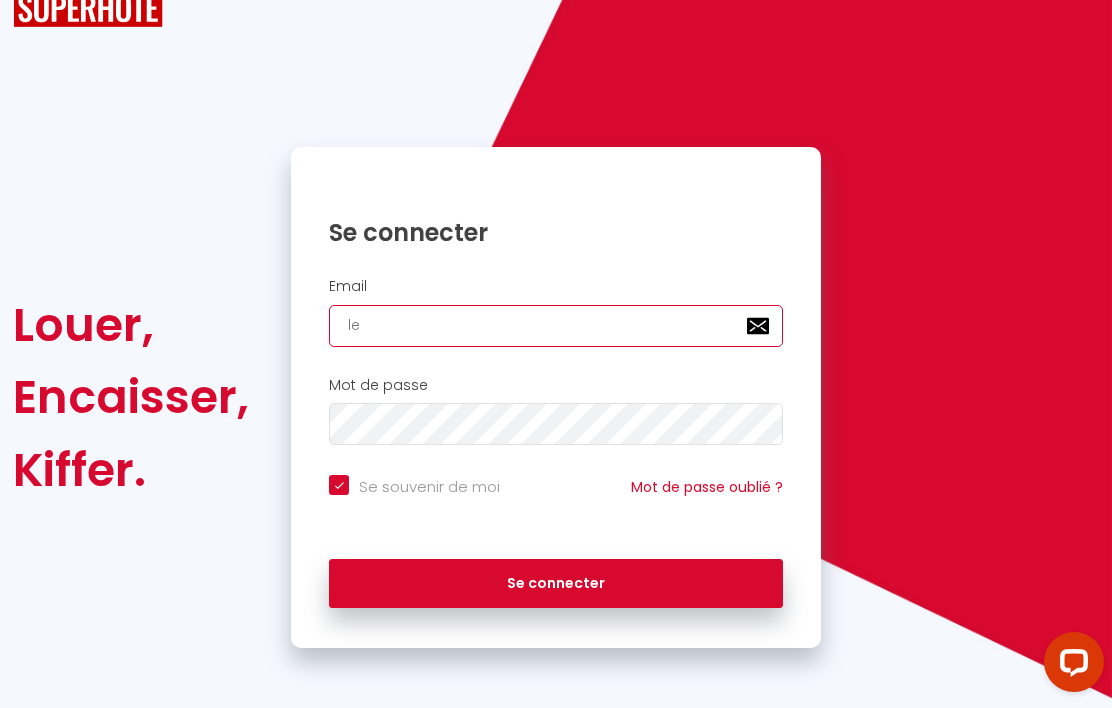 checkbox on "true" 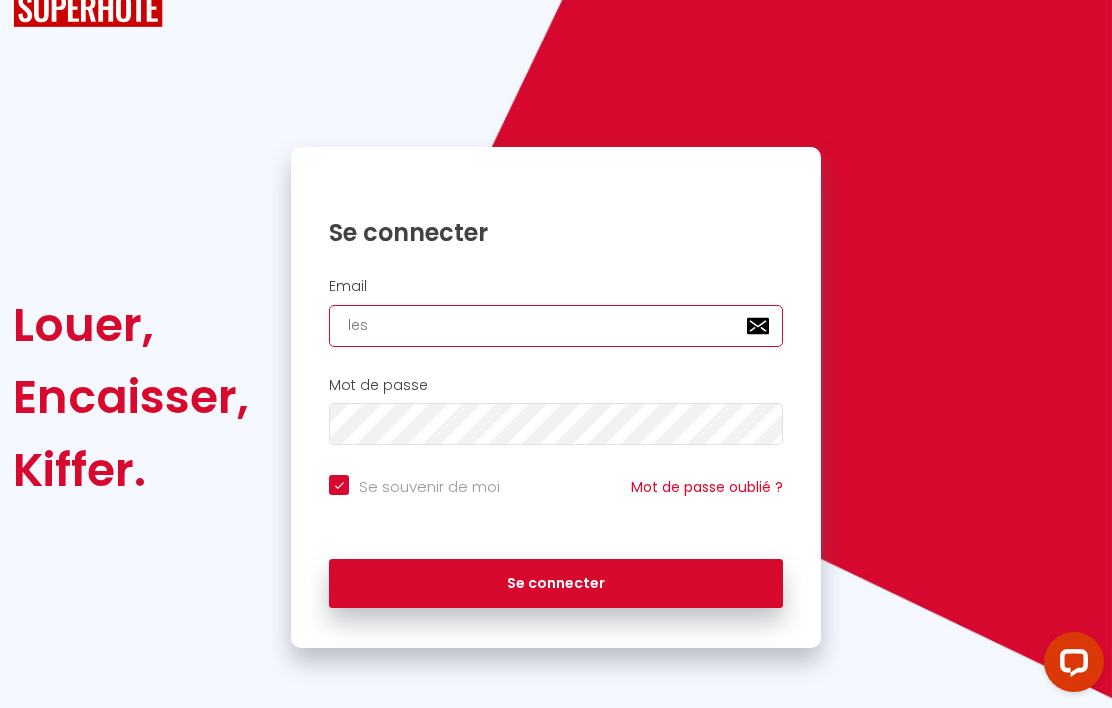 checkbox on "true" 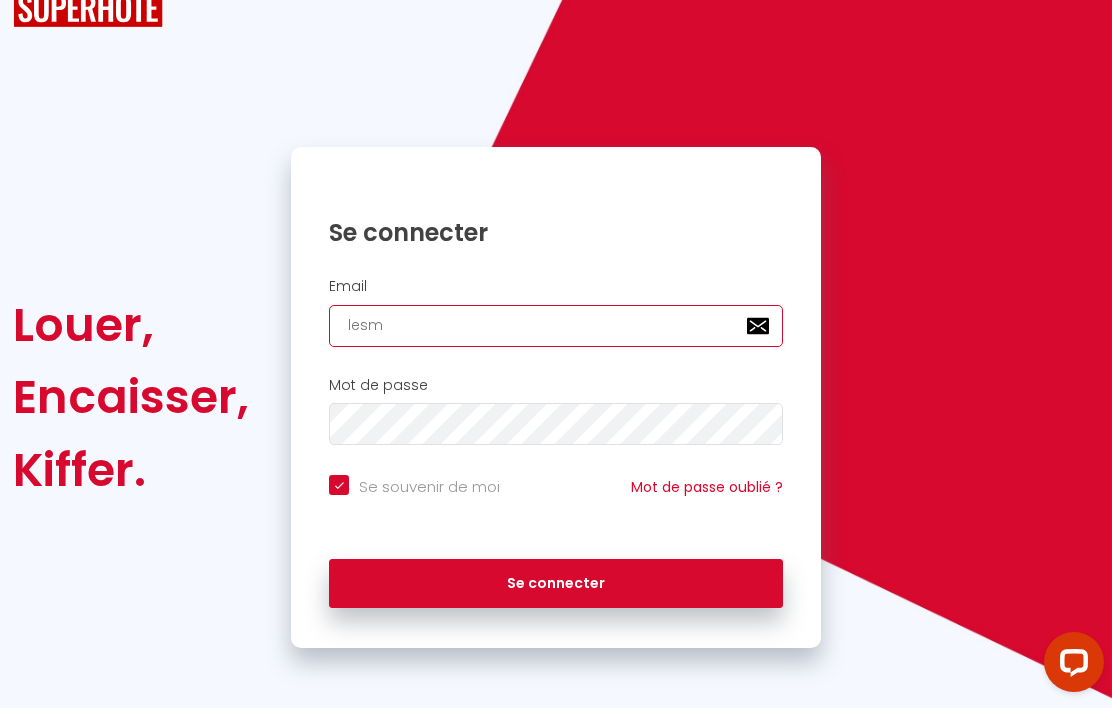 checkbox on "true" 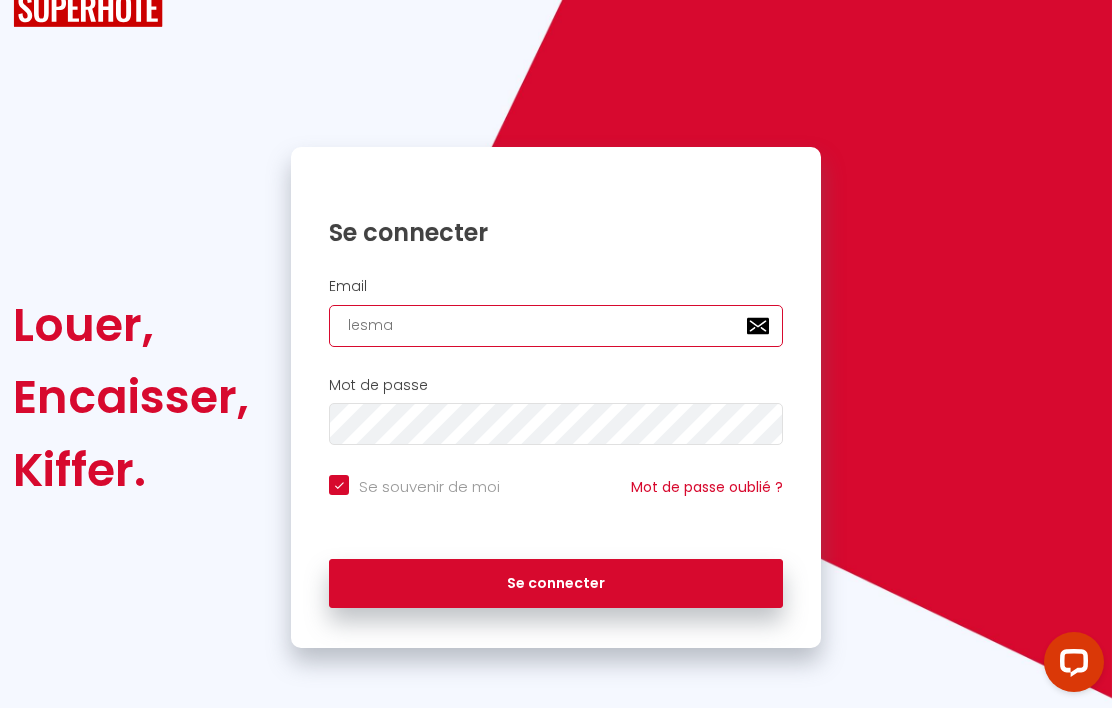 checkbox on "true" 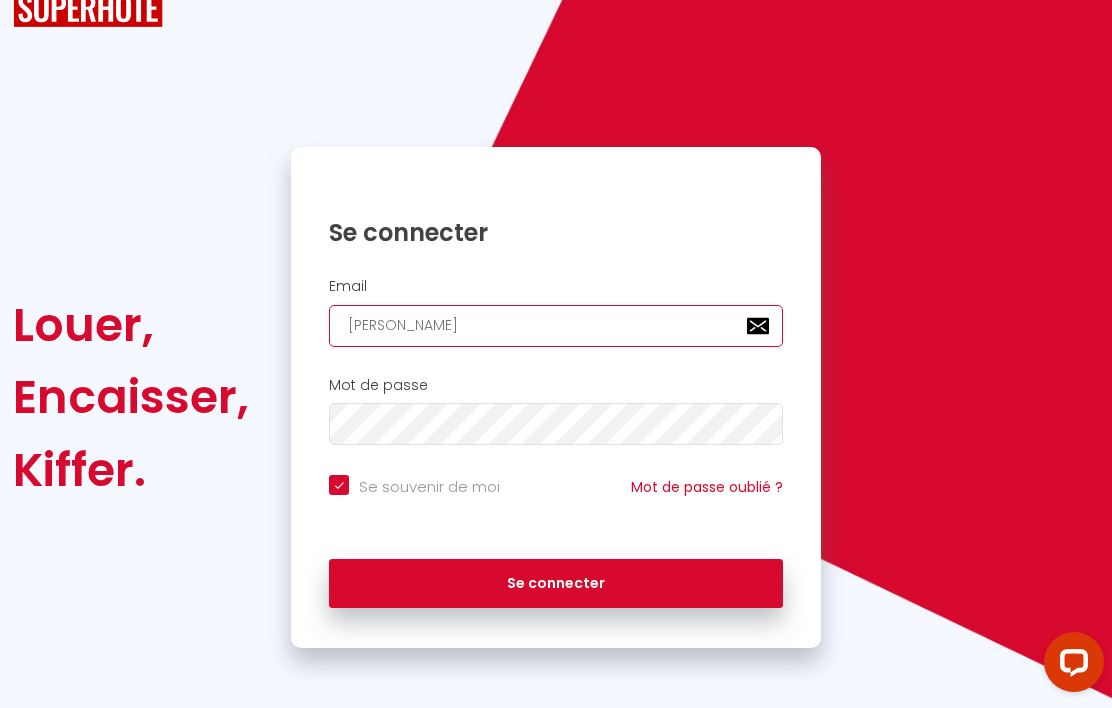 checkbox on "true" 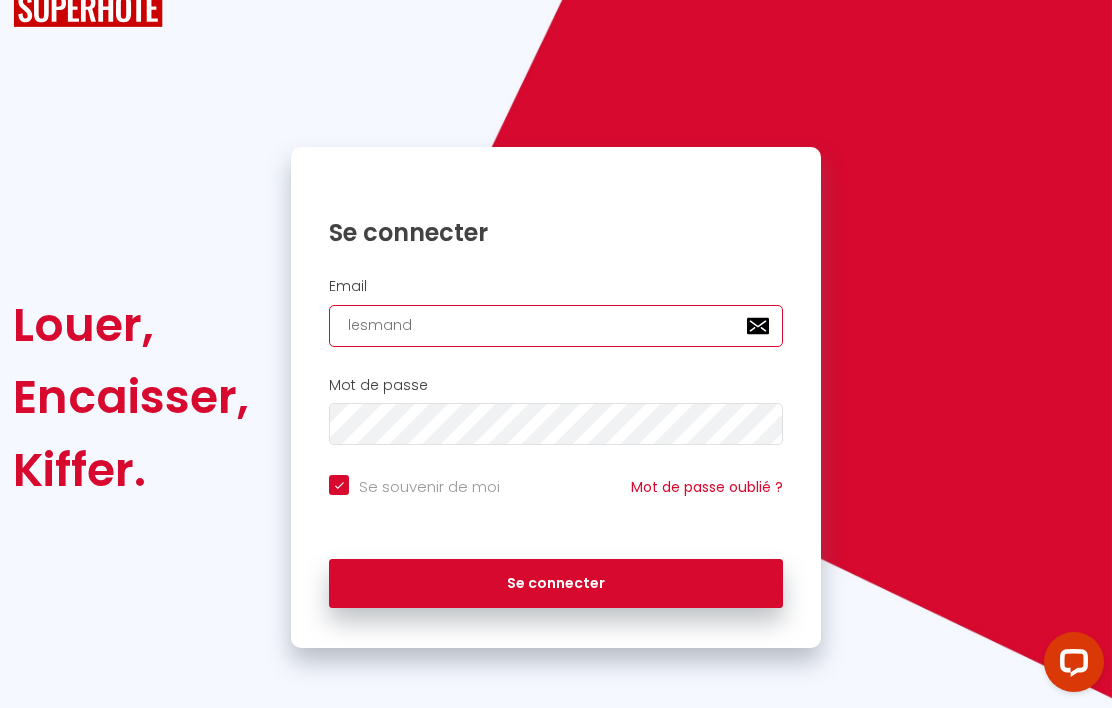 checkbox on "true" 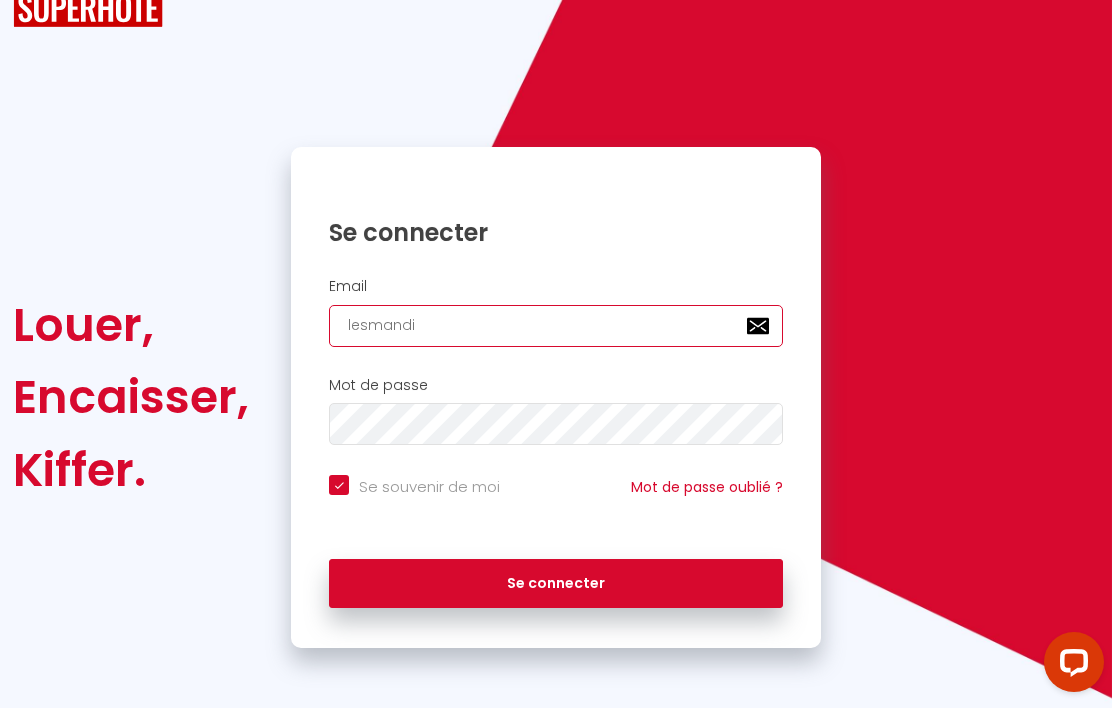 checkbox on "true" 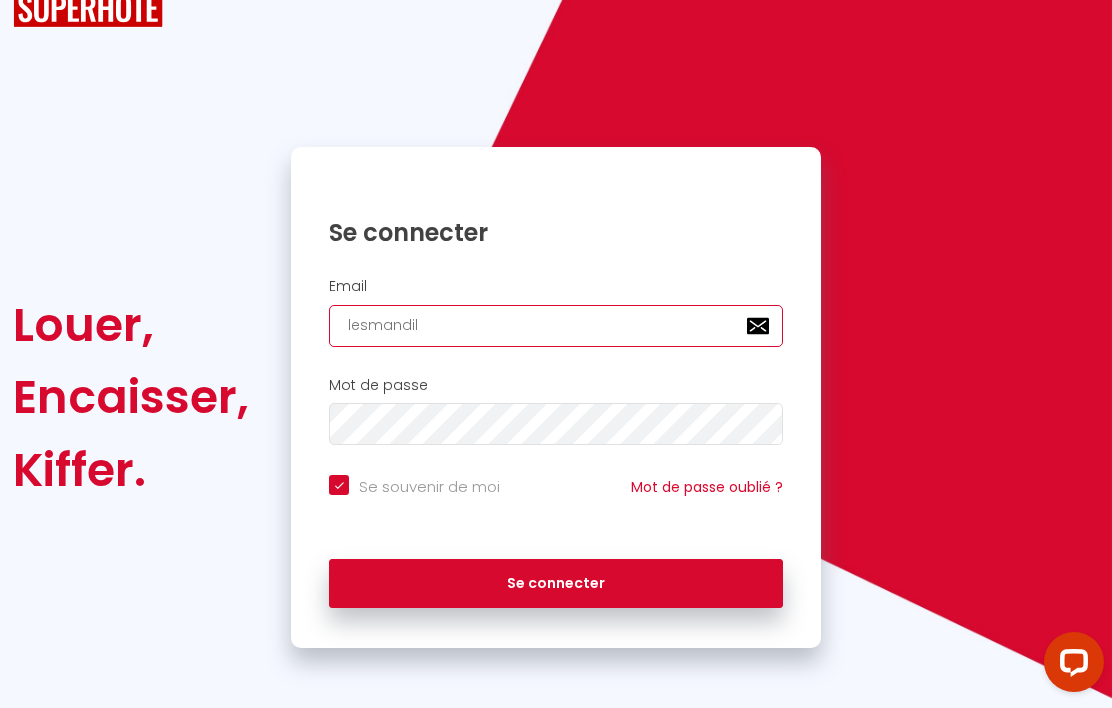 checkbox on "true" 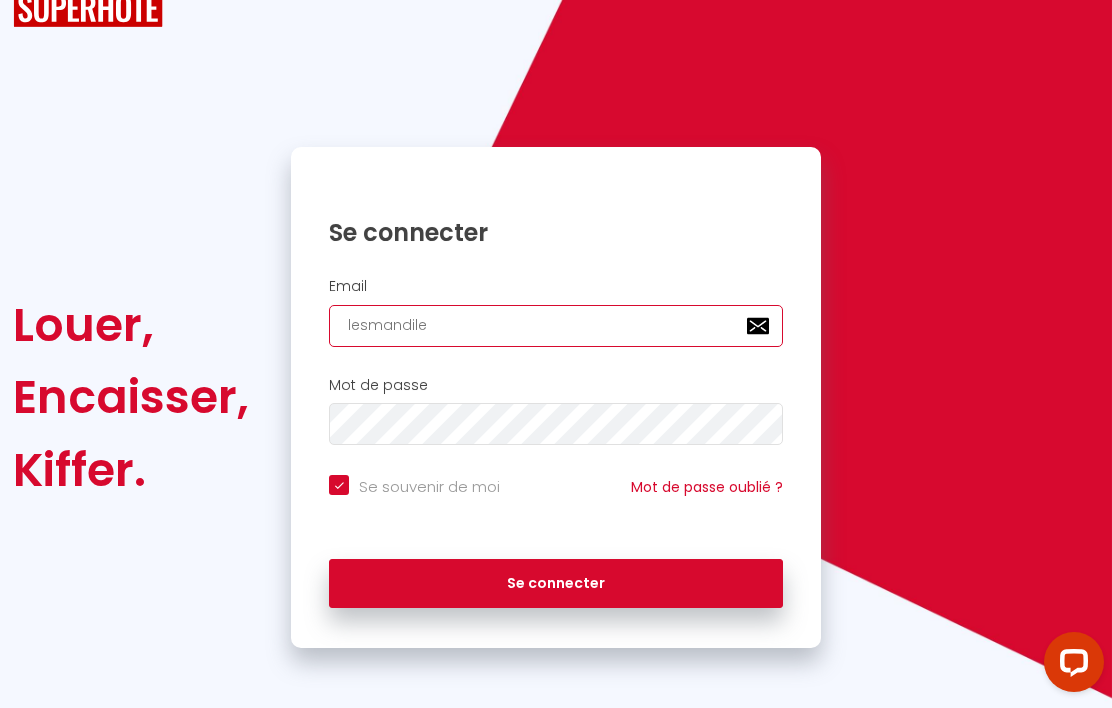checkbox on "true" 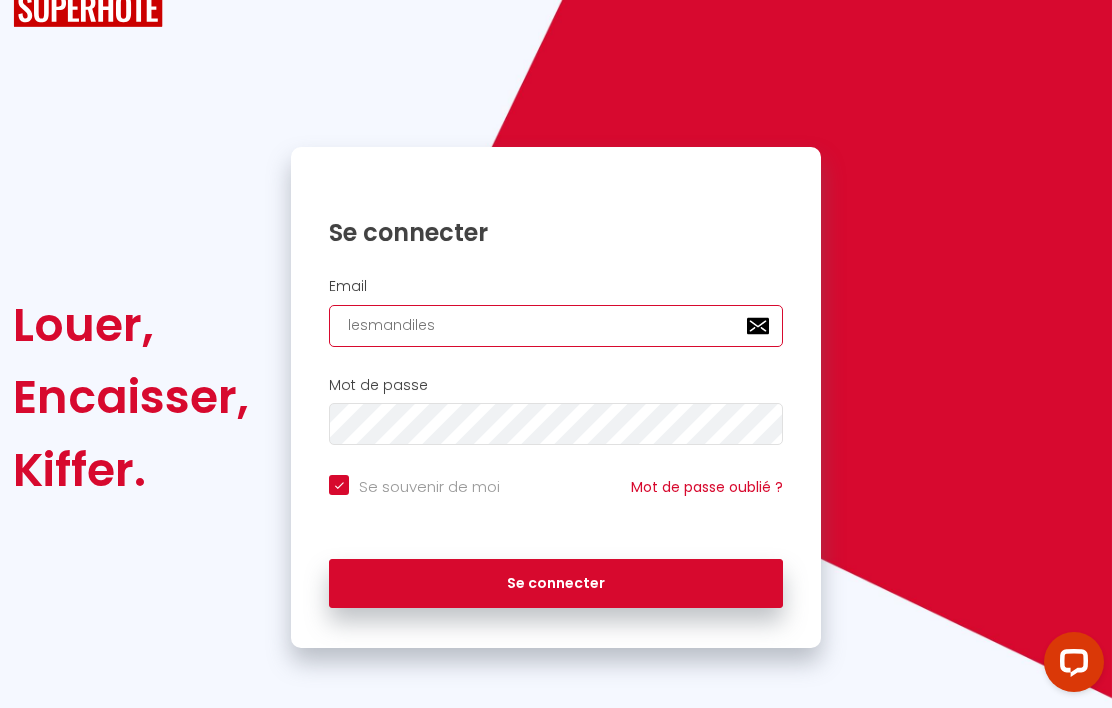 checkbox on "true" 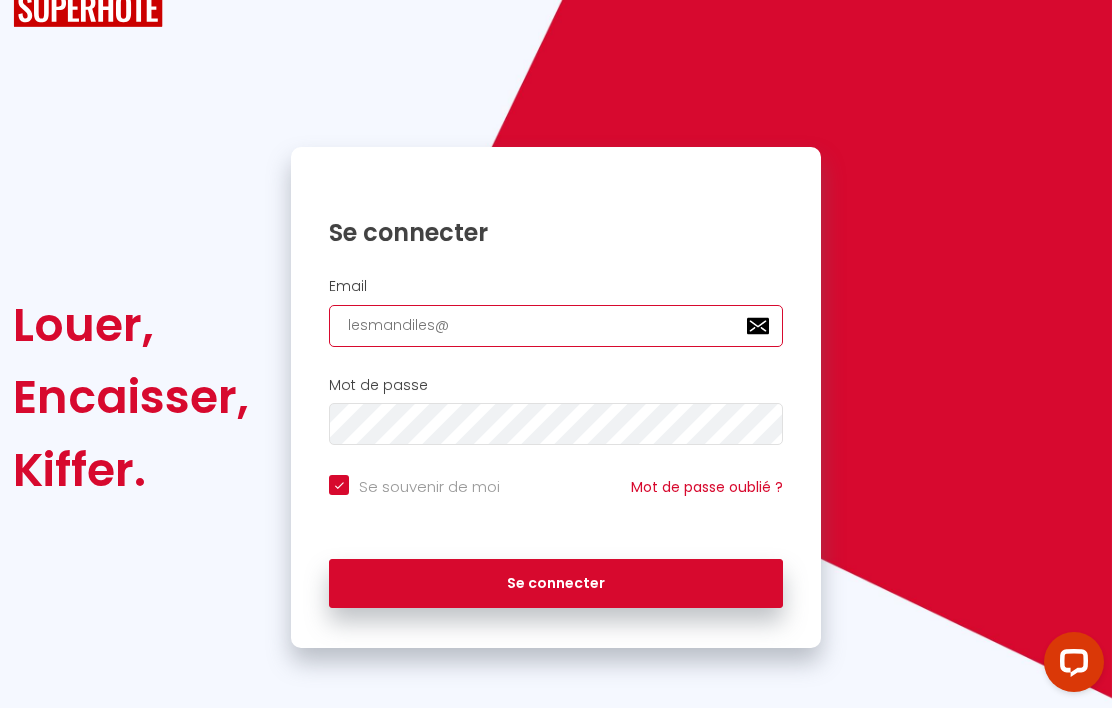 checkbox on "true" 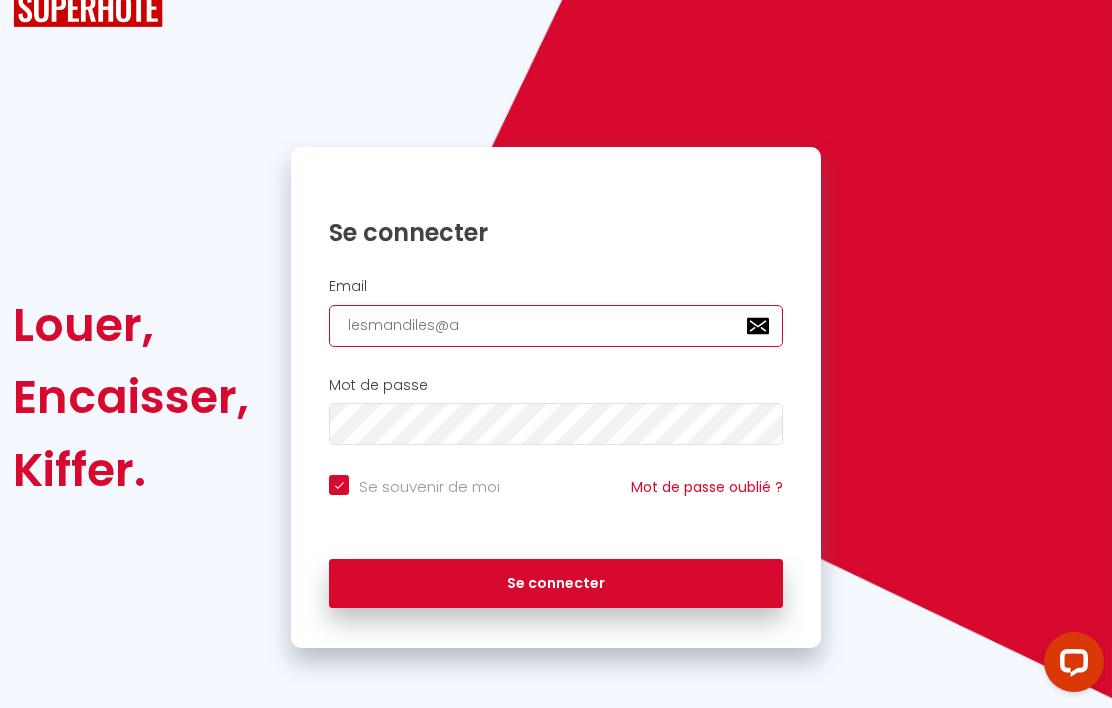 checkbox on "true" 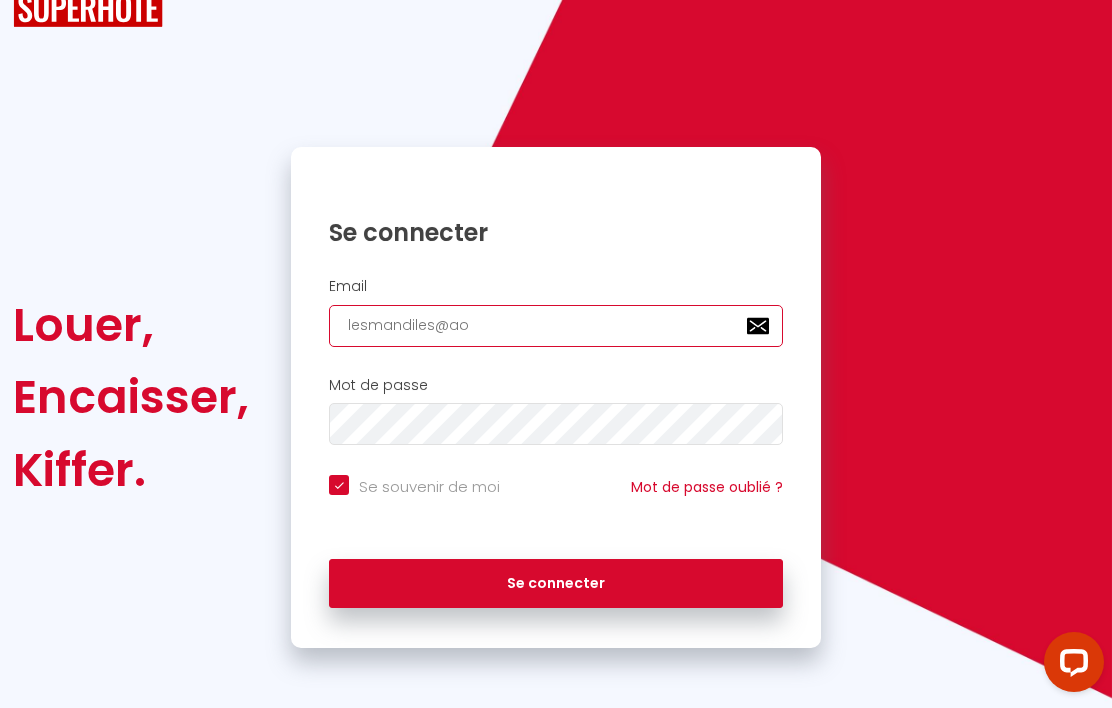 checkbox on "true" 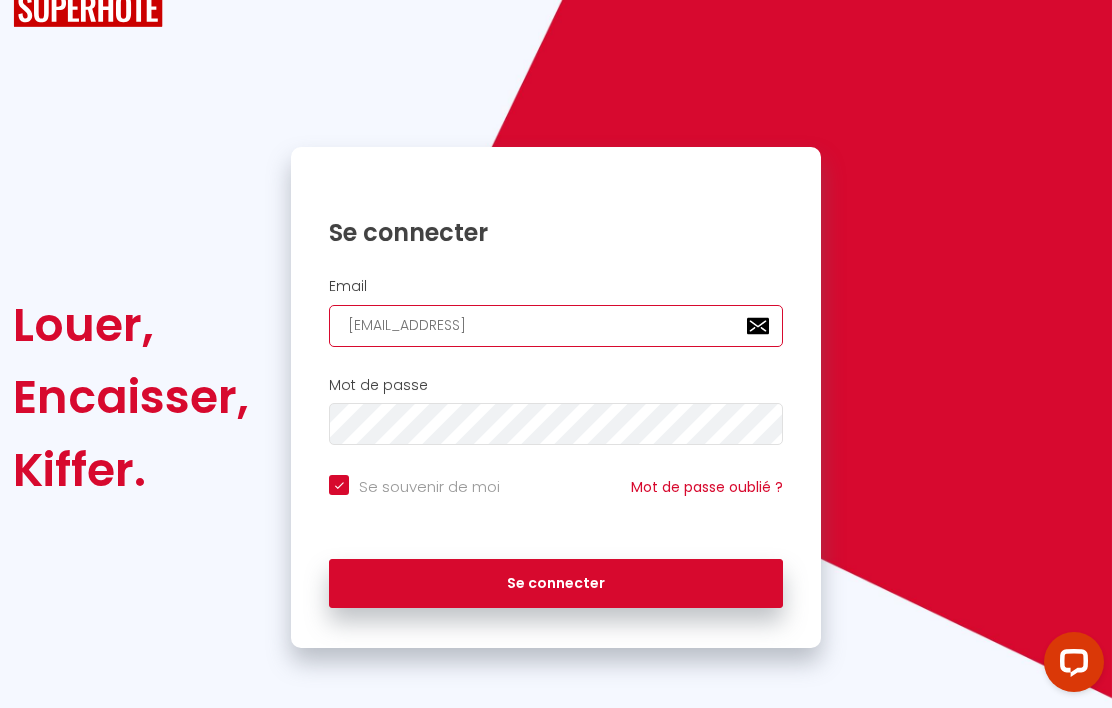 checkbox on "true" 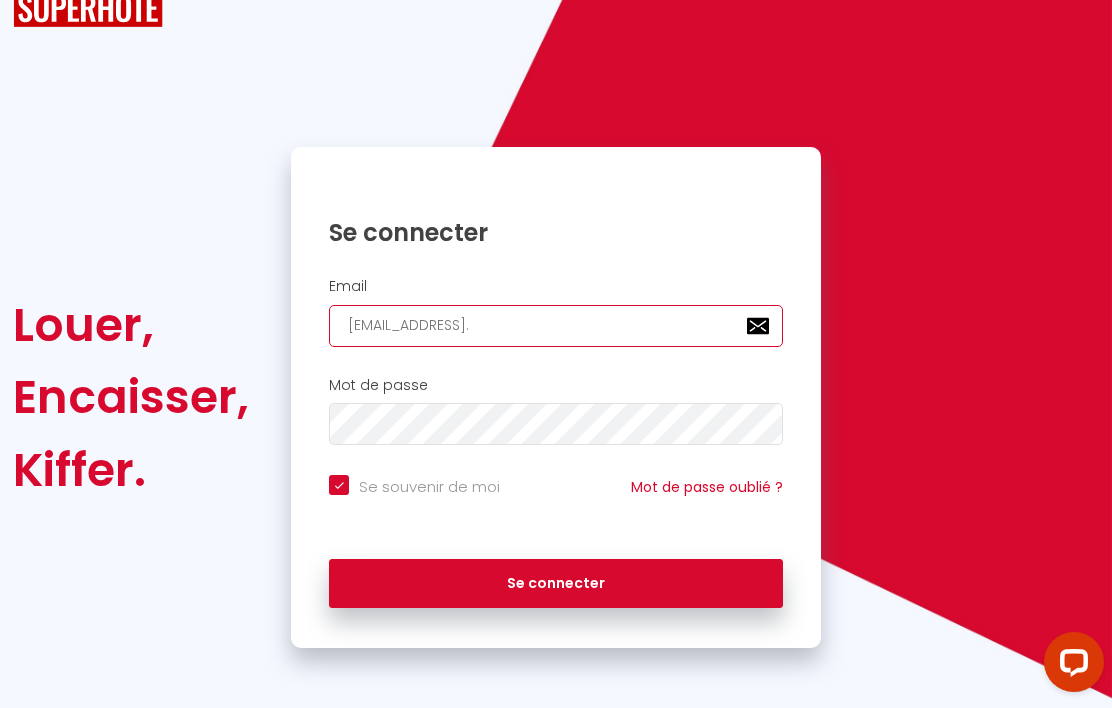 checkbox on "true" 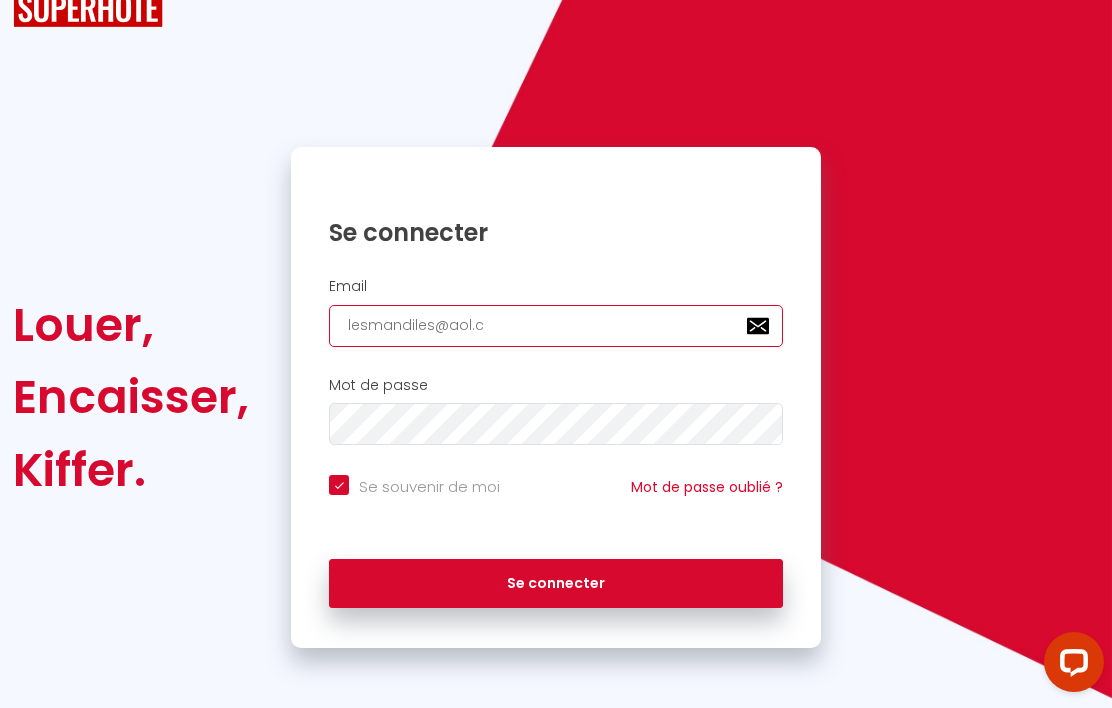 checkbox on "true" 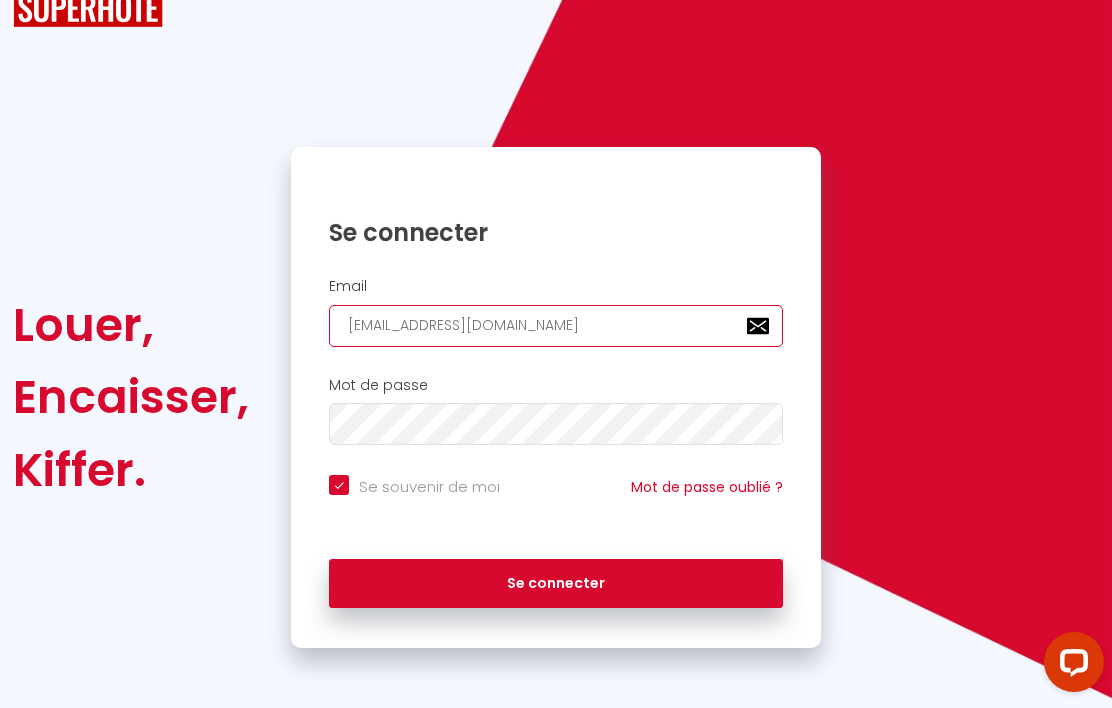 checkbox on "true" 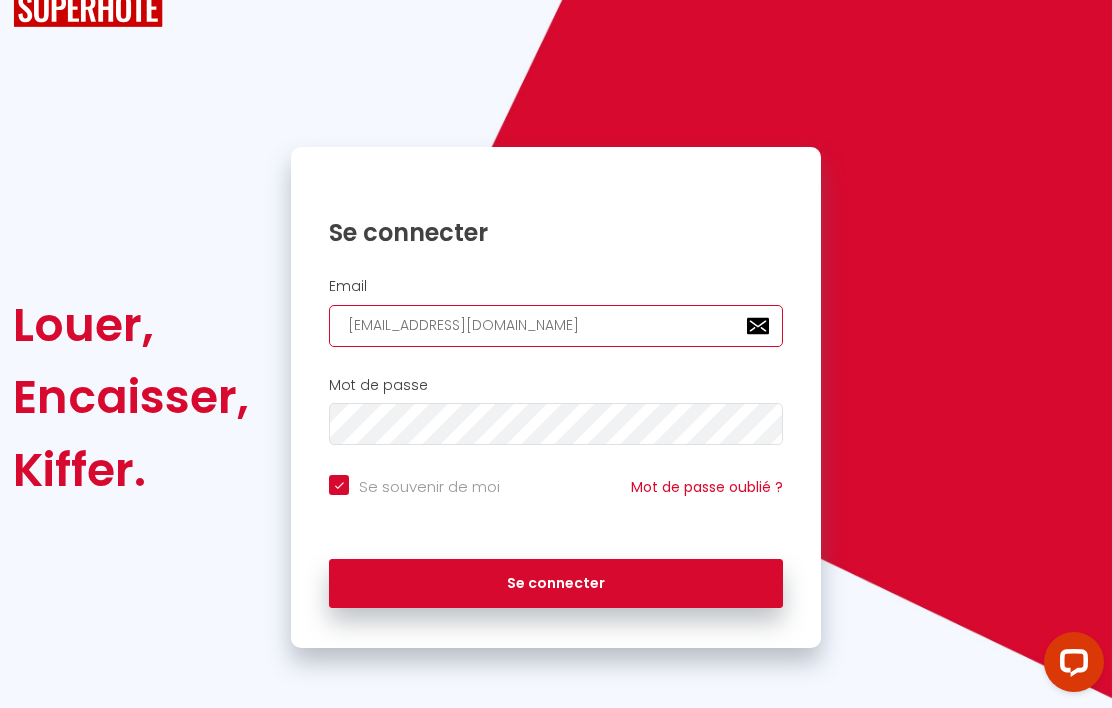 type on "[EMAIL_ADDRESS][DOMAIN_NAME]" 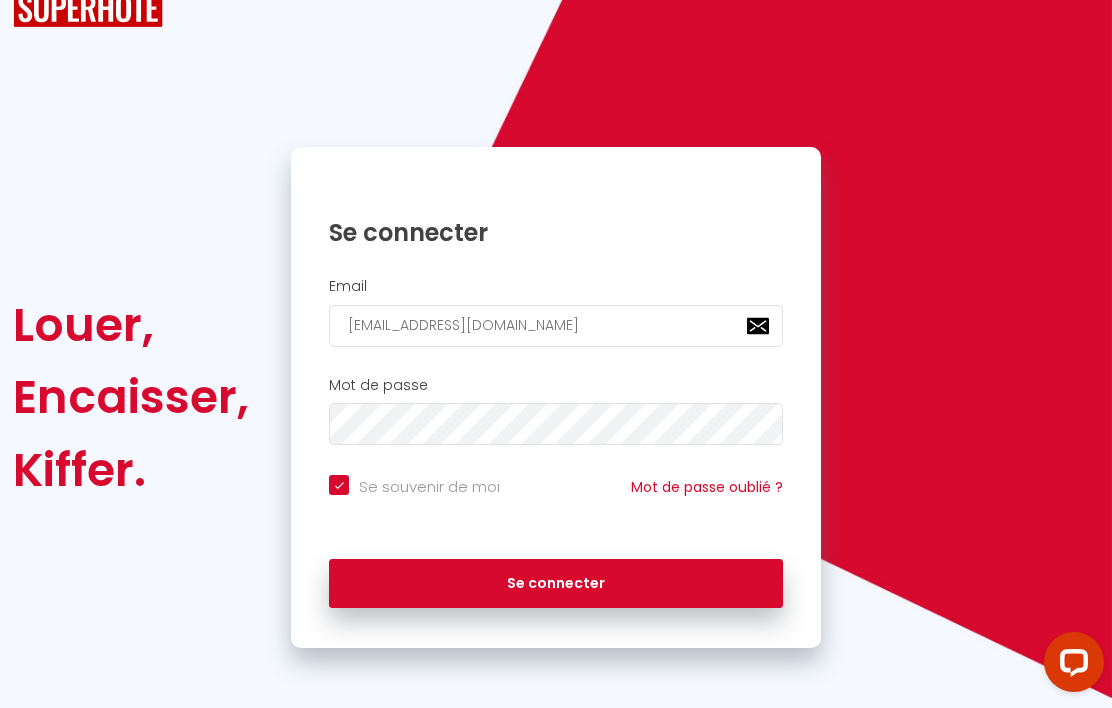 click on "Se connecter" at bounding box center (556, 584) 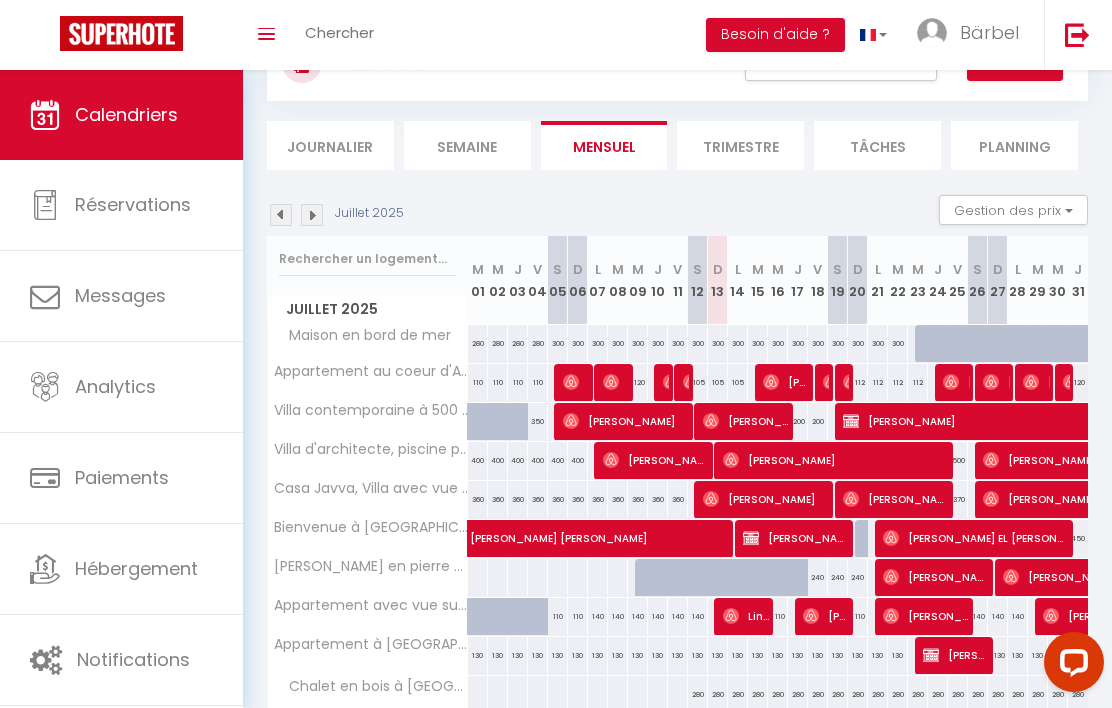 click on "Trimestre" at bounding box center [740, 145] 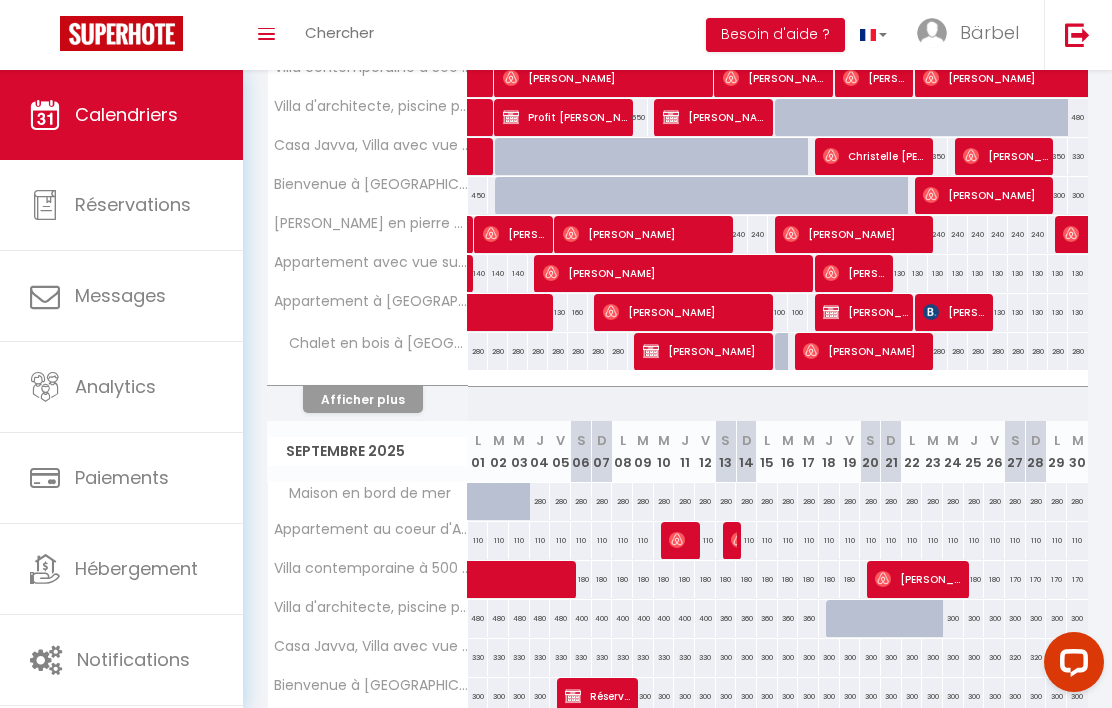 scroll, scrollTop: 919, scrollLeft: 0, axis: vertical 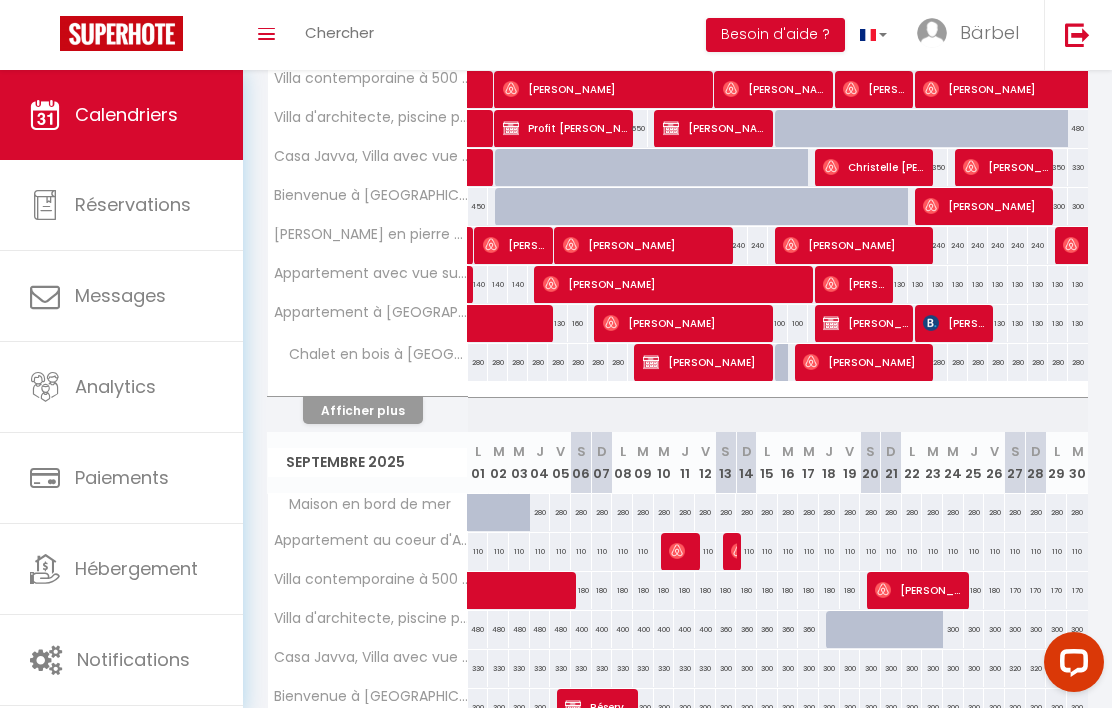 click on "Afficher plus" at bounding box center (363, 410) 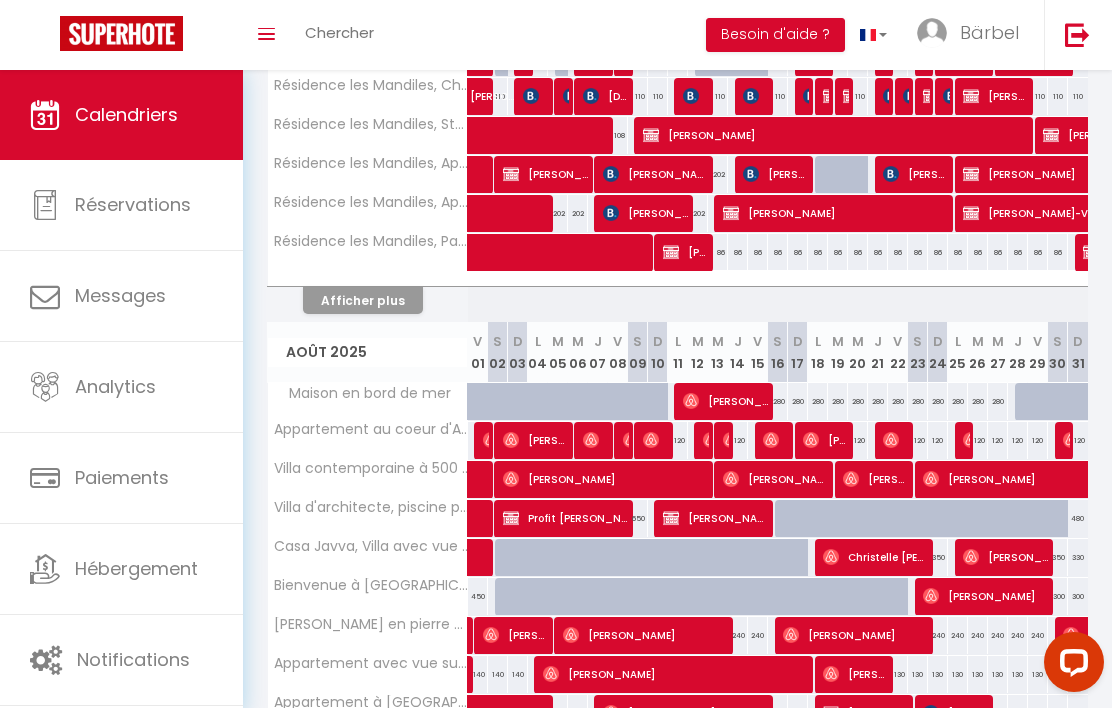 click on "Maison en bord de mer" at bounding box center (363, 394) 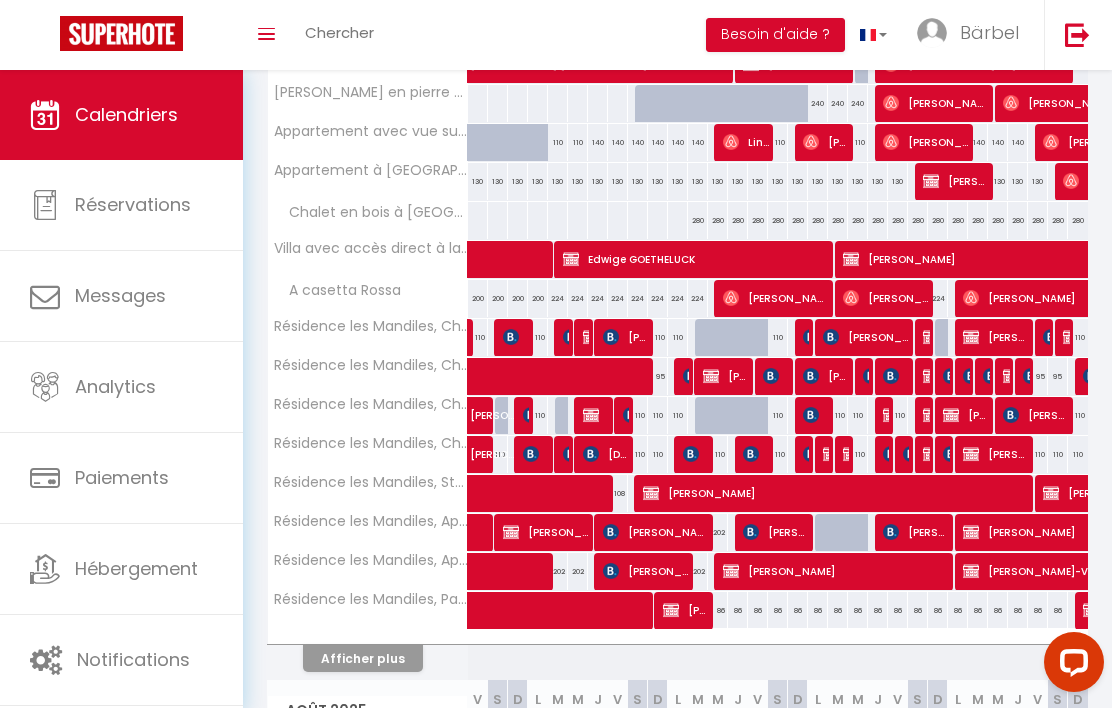 scroll, scrollTop: 560, scrollLeft: 0, axis: vertical 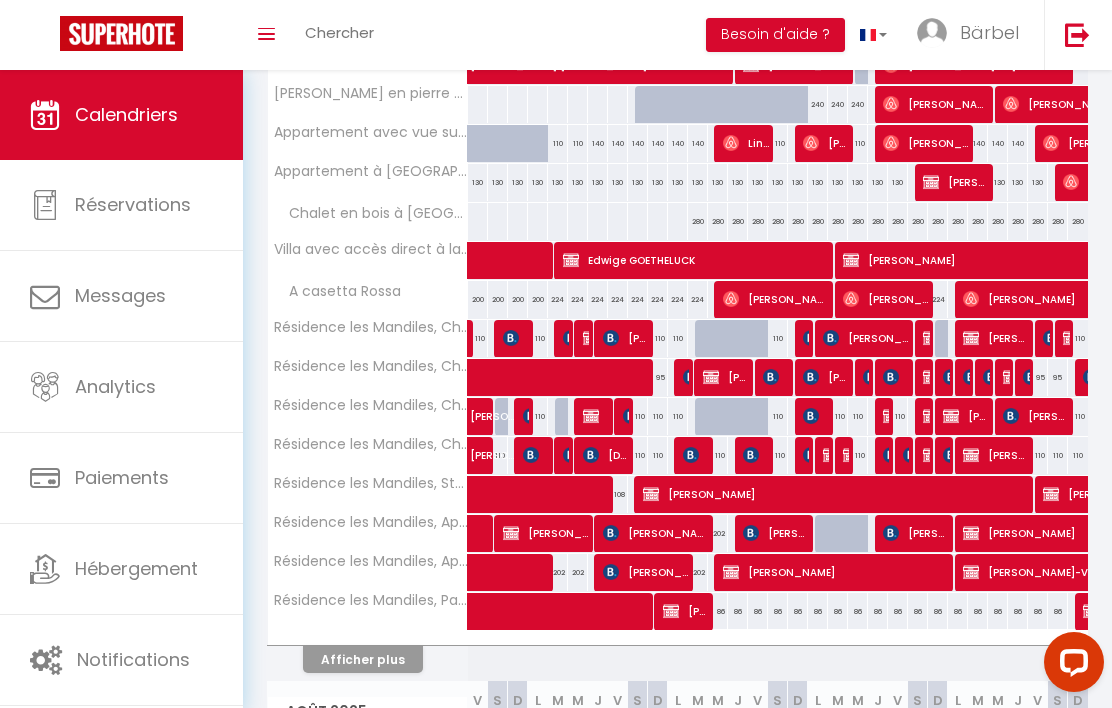 click on "Afficher plus" at bounding box center (363, 659) 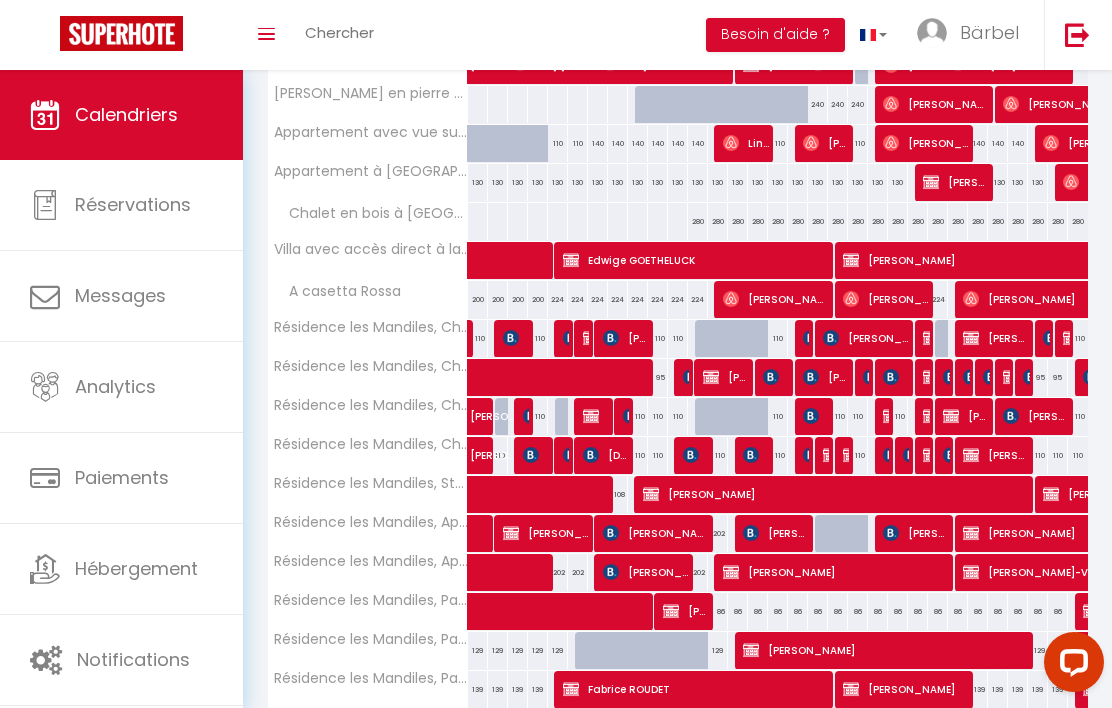 click on "Résidence les Mandiles, Pavillon [PERSON_NAME]" at bounding box center [368, 651] 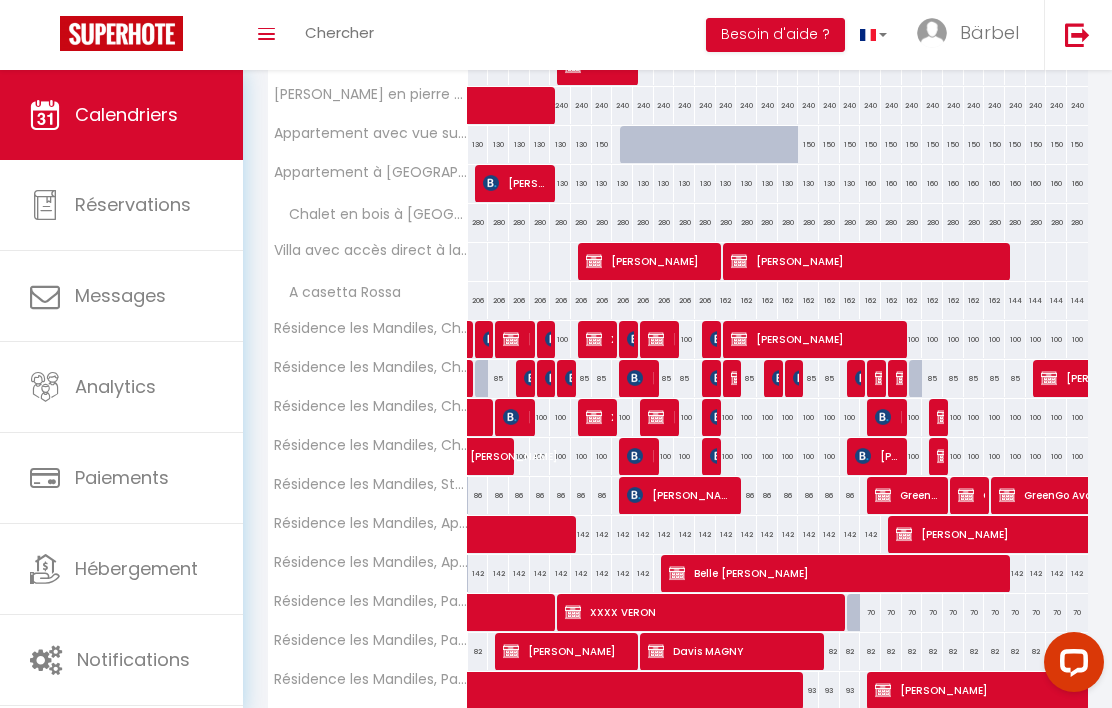 scroll, scrollTop: 3025, scrollLeft: 0, axis: vertical 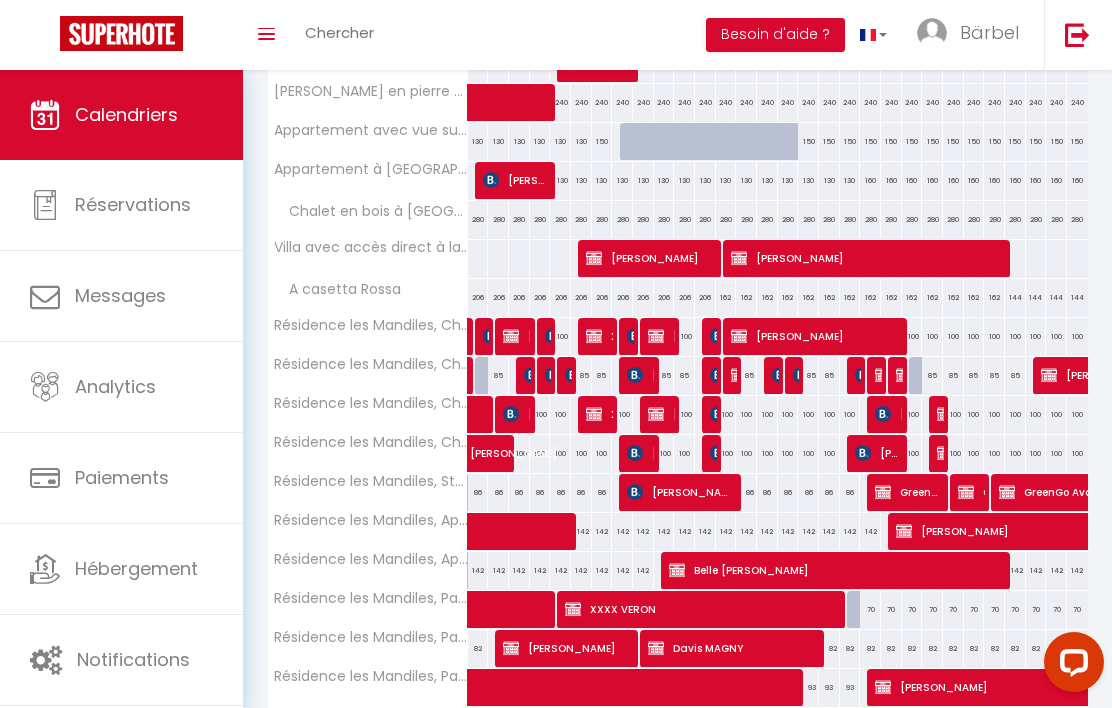 click on "Résidence les Mandiles, Studio Mimosa" at bounding box center (371, 481) 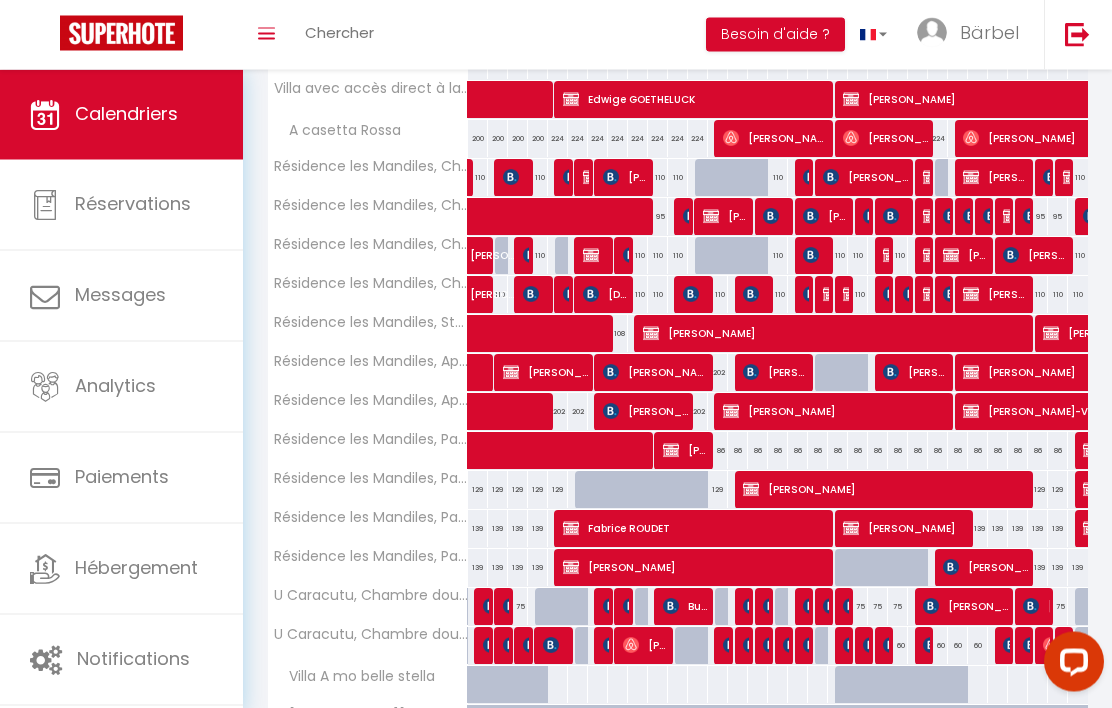scroll, scrollTop: 721, scrollLeft: 0, axis: vertical 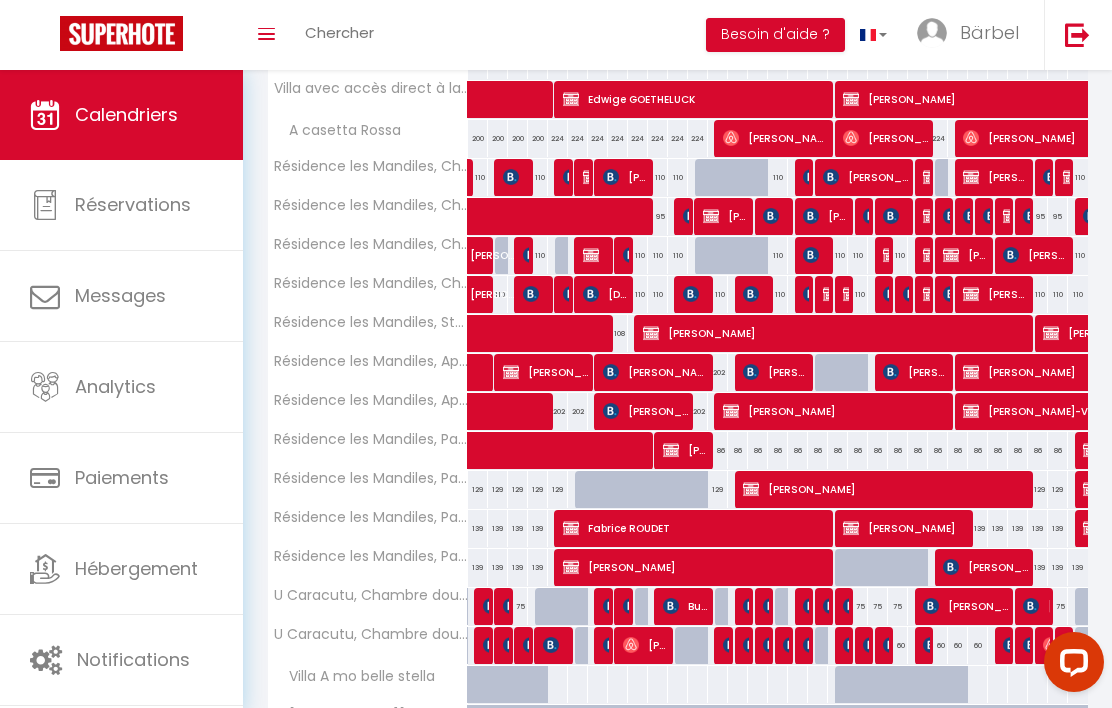 click on "Résidence les Mandiles, Pavillon Myrte" at bounding box center [371, 556] 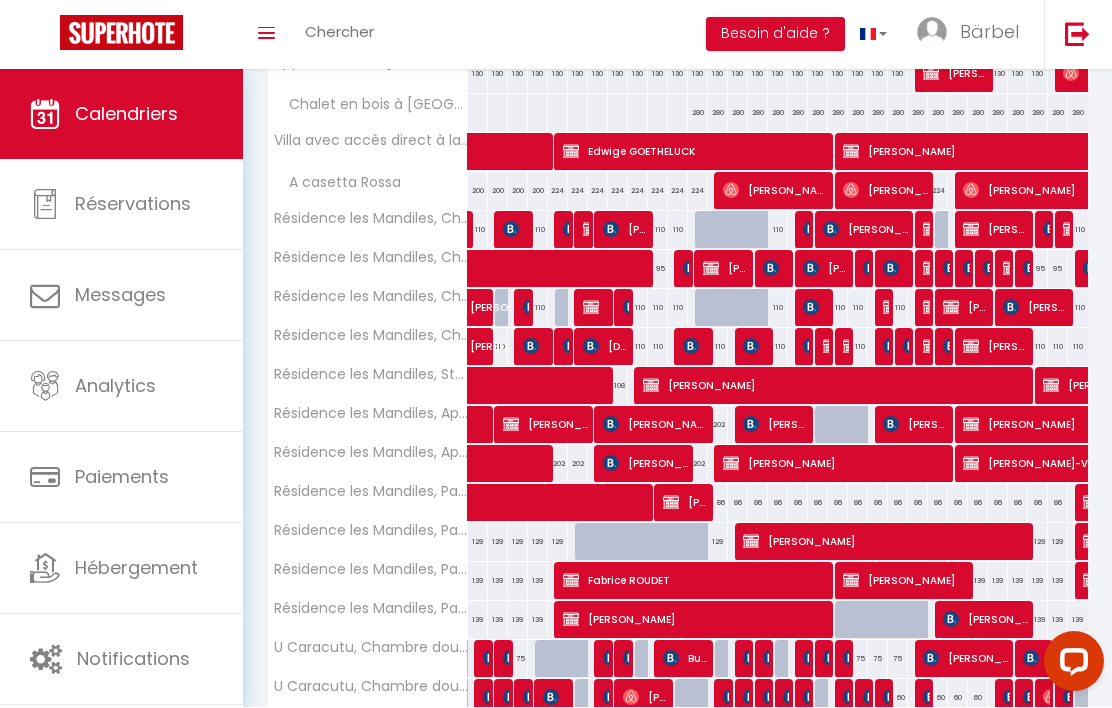 scroll, scrollTop: 669, scrollLeft: 0, axis: vertical 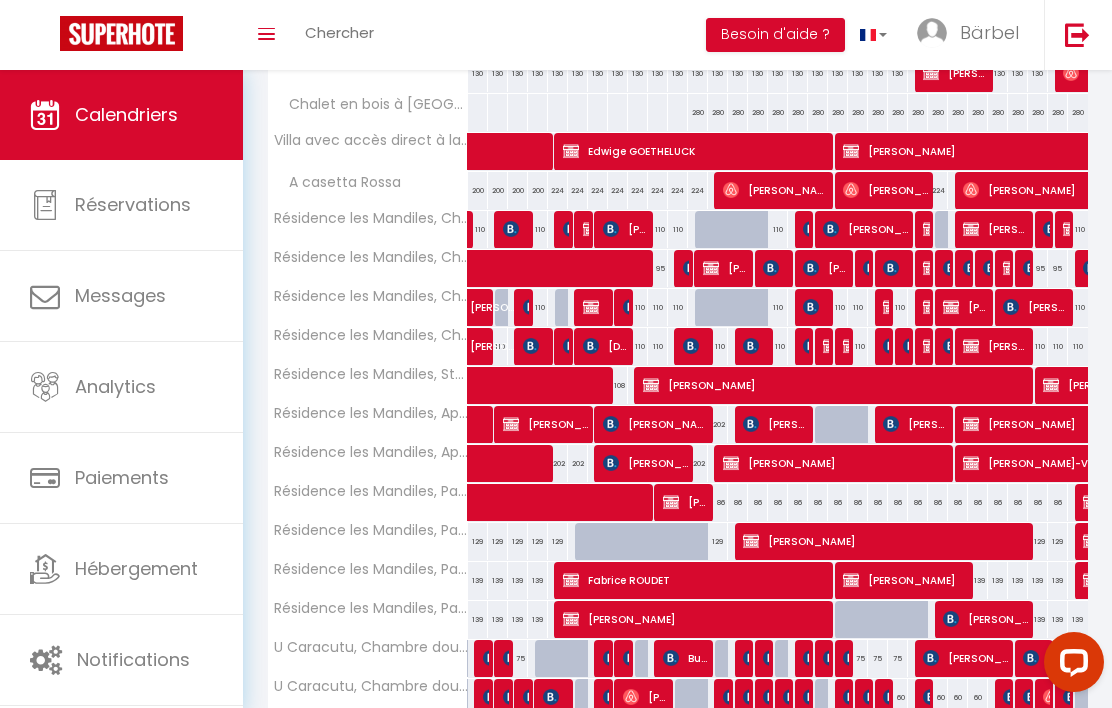 click on "Résidence les Mandiles, Pavillon Aloes" at bounding box center [371, 569] 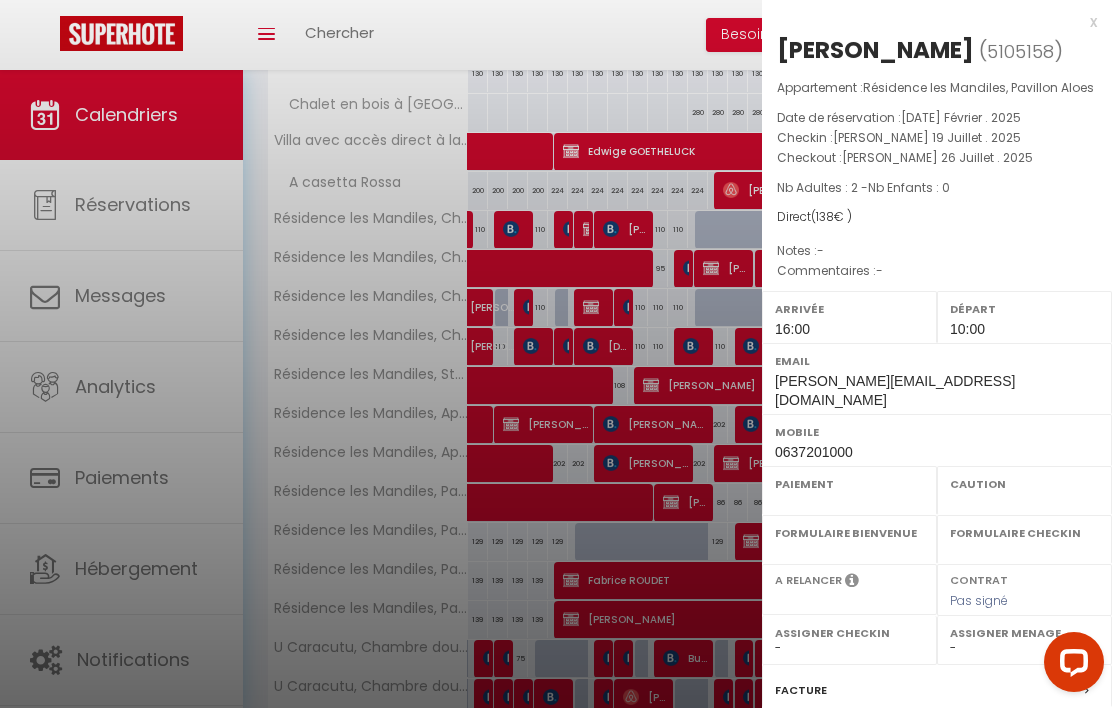 select on "OK" 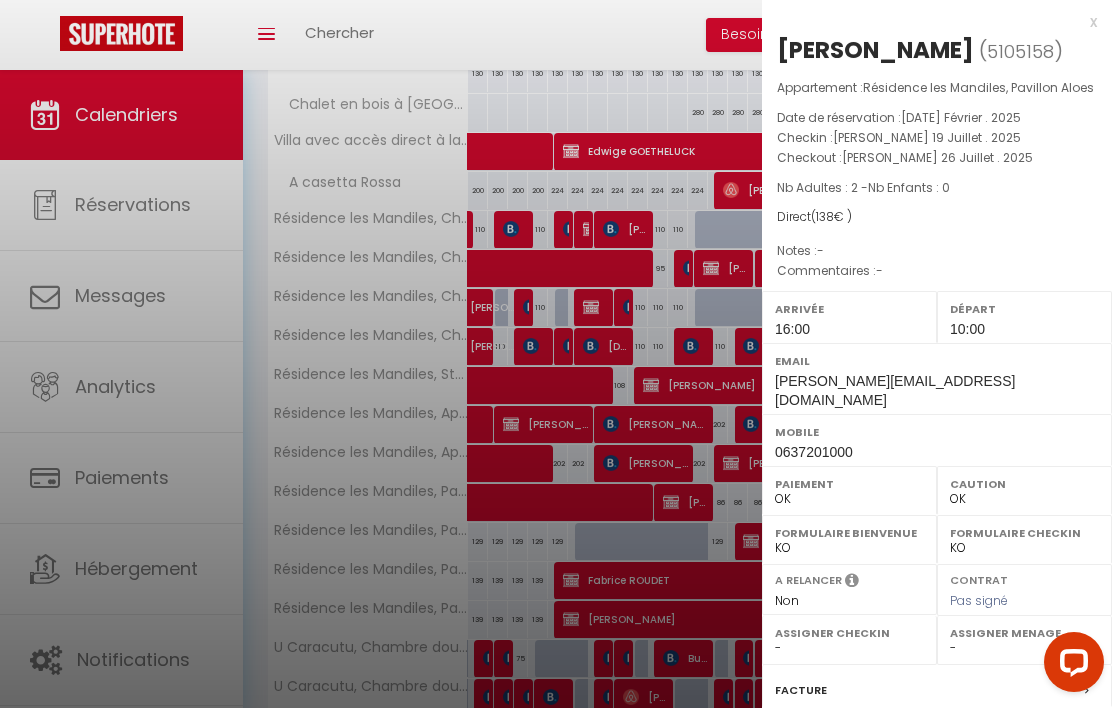 click on "Contrat" at bounding box center [979, 578] 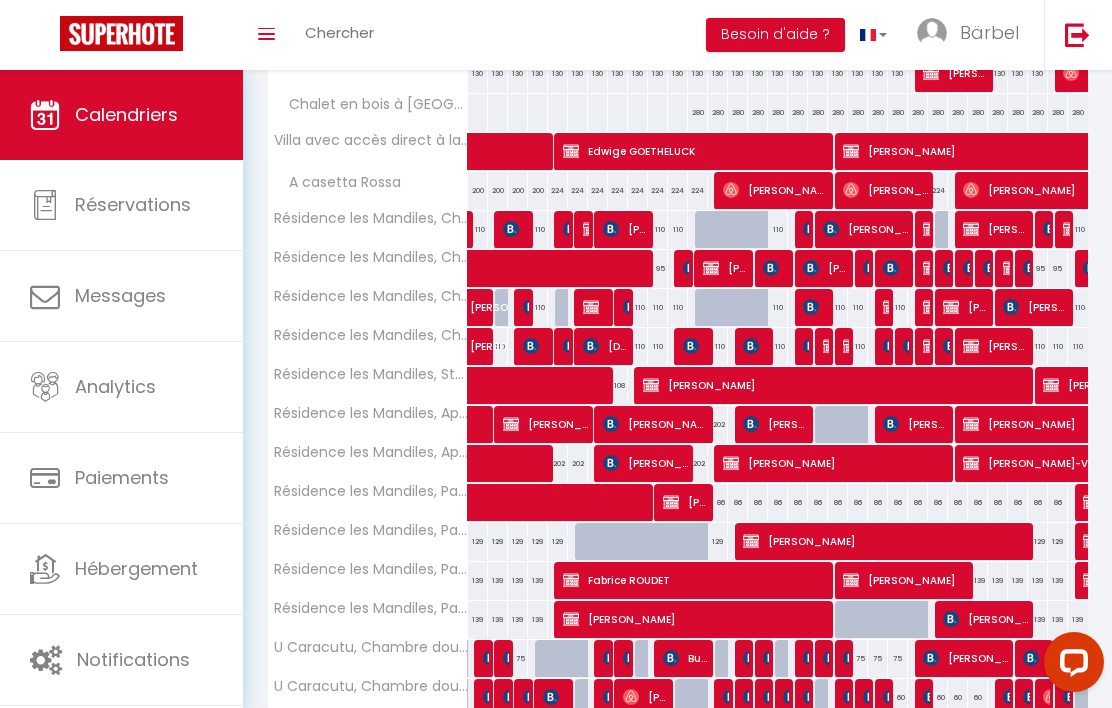 click at bounding box center (1077, 34) 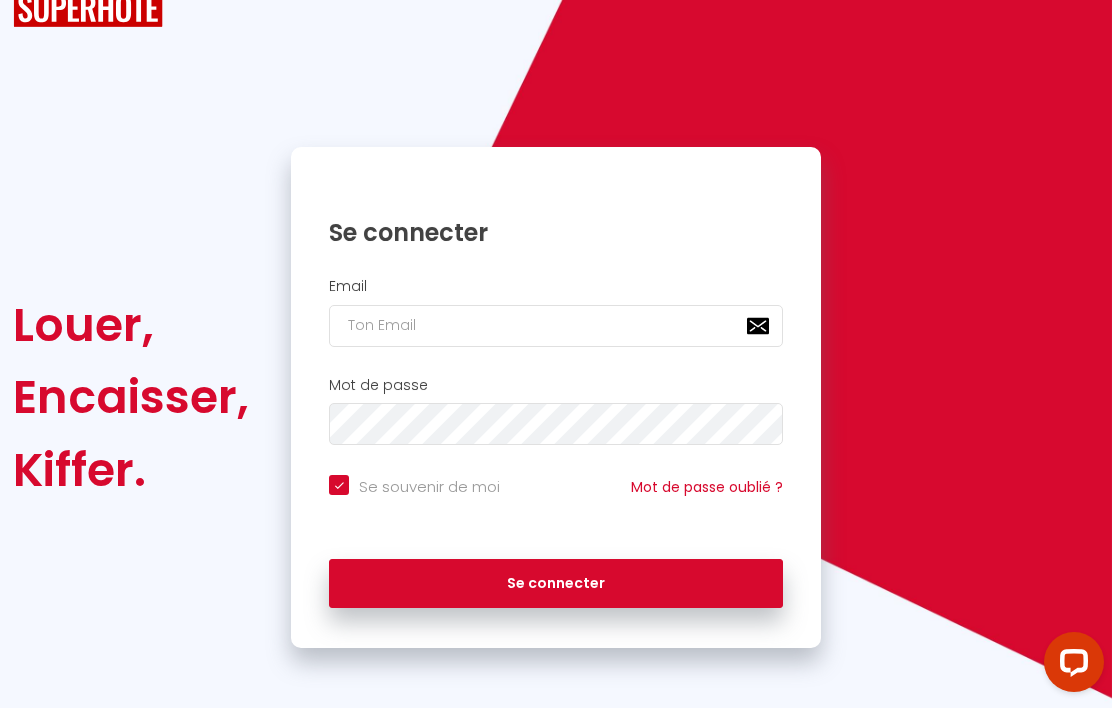 checkbox on "true" 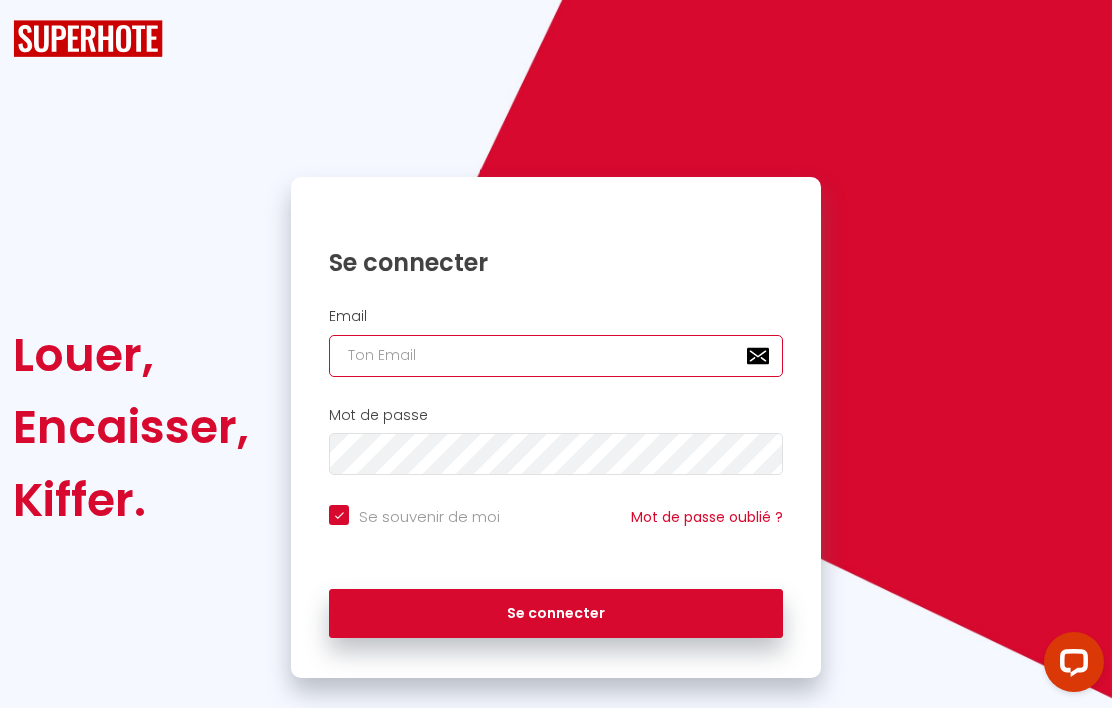 click at bounding box center [556, 356] 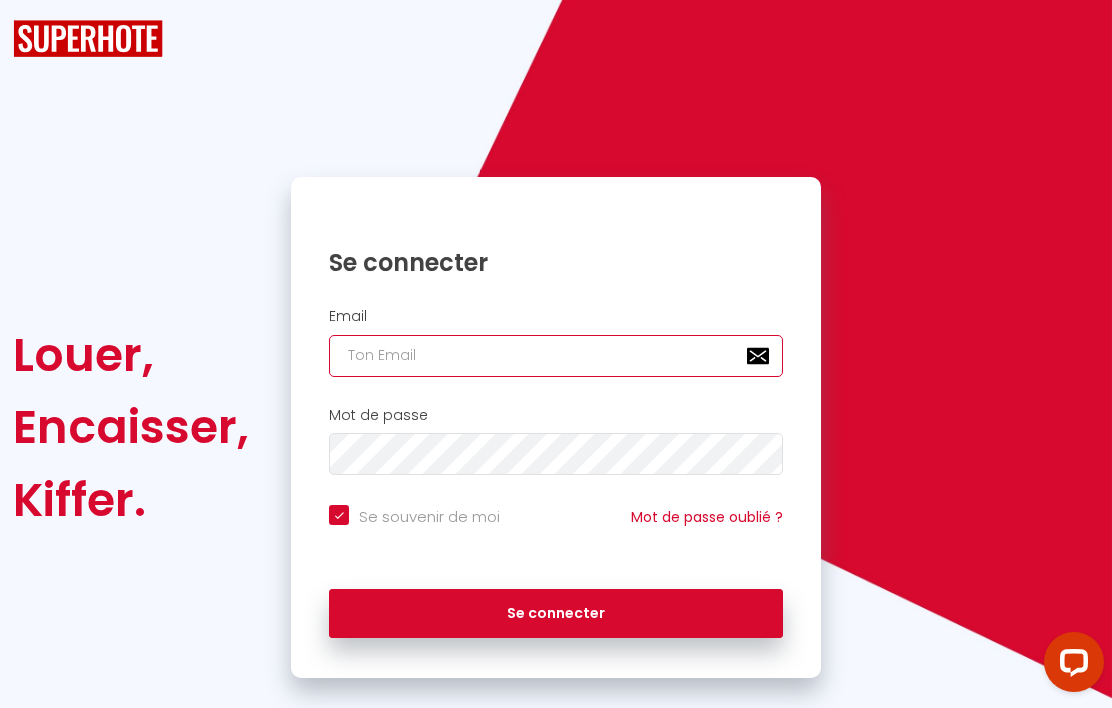 type on "l" 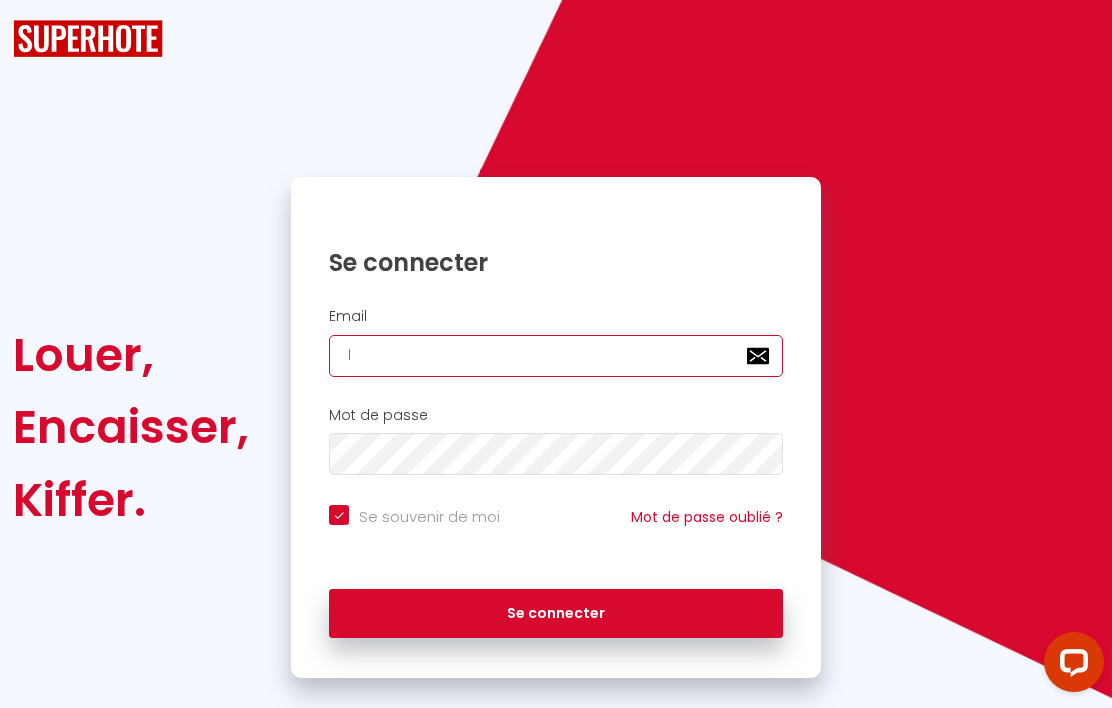 checkbox on "true" 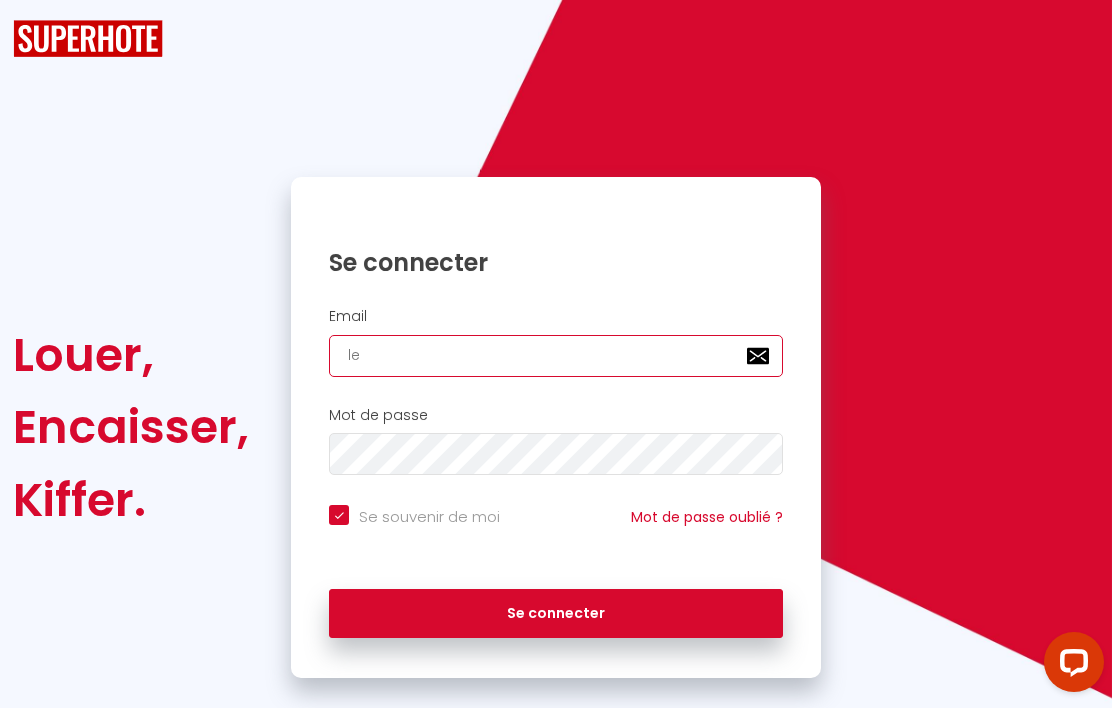 checkbox on "true" 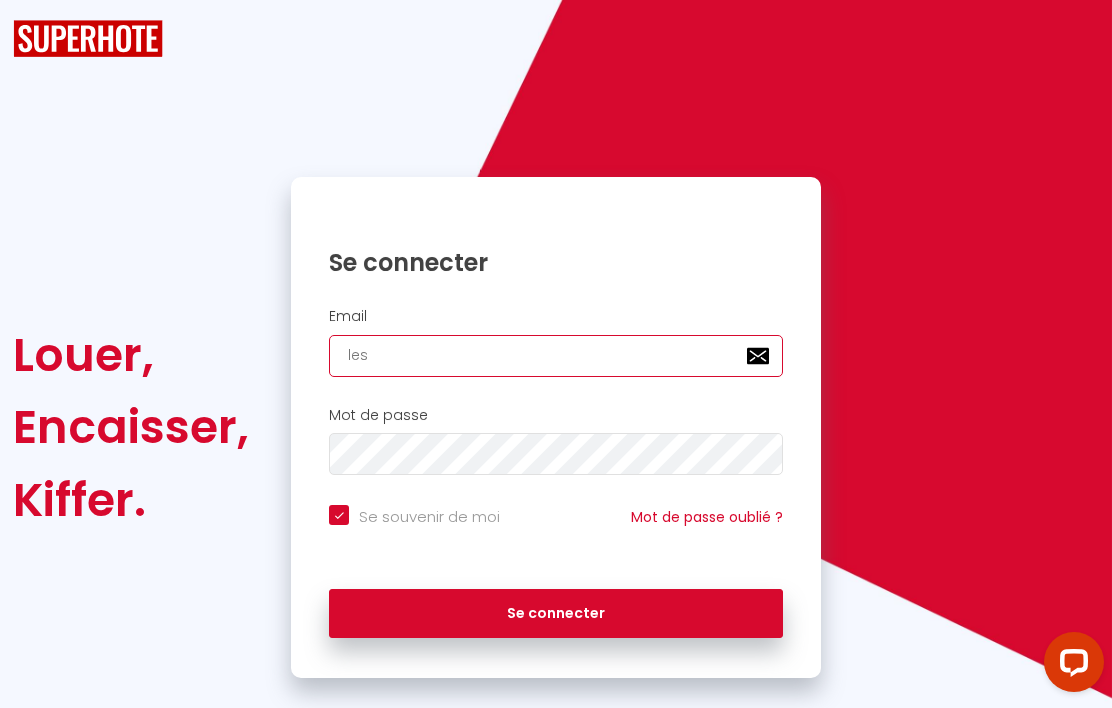 checkbox on "true" 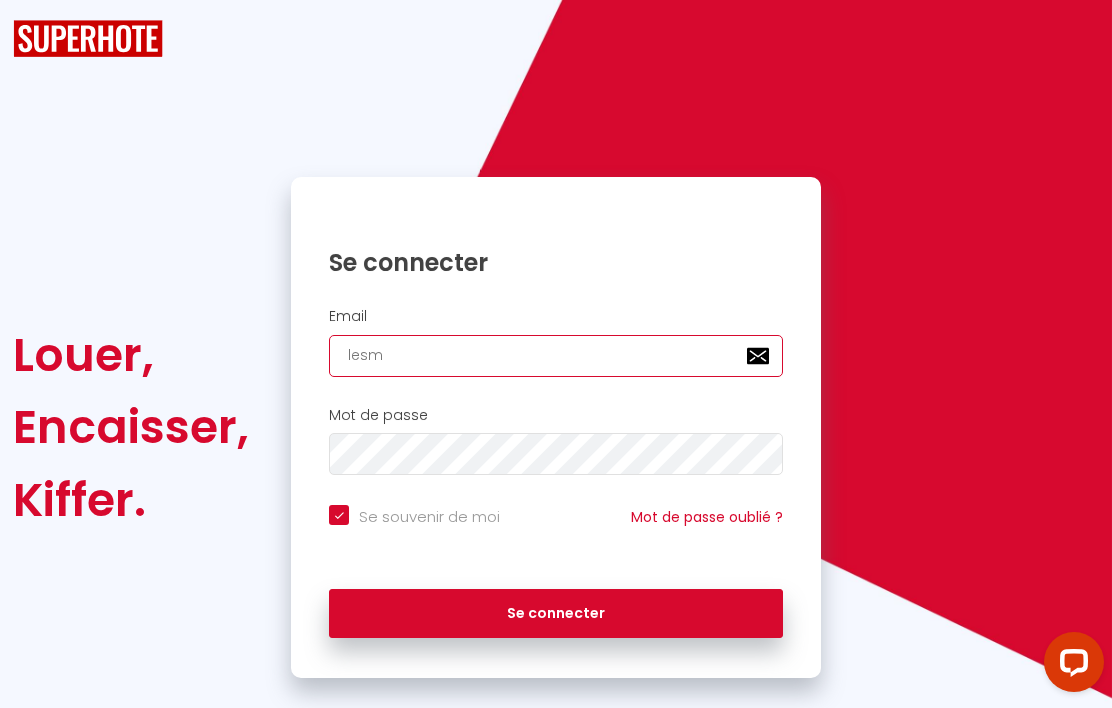 type on "lesma" 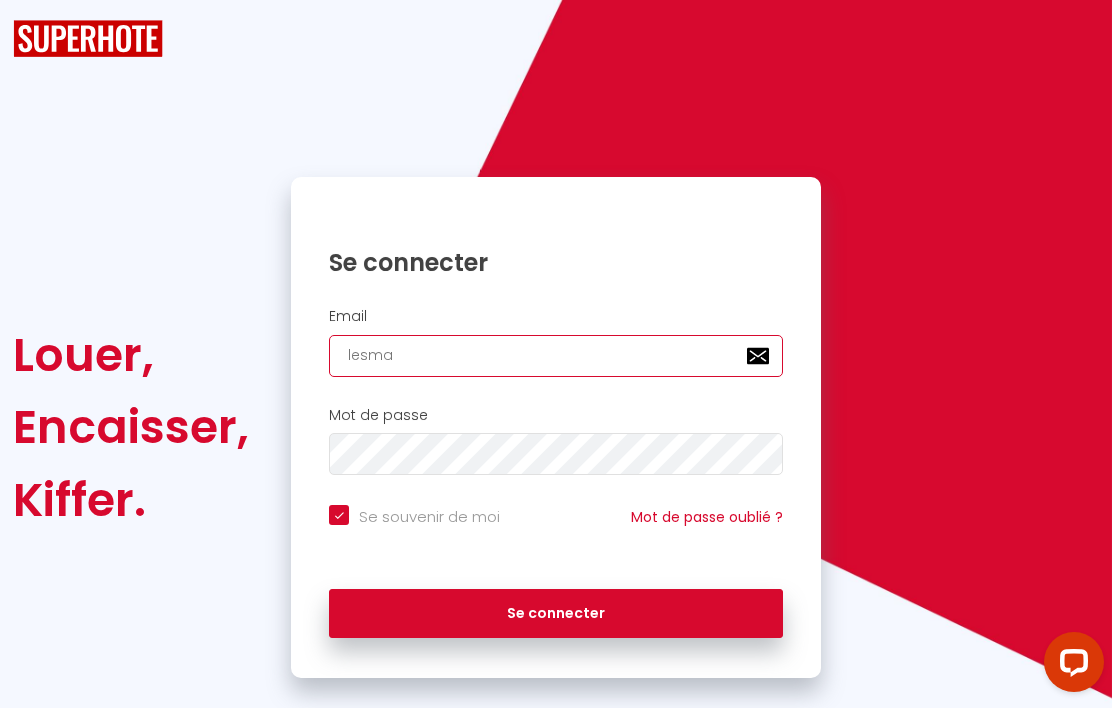 checkbox on "true" 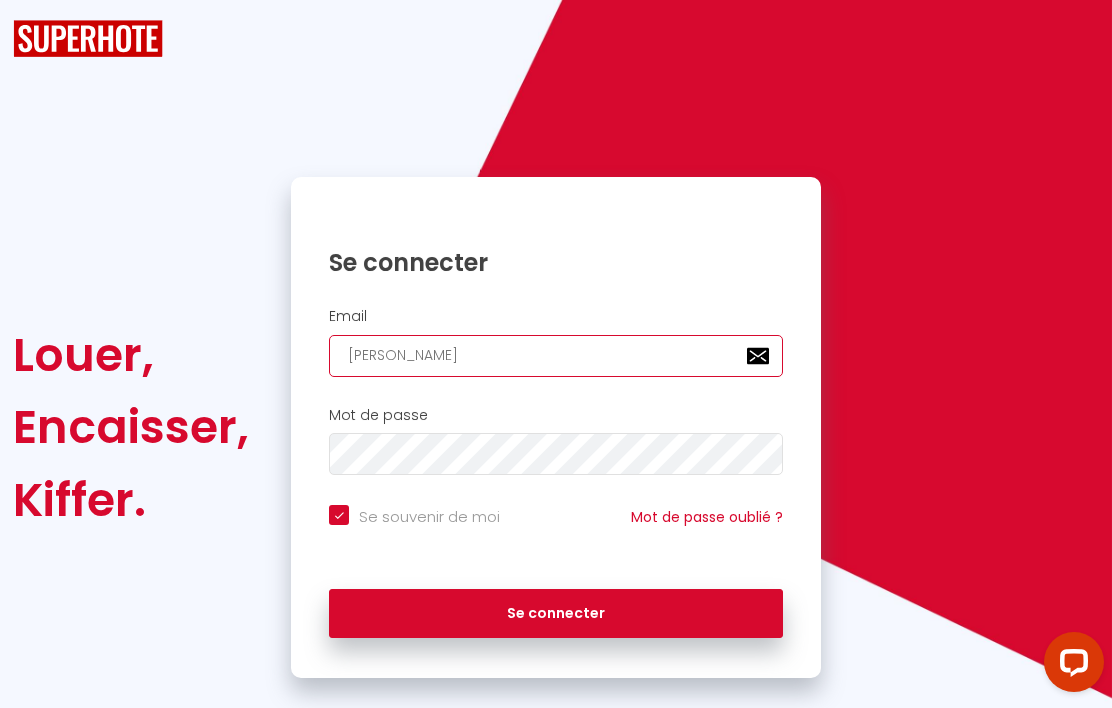 checkbox on "true" 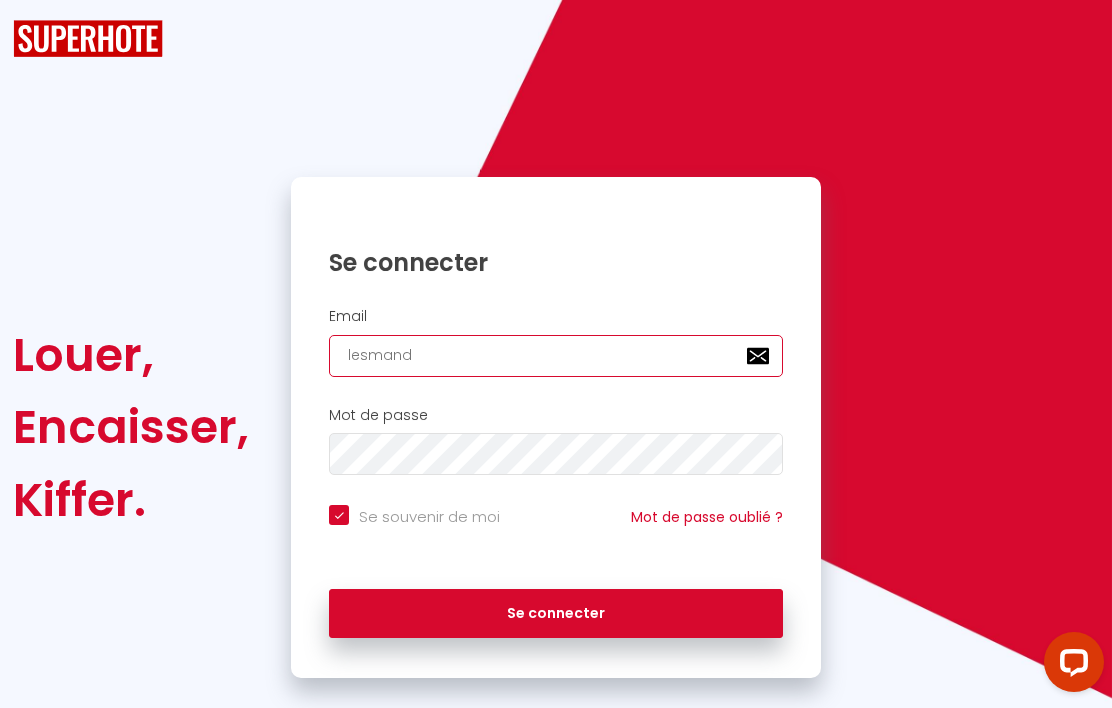 checkbox on "true" 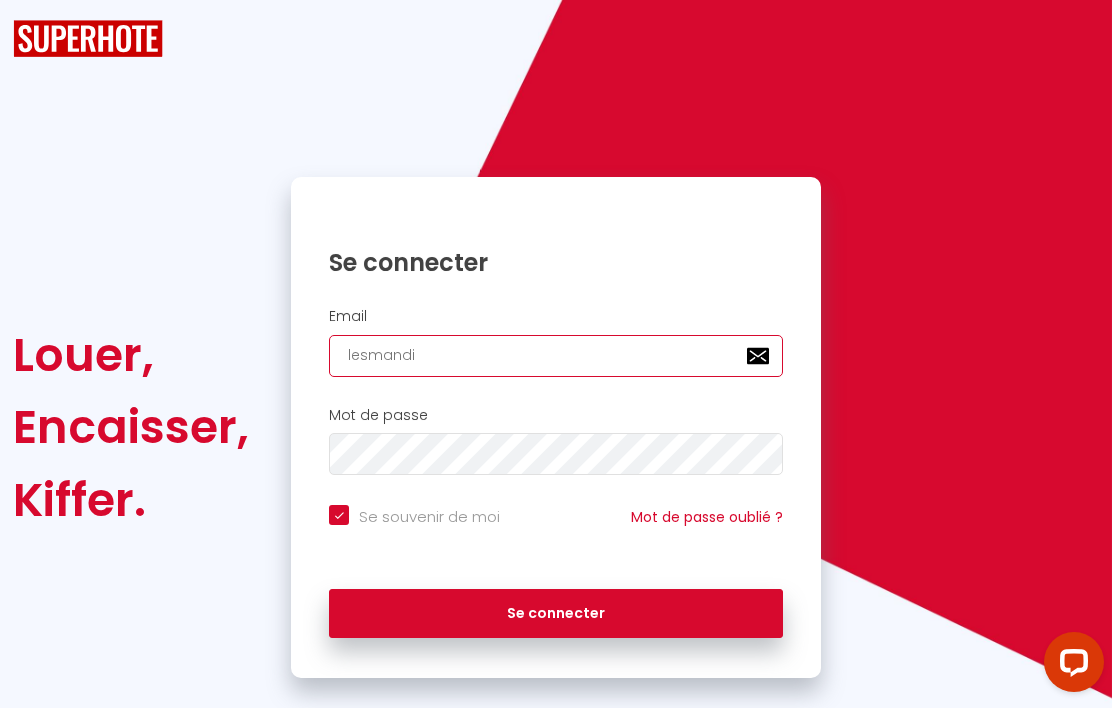 checkbox on "true" 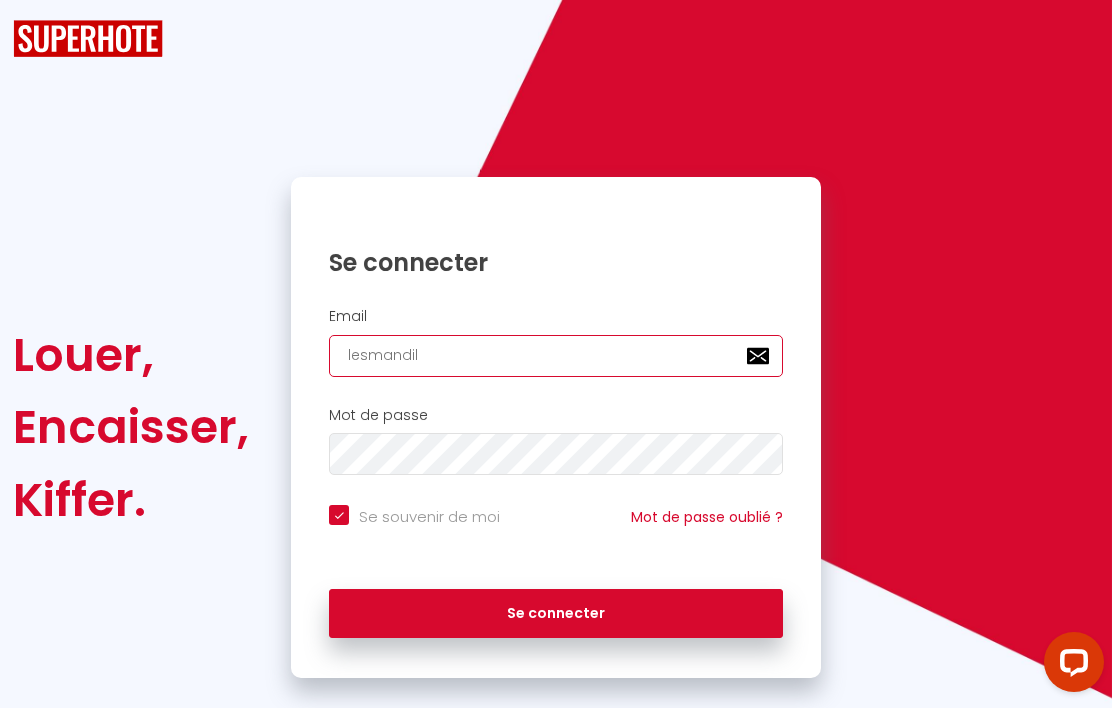 checkbox on "true" 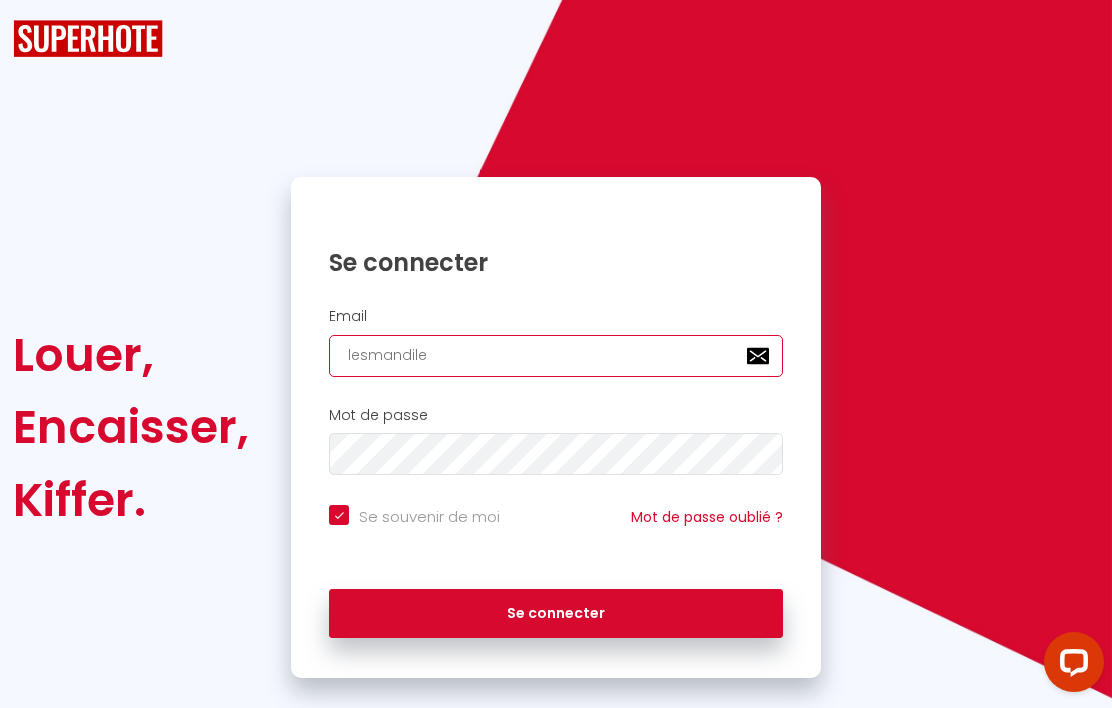 checkbox on "true" 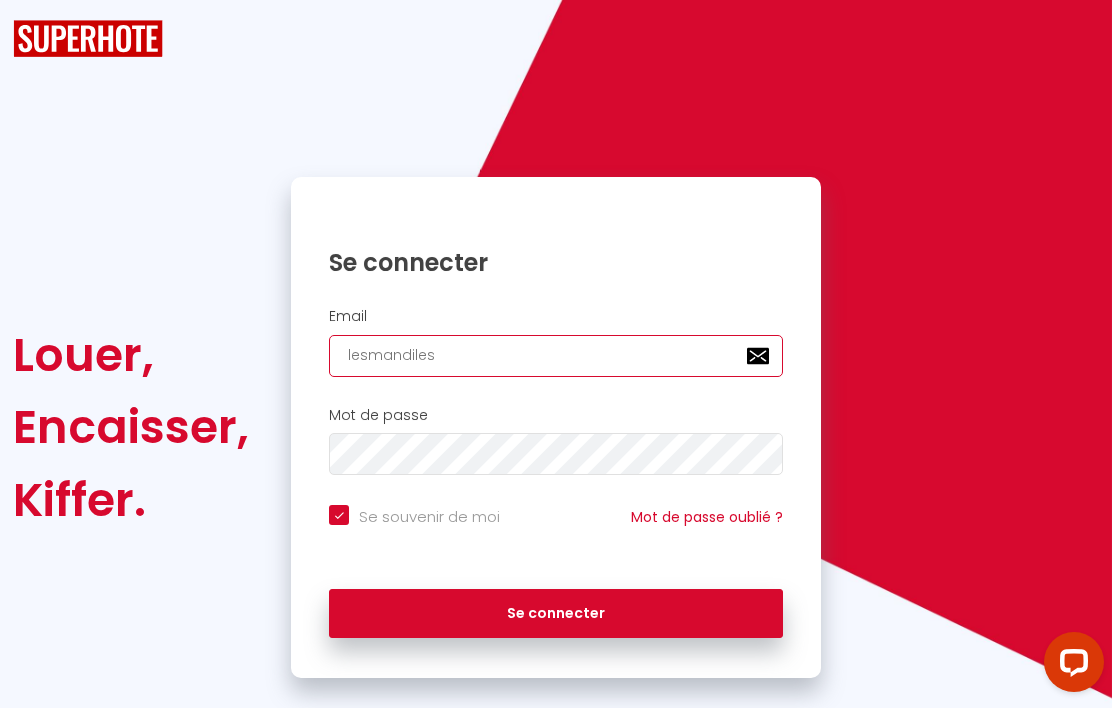 checkbox on "true" 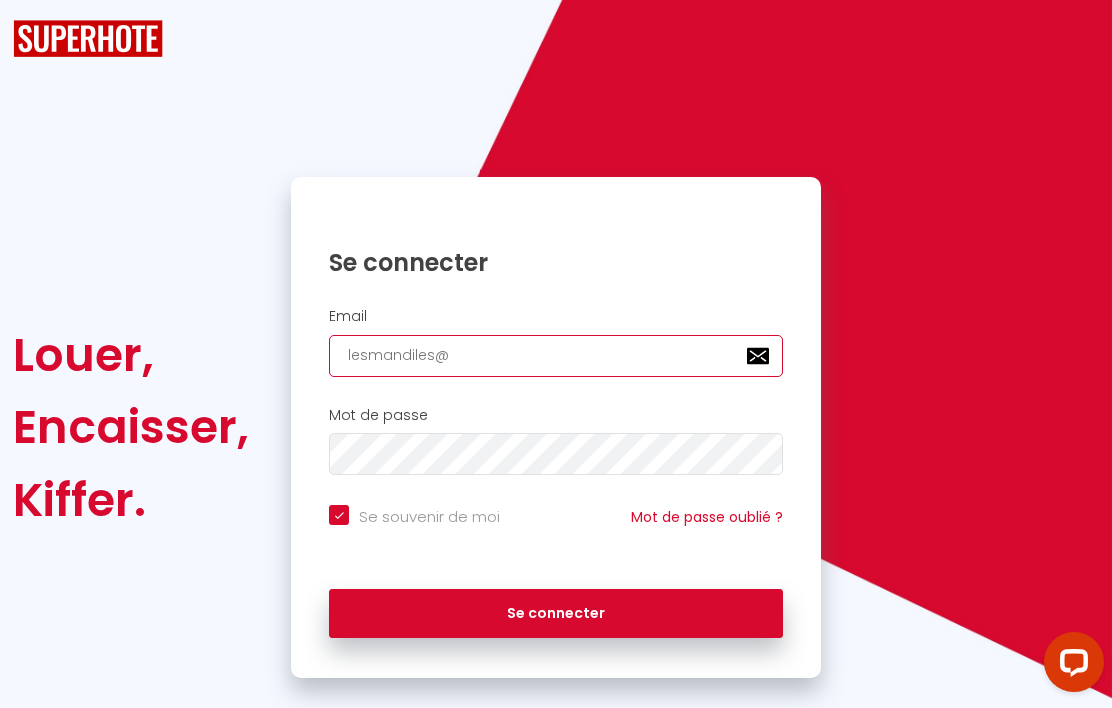 checkbox on "true" 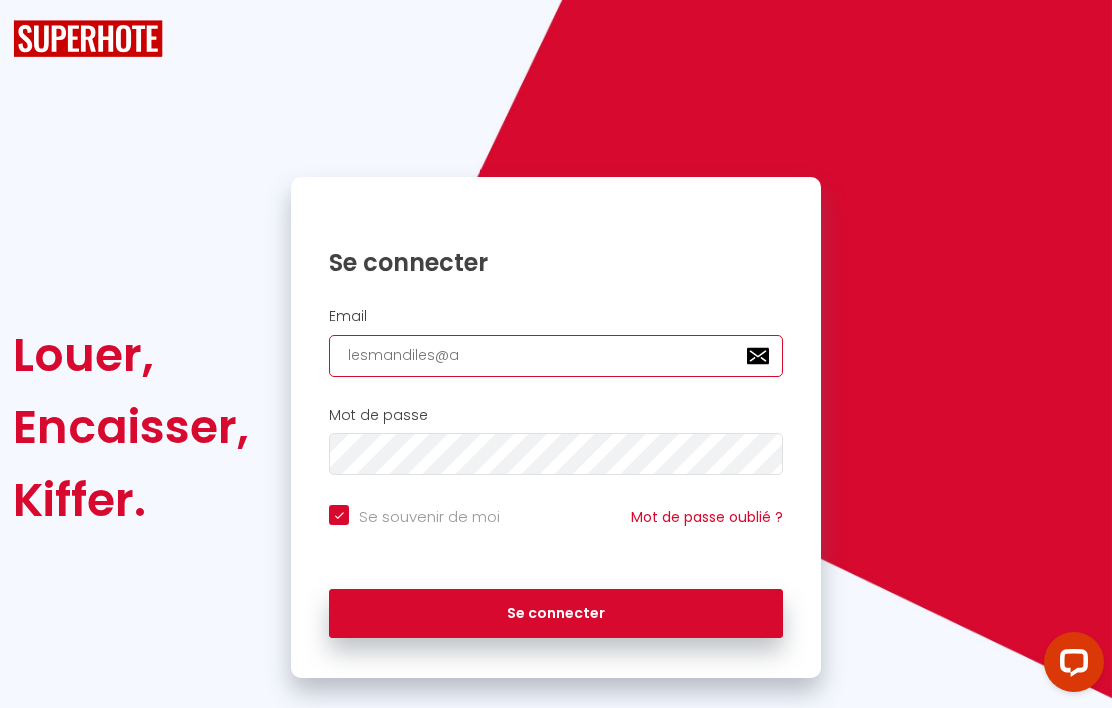 checkbox on "true" 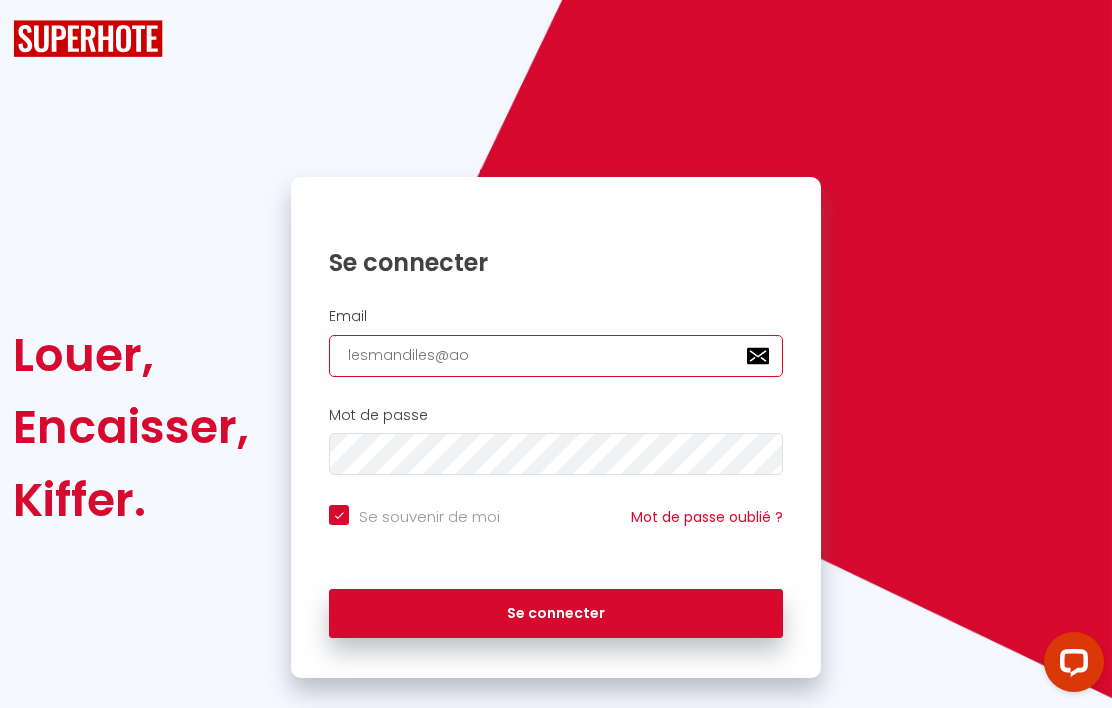 checkbox on "true" 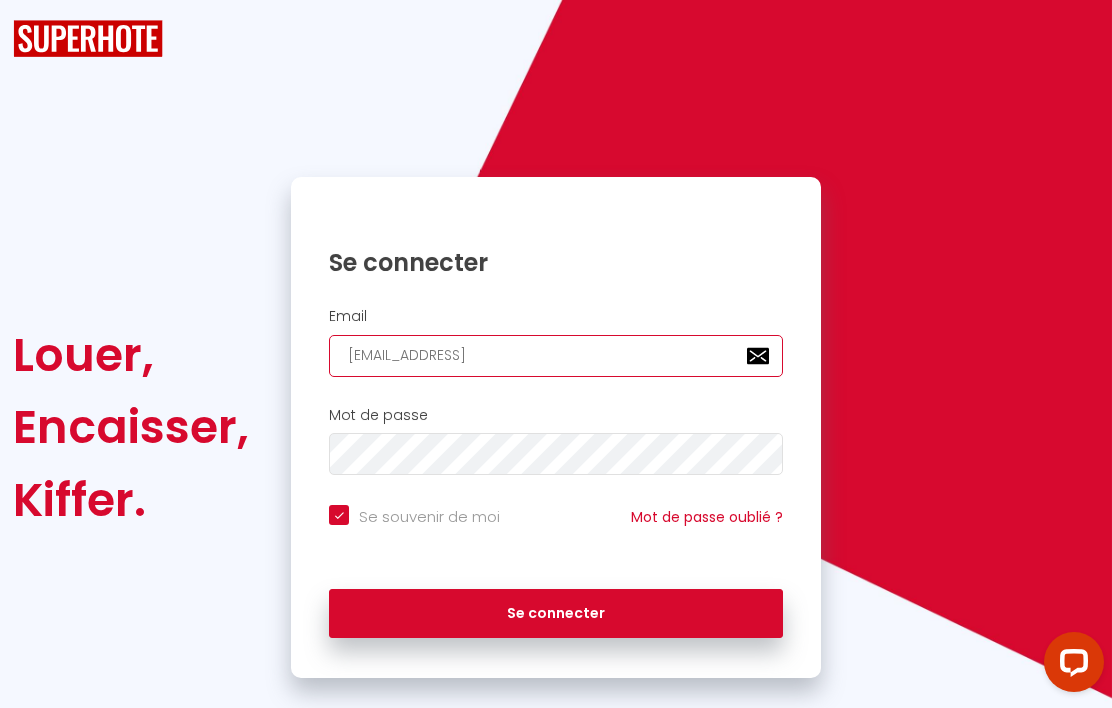 checkbox on "true" 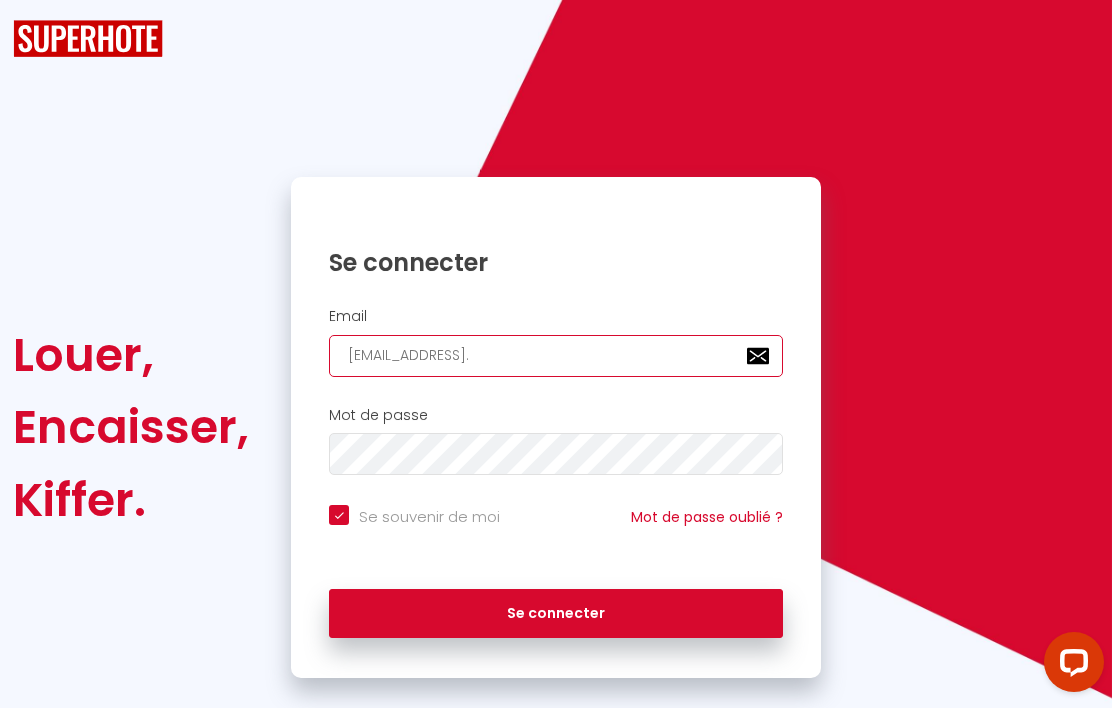 checkbox on "true" 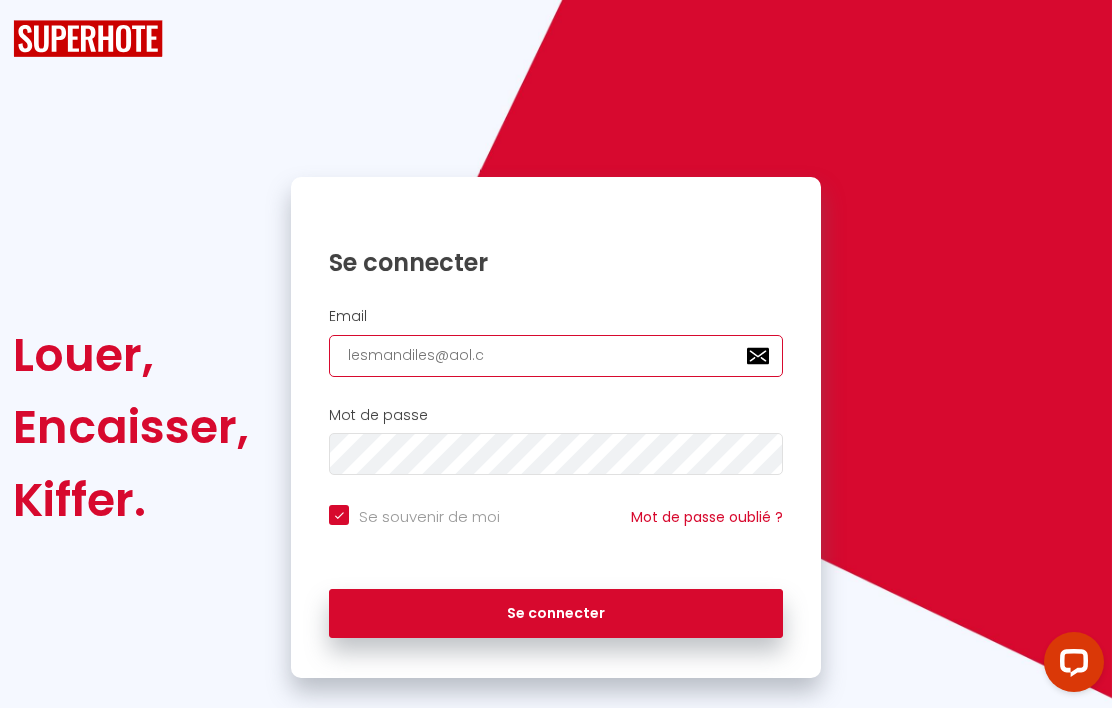 type on "[EMAIL_ADDRESS][DOMAIN_NAME]" 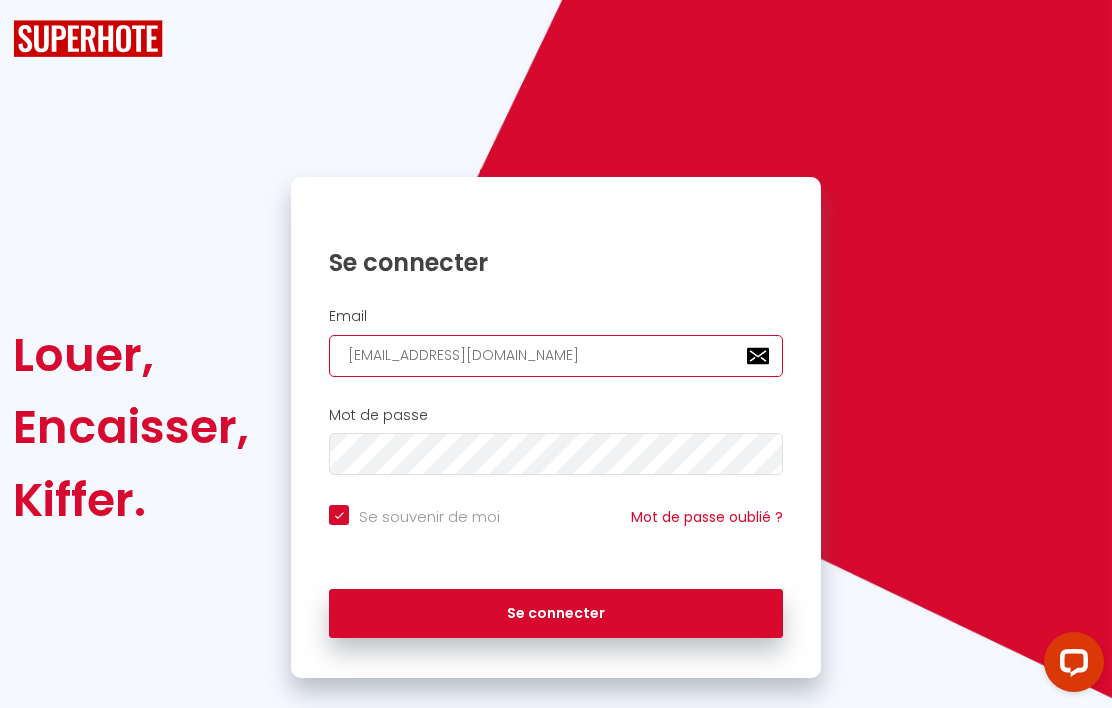 checkbox on "true" 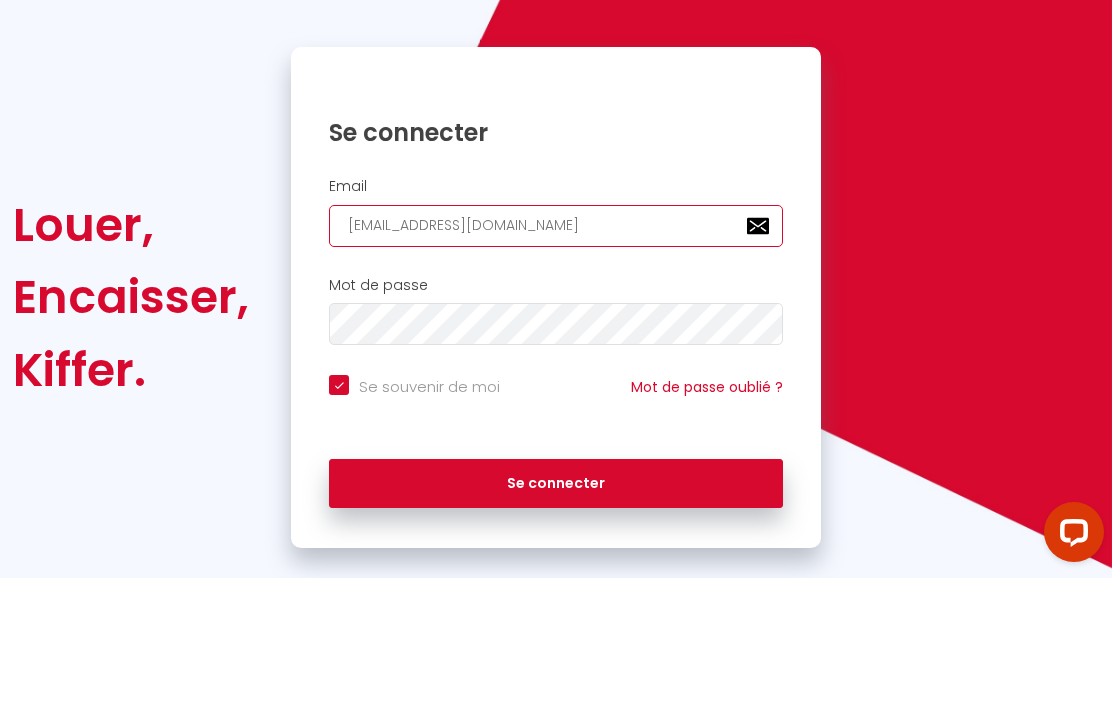 type on "[EMAIL_ADDRESS][DOMAIN_NAME]" 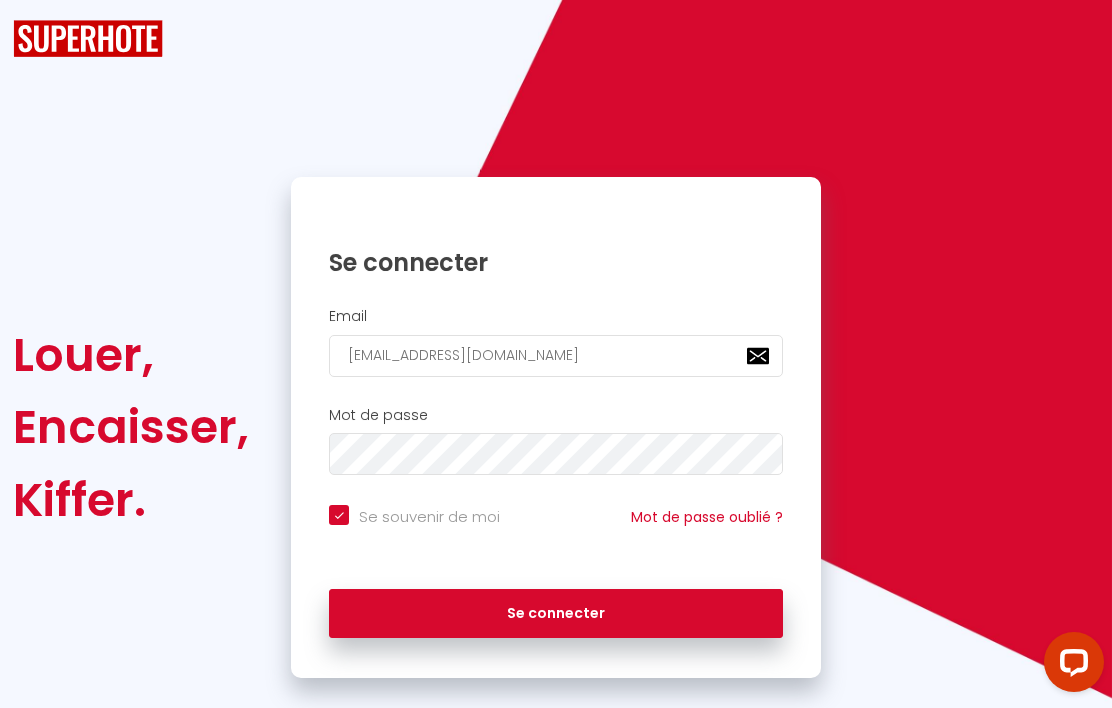 click on "Se connecter" at bounding box center [556, 614] 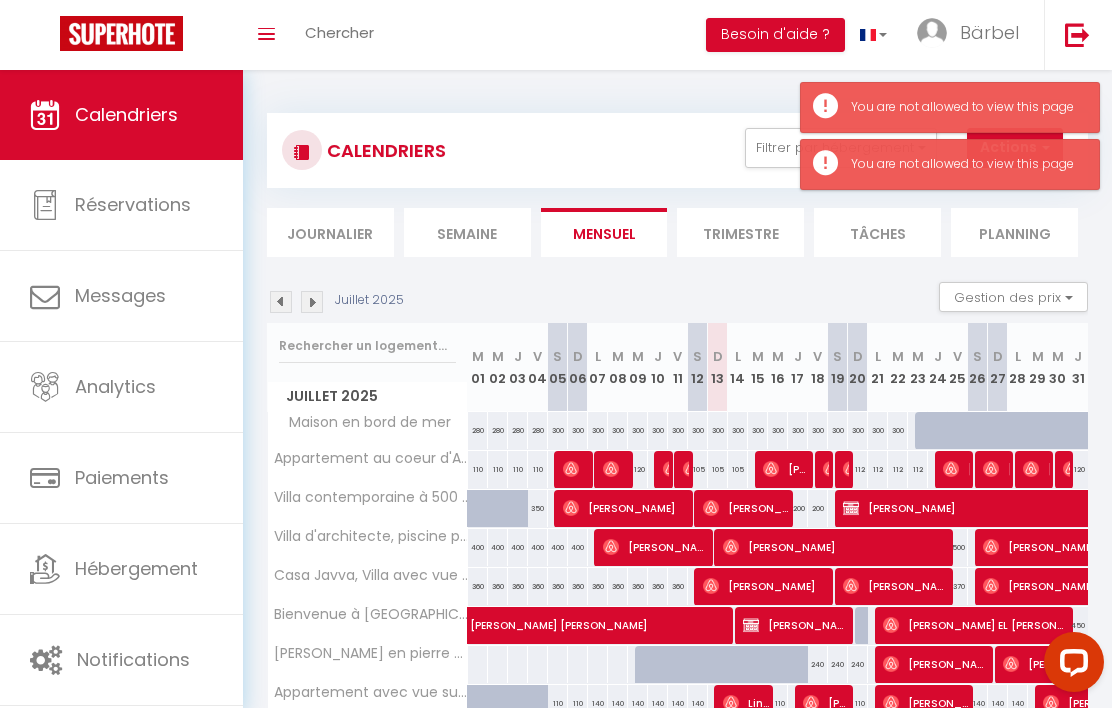 click on "Trimestre" at bounding box center (740, 232) 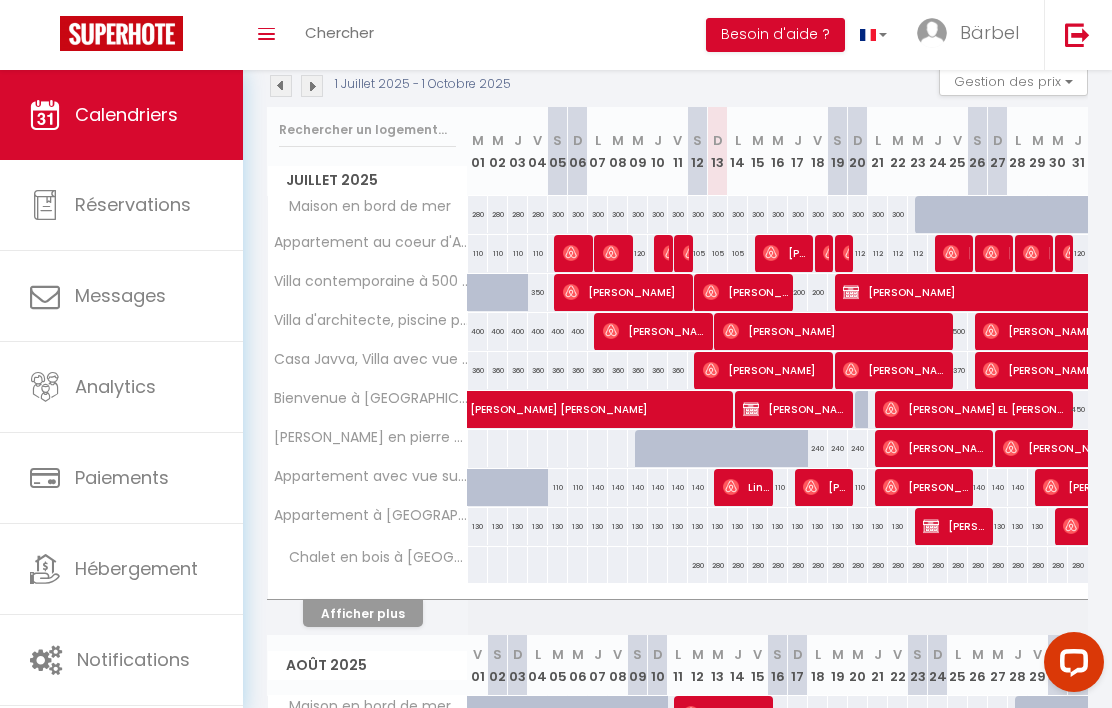 scroll, scrollTop: 137, scrollLeft: 0, axis: vertical 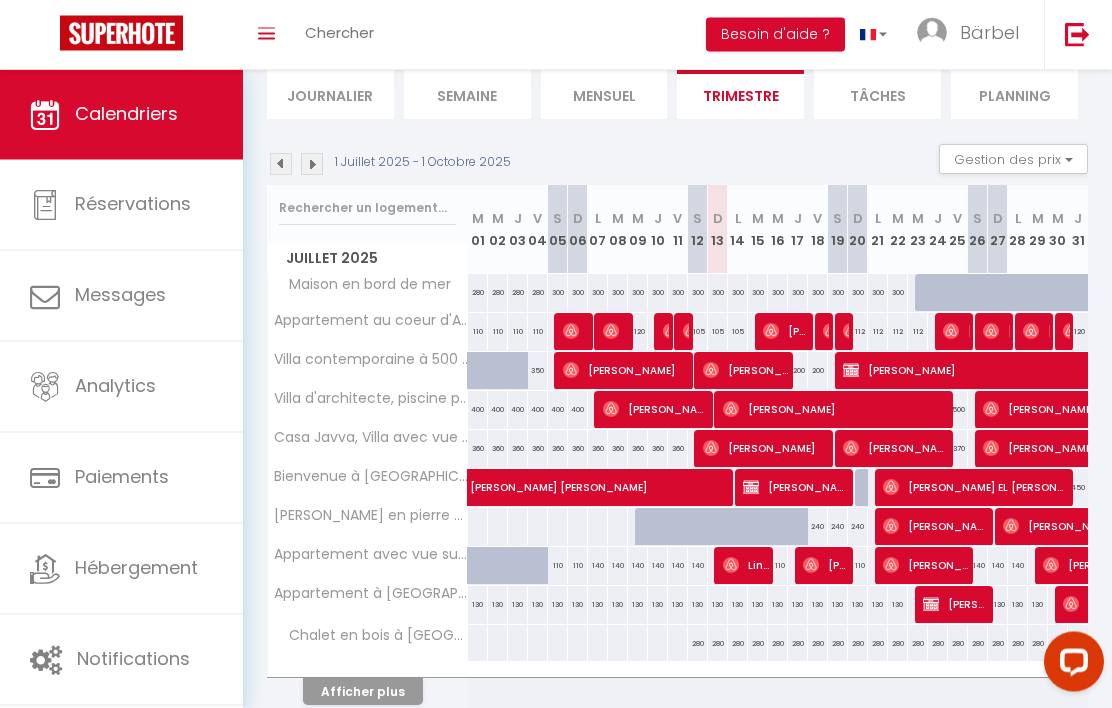 click on "Afficher plus" at bounding box center [363, 692] 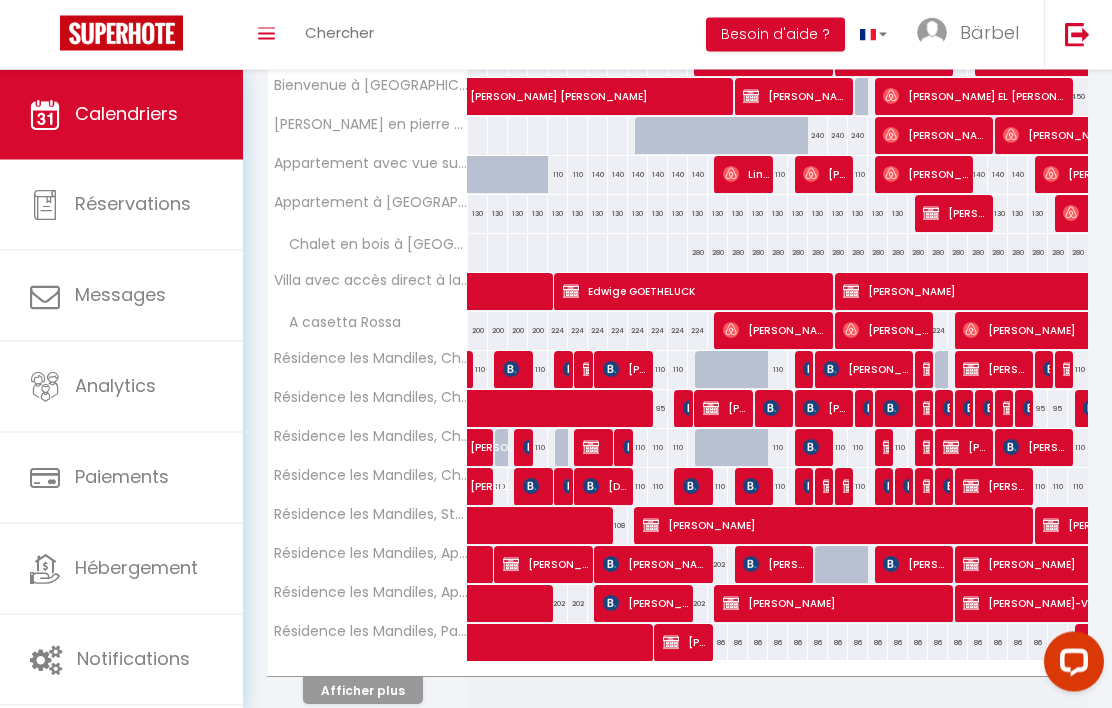 scroll, scrollTop: 530, scrollLeft: 0, axis: vertical 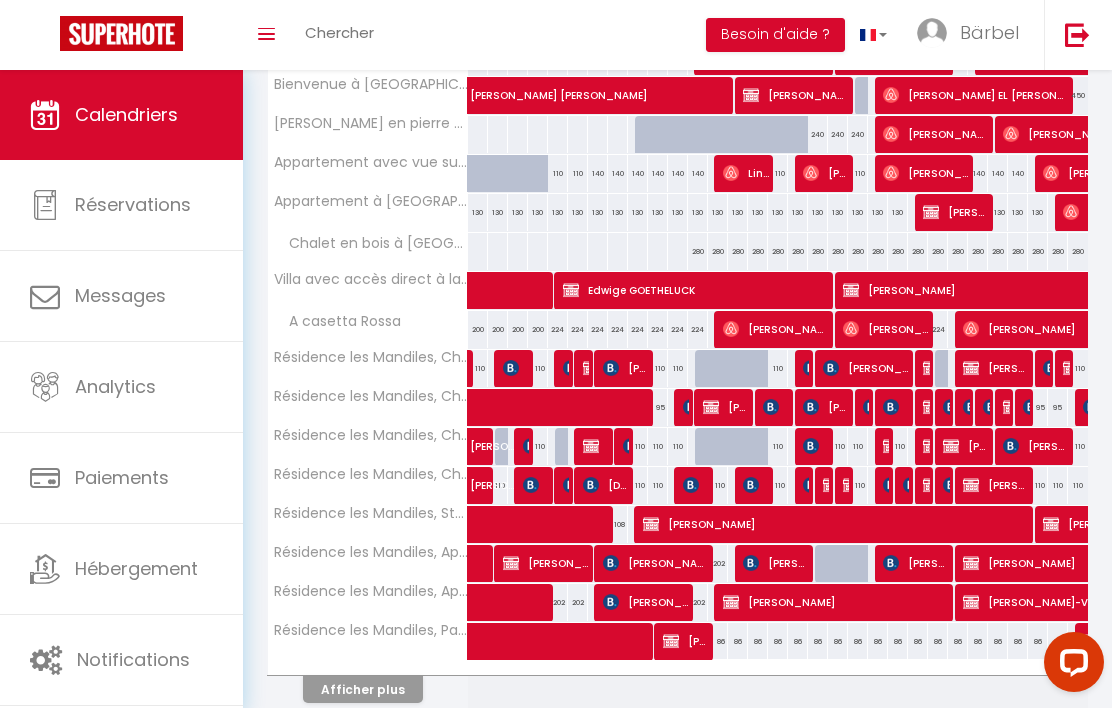 click on "Afficher plus" at bounding box center (363, 689) 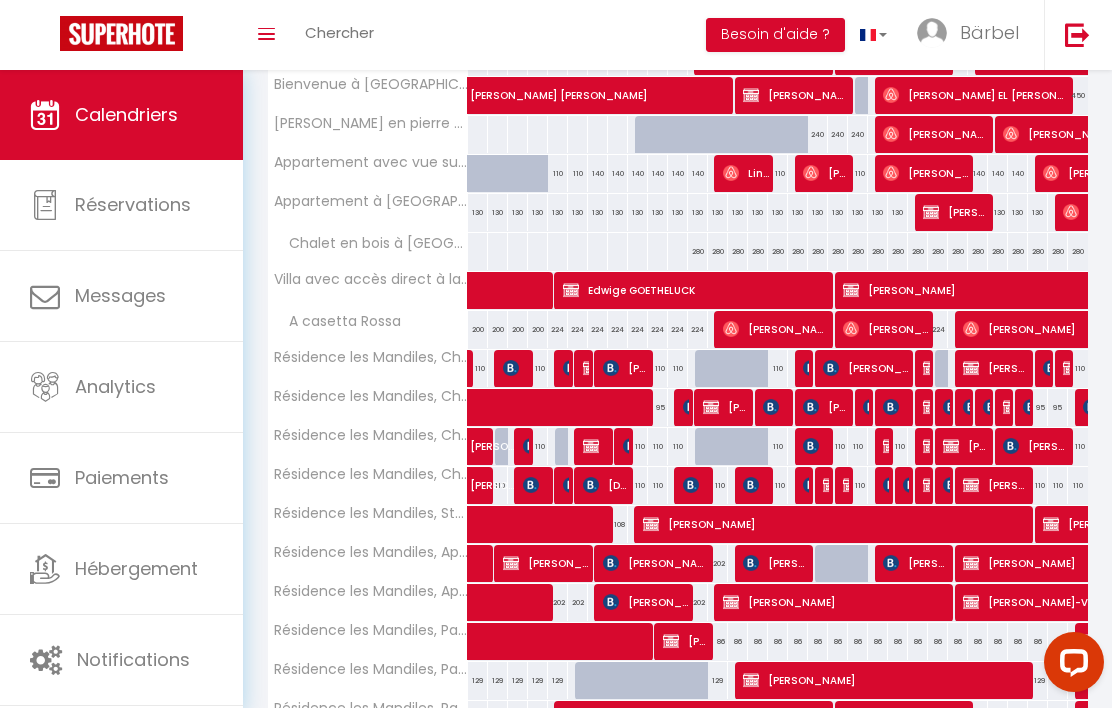 click on "Résidence les Mandiles, Pavillon Peuplier" at bounding box center (368, 642) 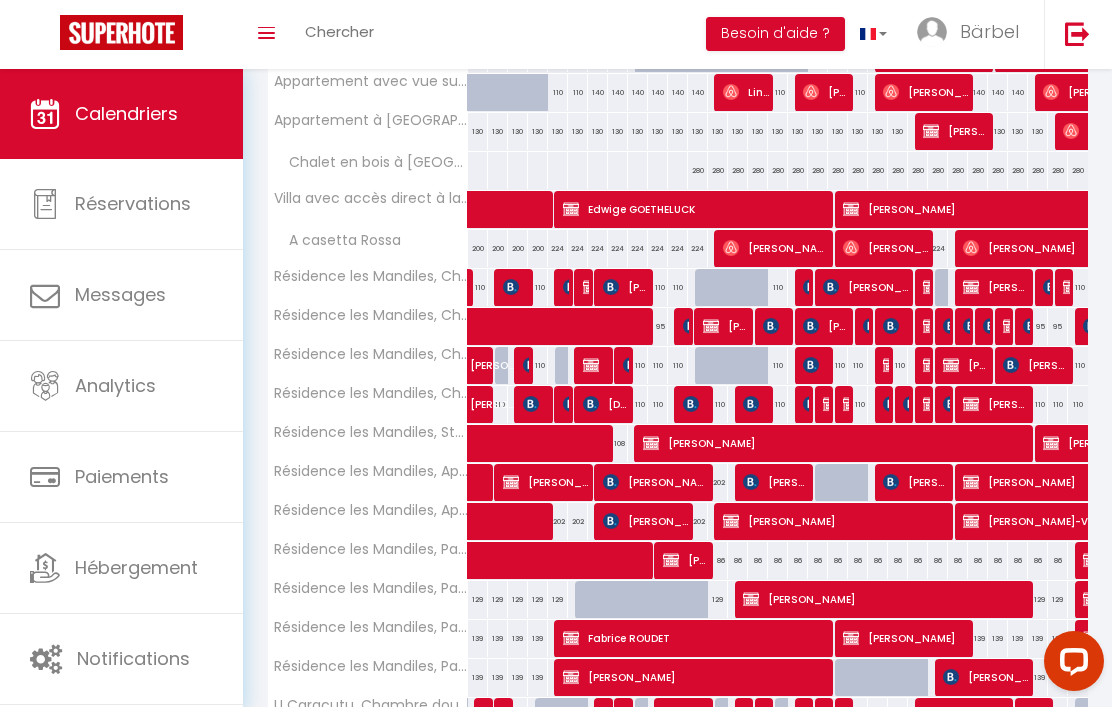 scroll, scrollTop: 611, scrollLeft: 0, axis: vertical 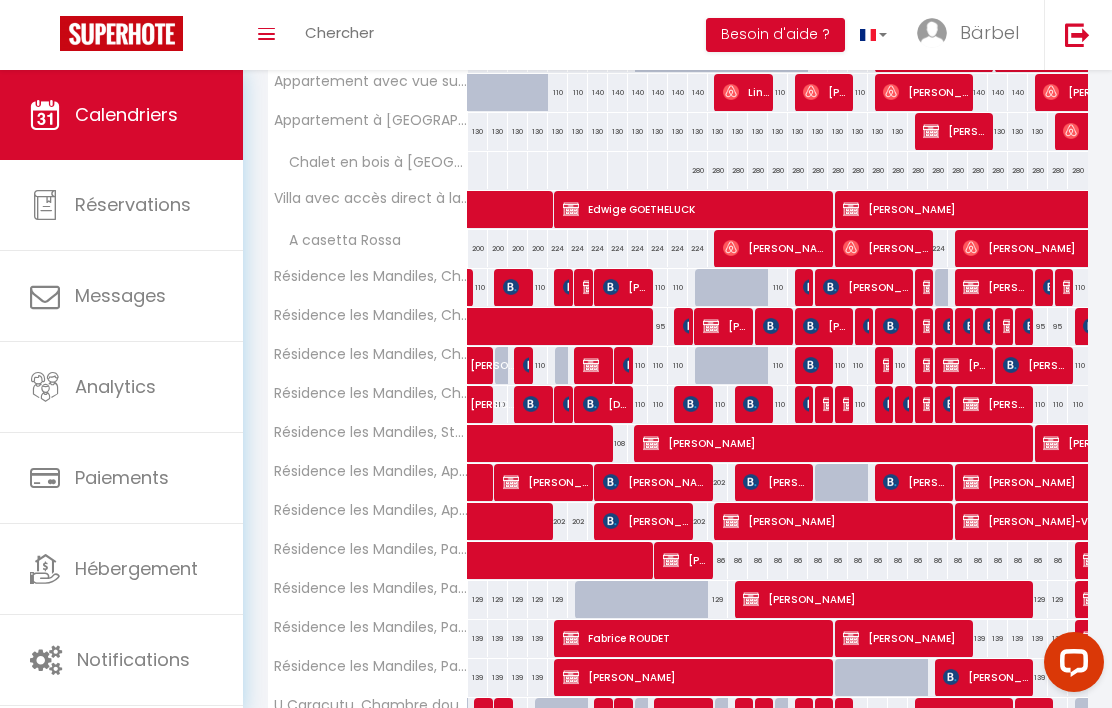 click on "Résidence les Mandiles, Pavillon Aloes" at bounding box center (371, 627) 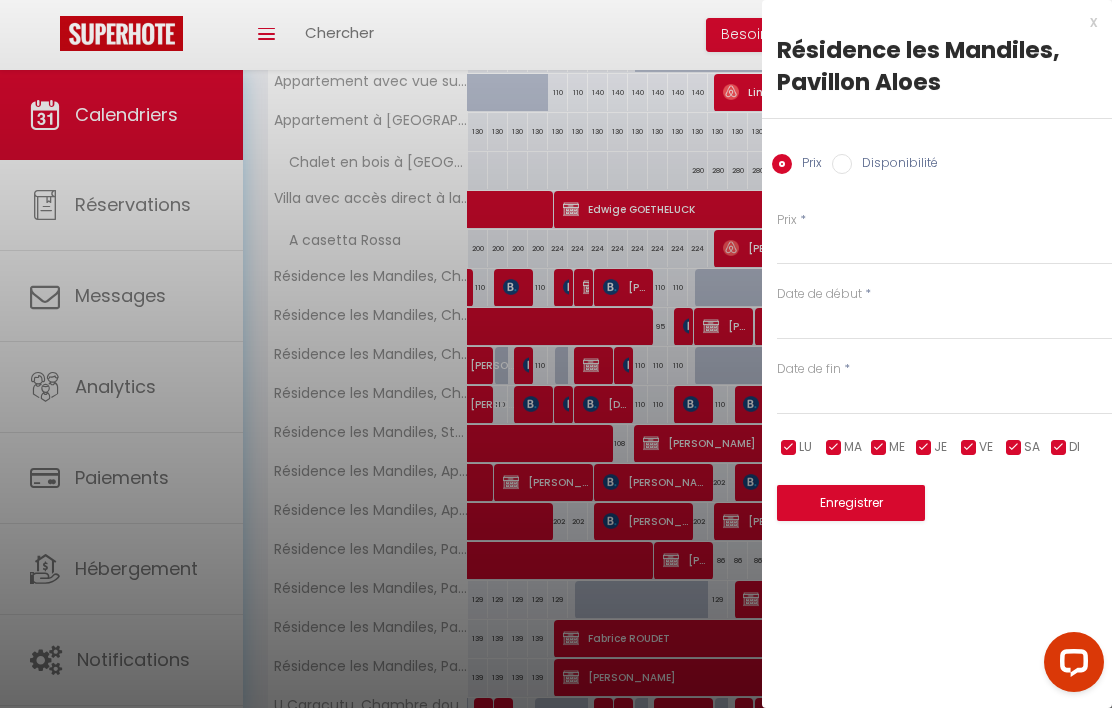 type on "139" 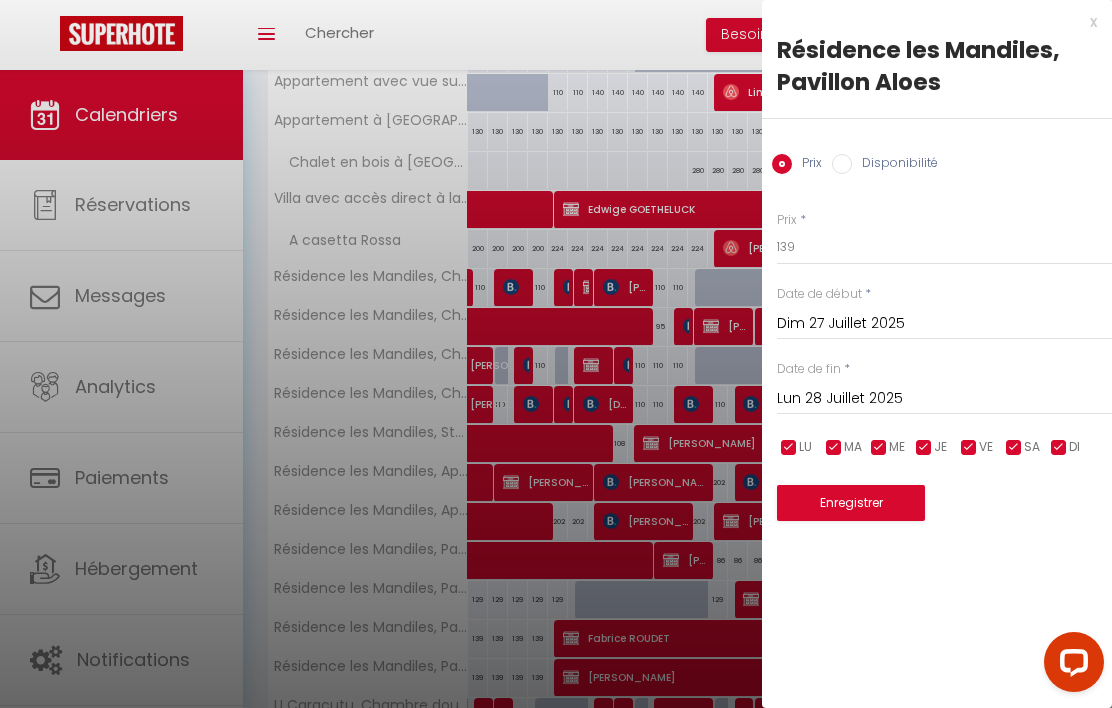 click on "x" at bounding box center [929, 22] 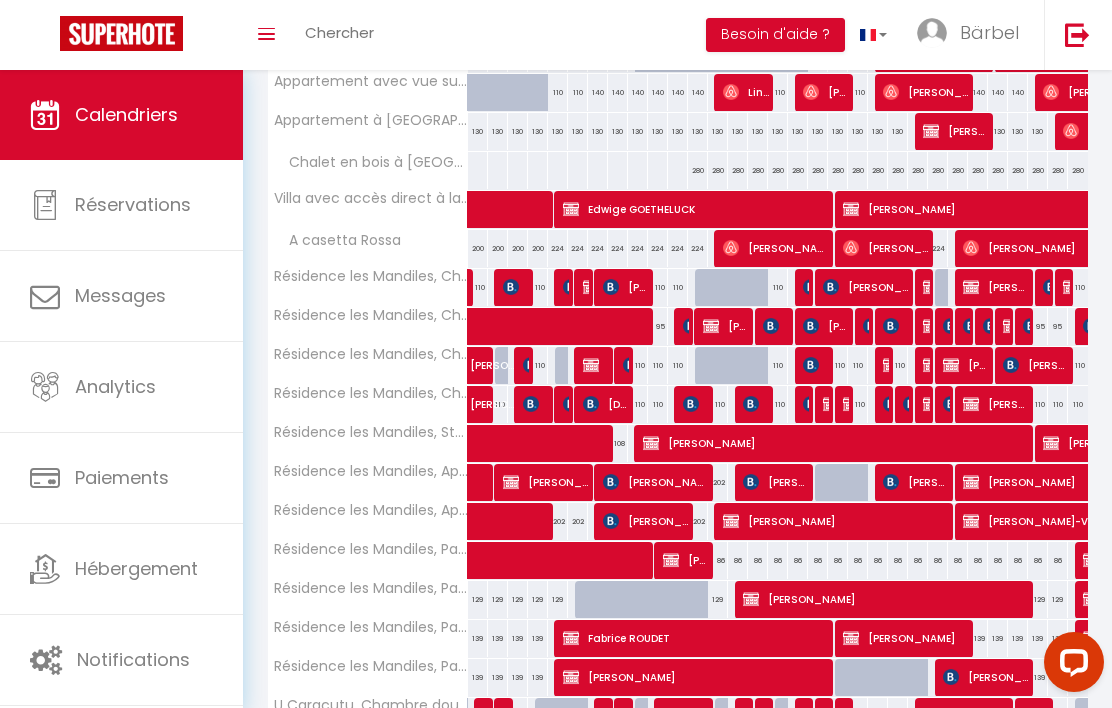 click at bounding box center (121, 35) 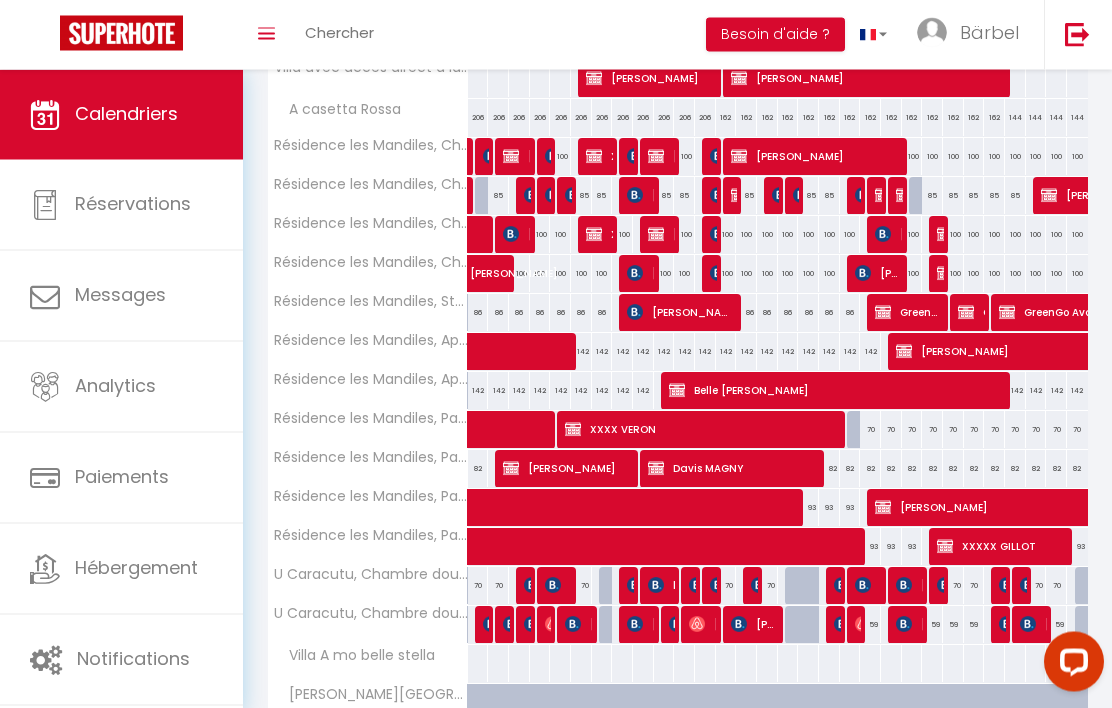 scroll, scrollTop: 3330, scrollLeft: 0, axis: vertical 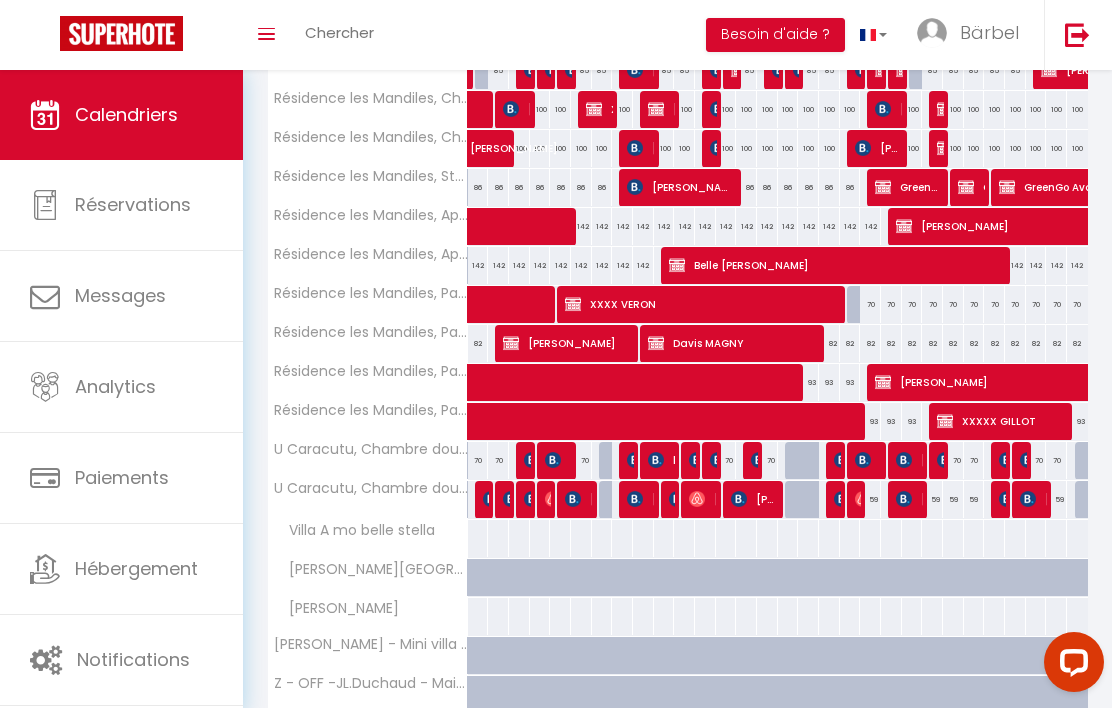 click at bounding box center (312, 742) 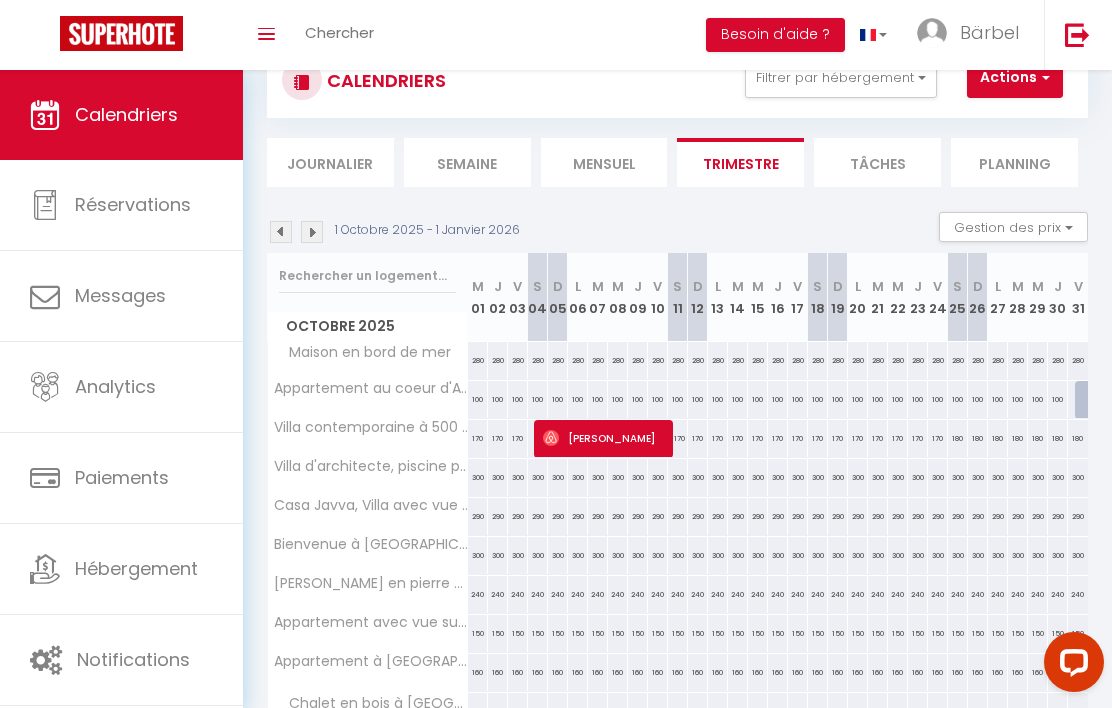 click on "Afficher plus" at bounding box center (363, 759) 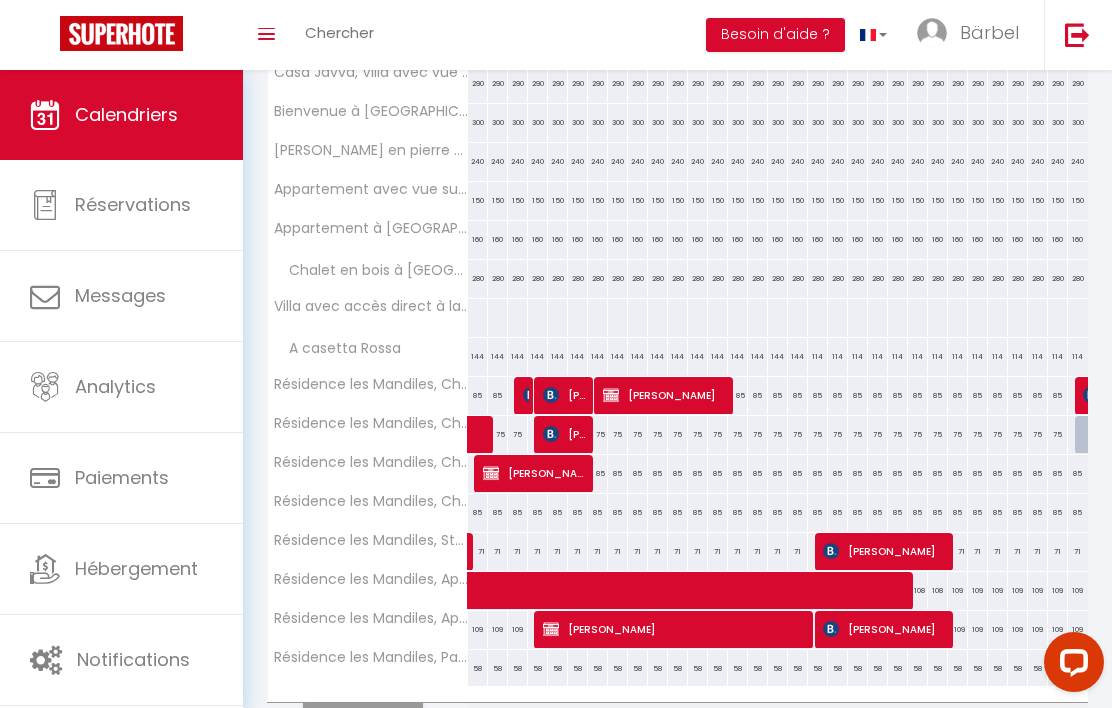 scroll, scrollTop: 545, scrollLeft: 0, axis: vertical 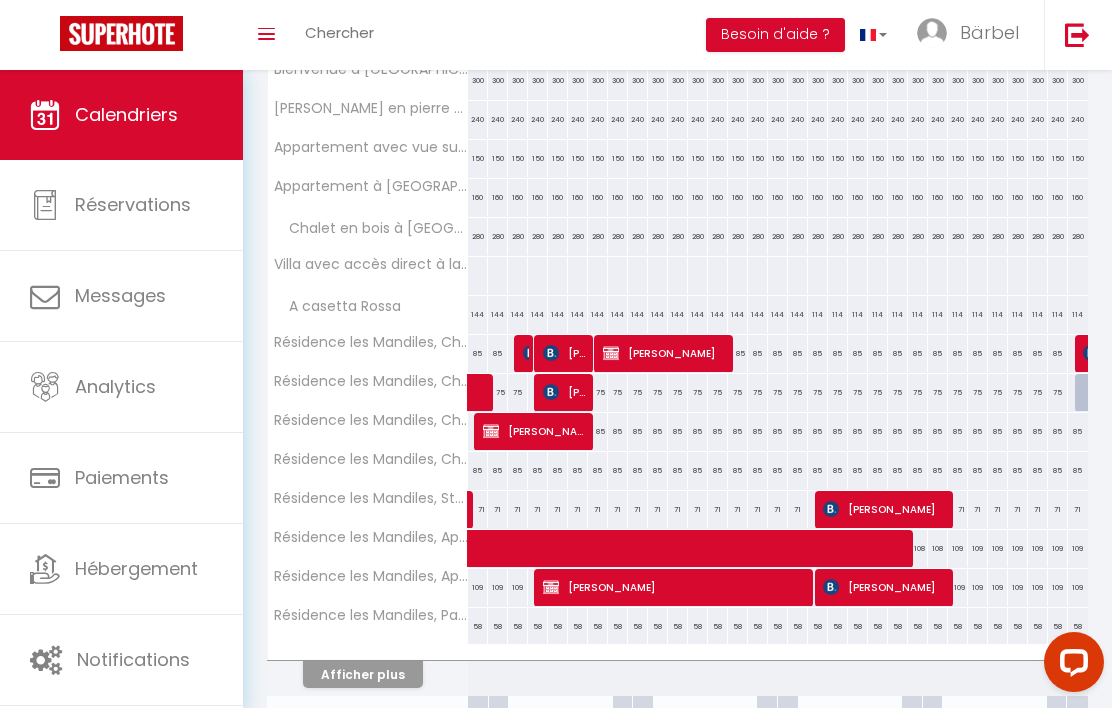 click on "Résidence les Mandiles, Chambre Les Embruns" at bounding box center (371, 420) 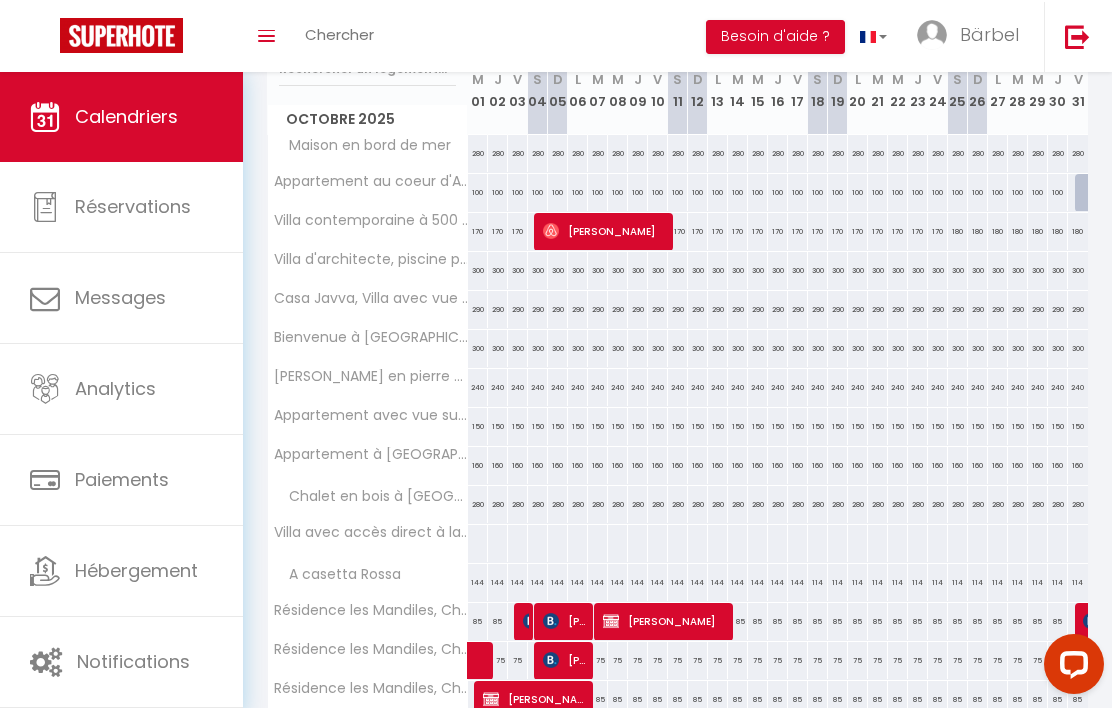 scroll, scrollTop: 277, scrollLeft: 0, axis: vertical 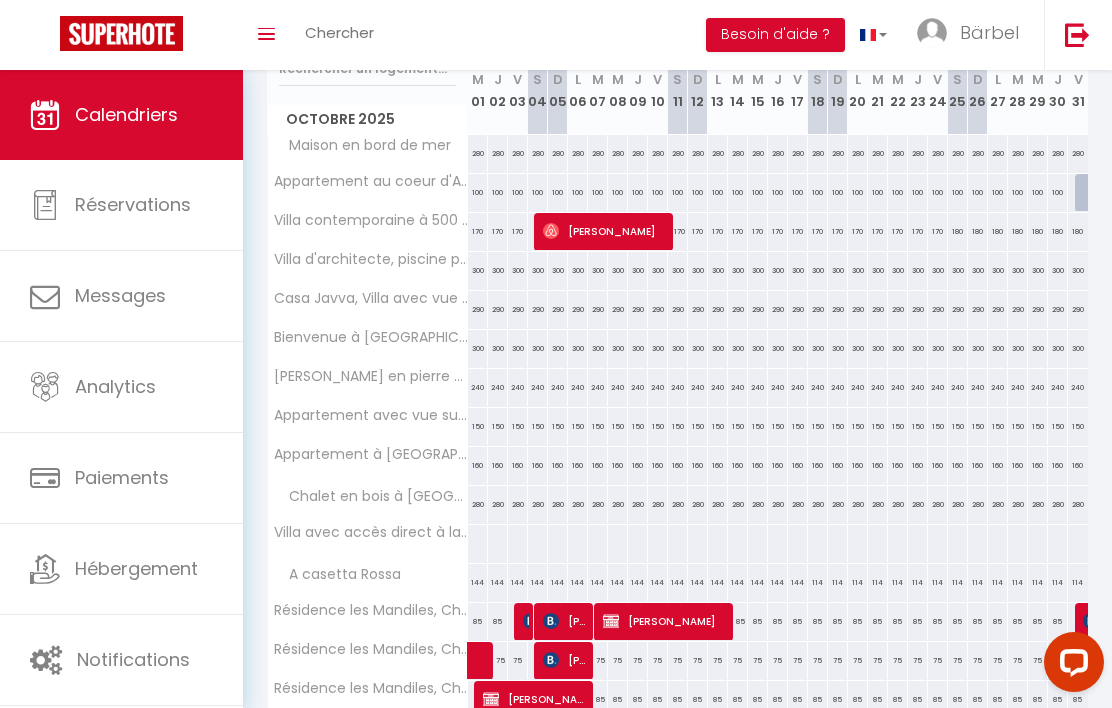 click on "Résidence les Mandiles, Chambre Les Embruns" at bounding box center (368, 700) 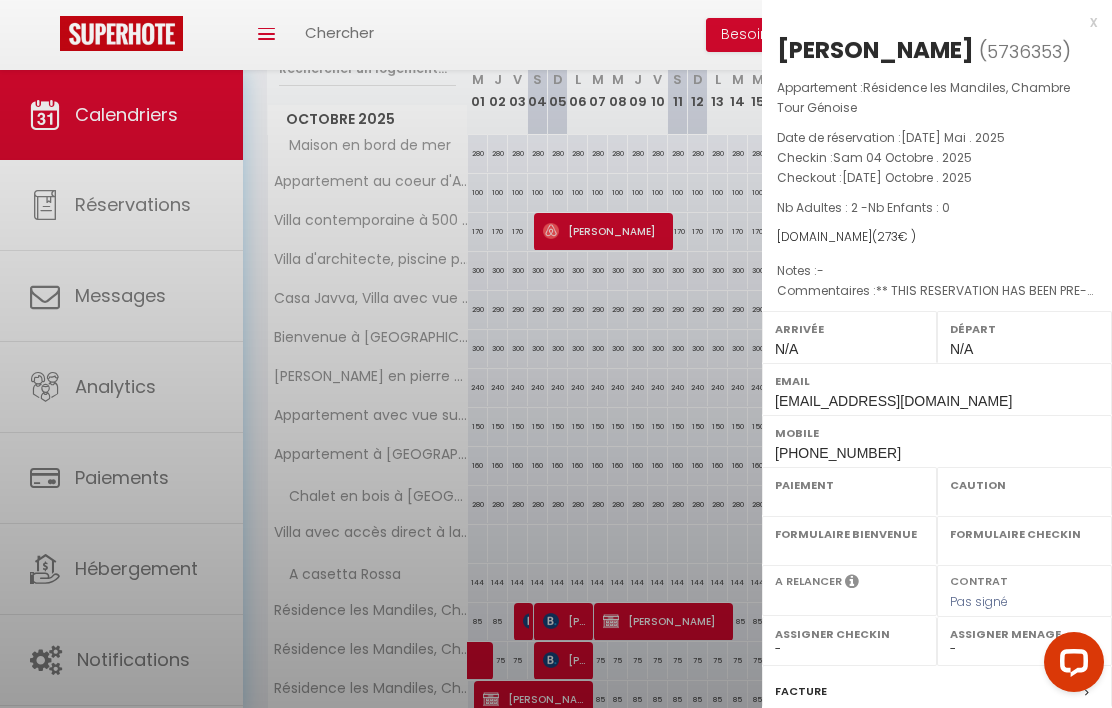 select on "OK" 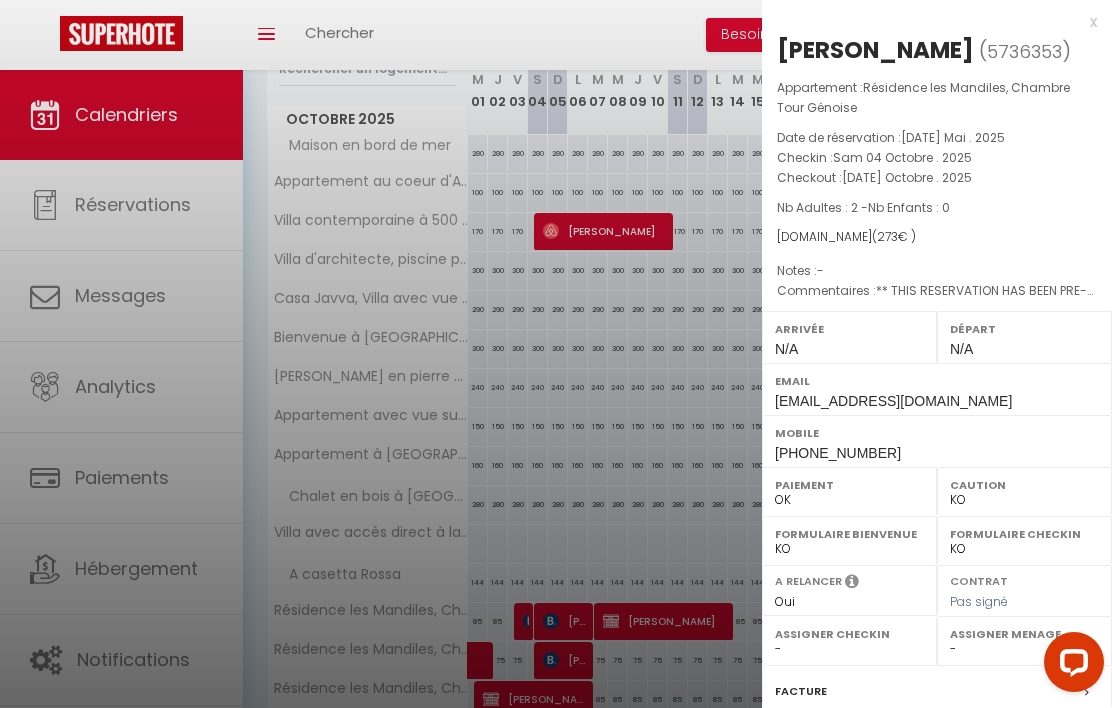 click at bounding box center [556, 354] 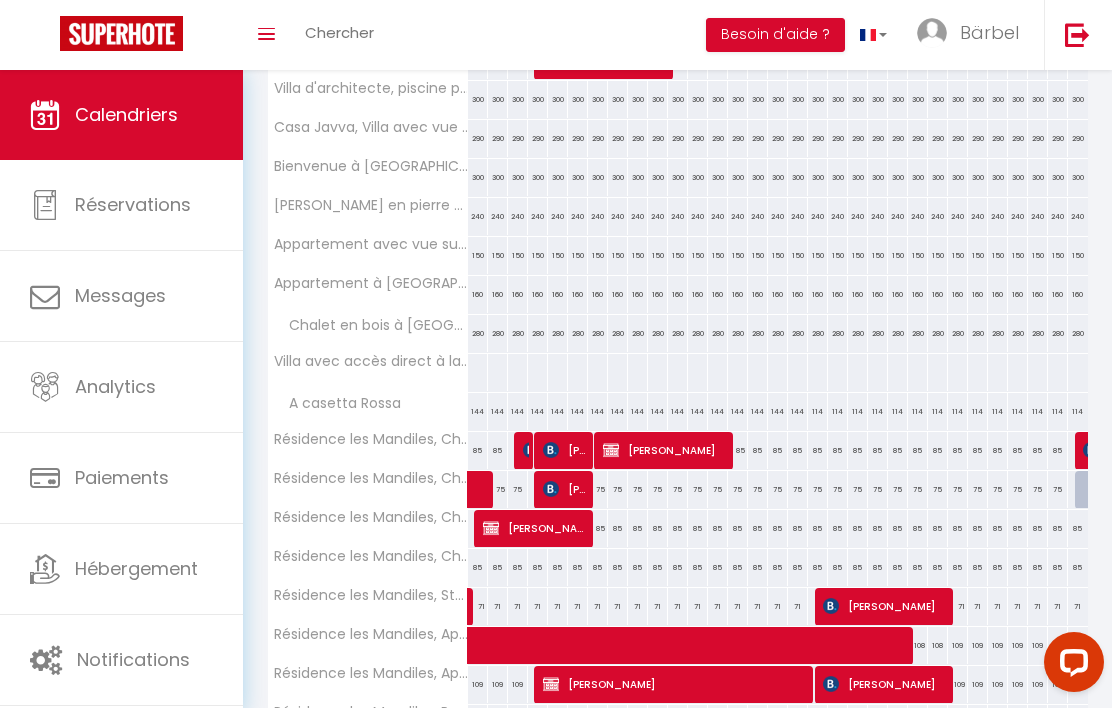 scroll, scrollTop: 449, scrollLeft: 0, axis: vertical 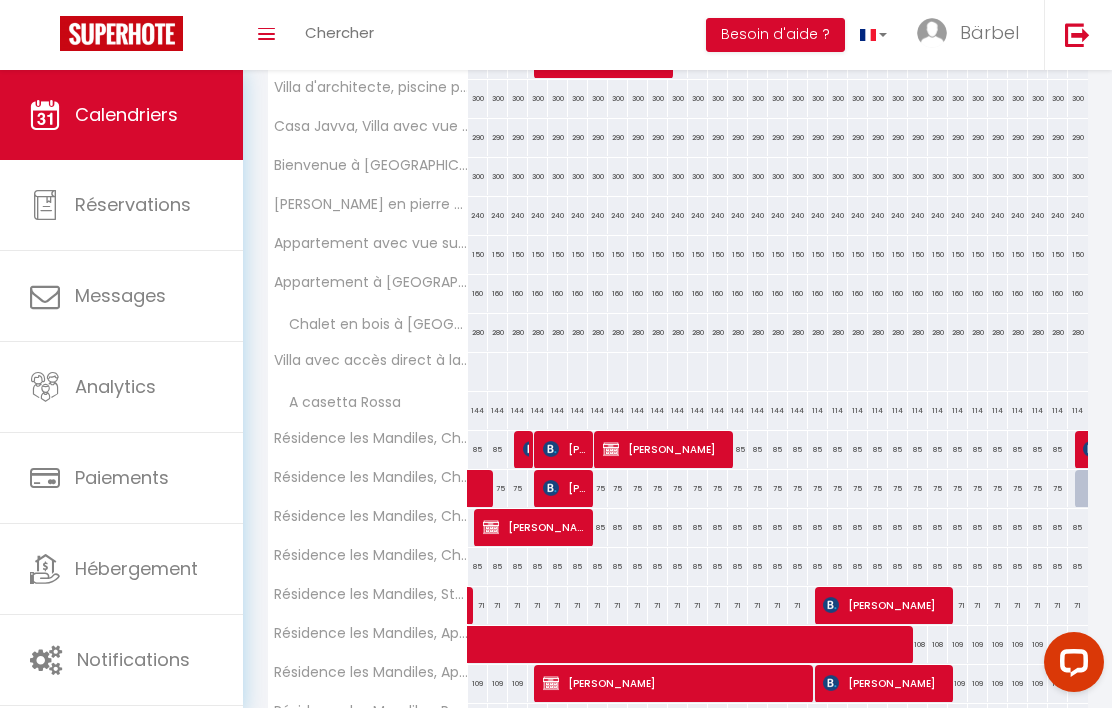click on "Afficher plus" at bounding box center [363, 770] 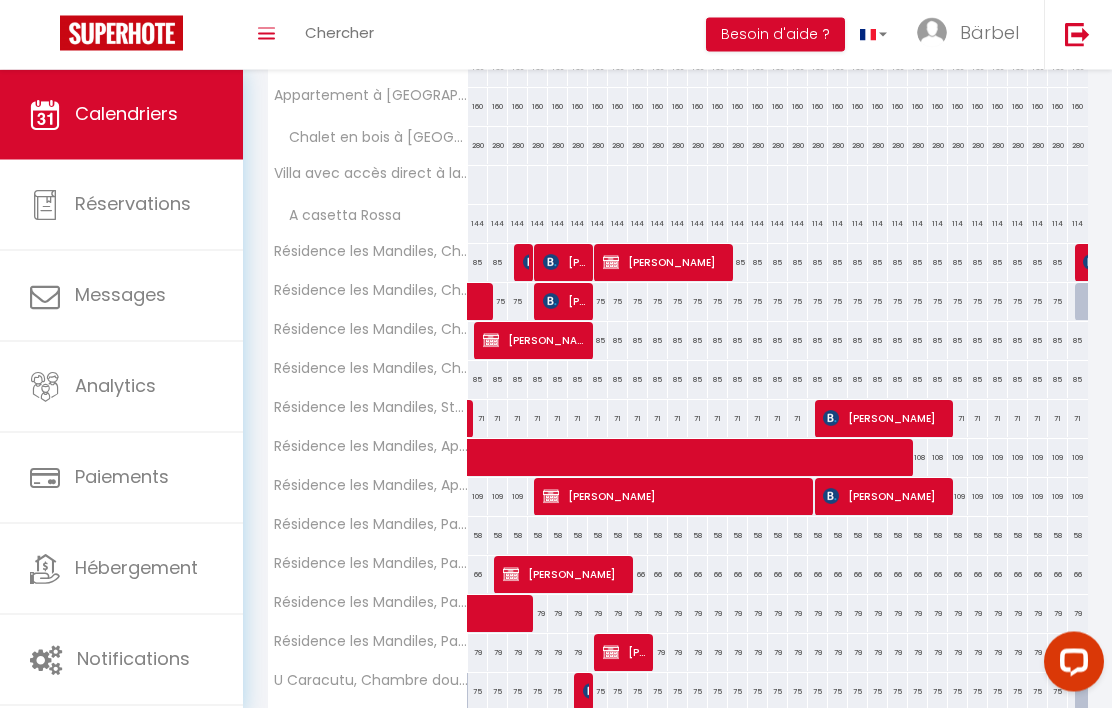 scroll, scrollTop: 636, scrollLeft: 0, axis: vertical 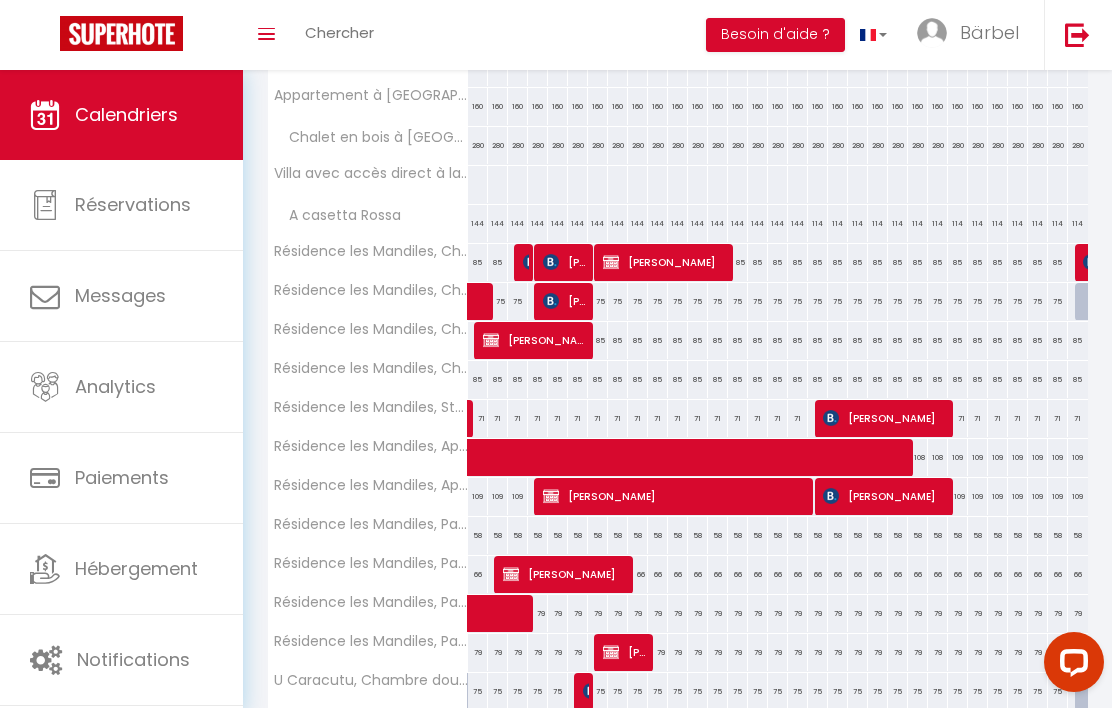 click on "Résidence les Mandiles, Pavillon Myrte" at bounding box center (371, 641) 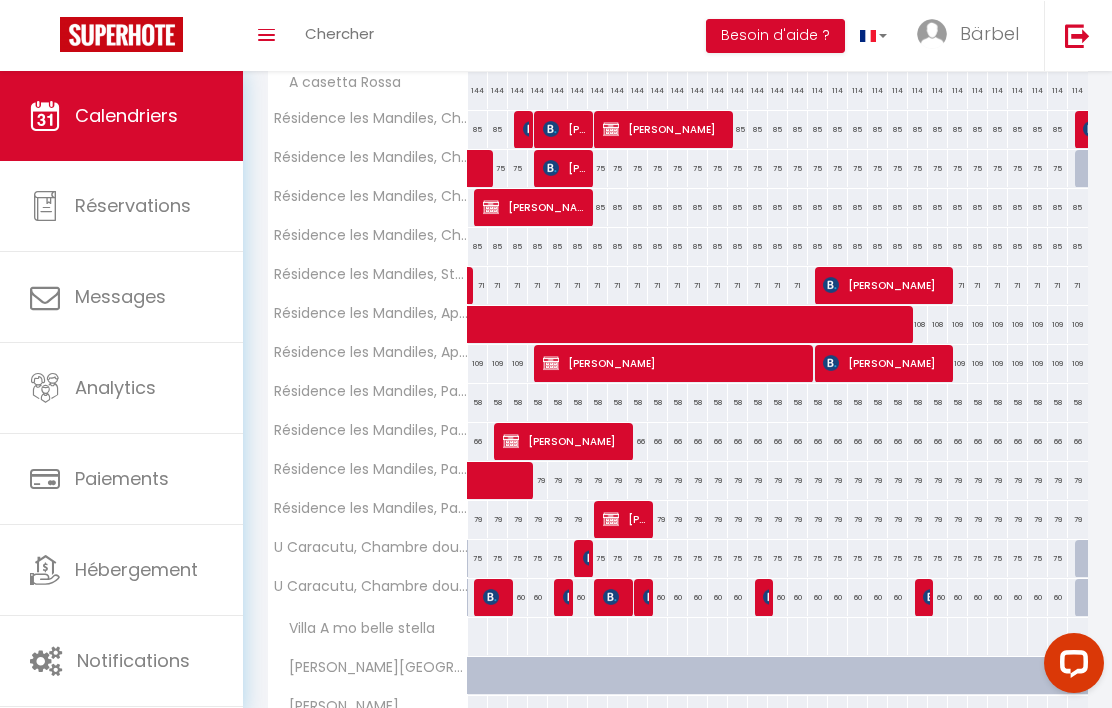 scroll, scrollTop: 856, scrollLeft: 0, axis: vertical 